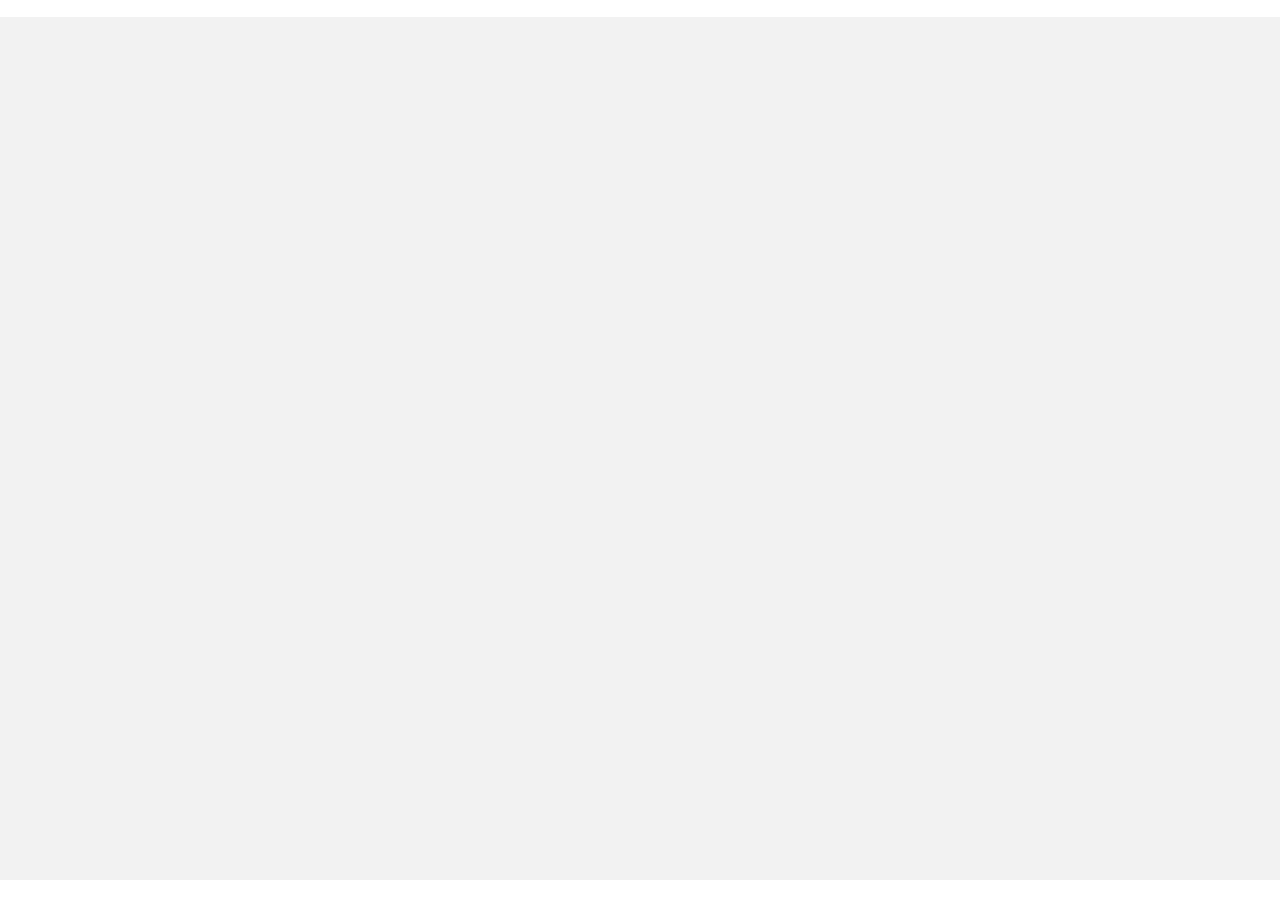 scroll, scrollTop: 0, scrollLeft: 0, axis: both 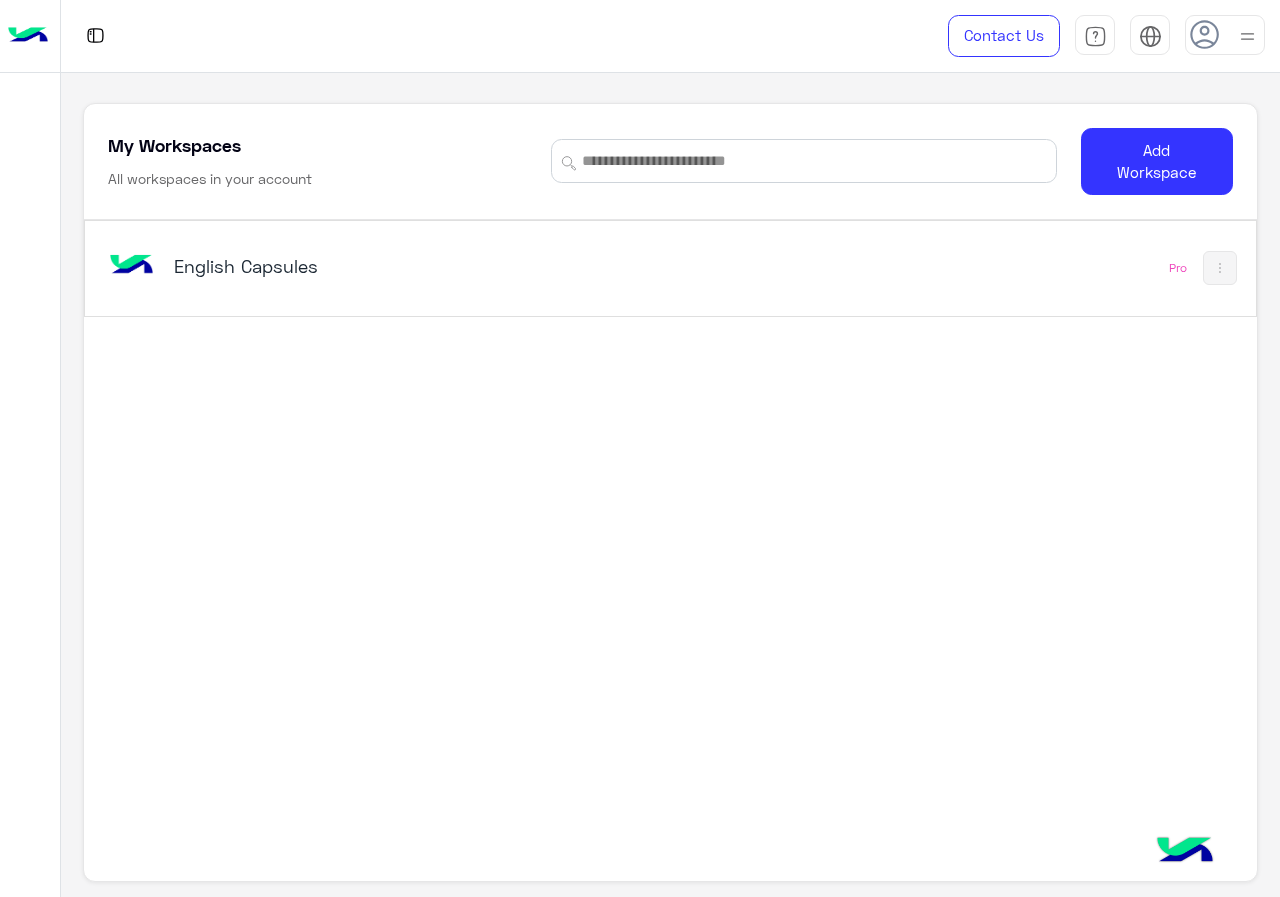 click on "English Capsules" at bounding box center (444, 268) 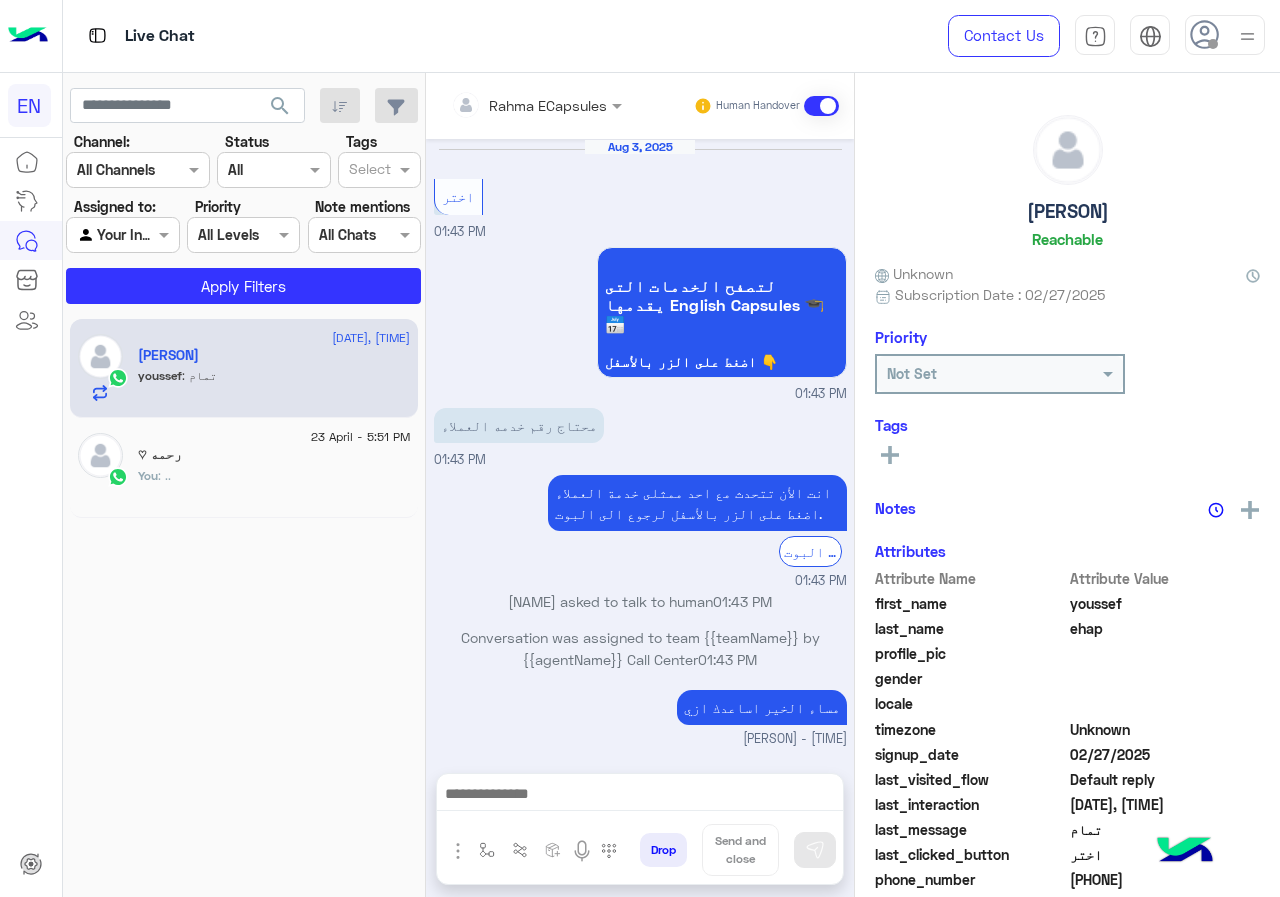 scroll, scrollTop: 879, scrollLeft: 0, axis: vertical 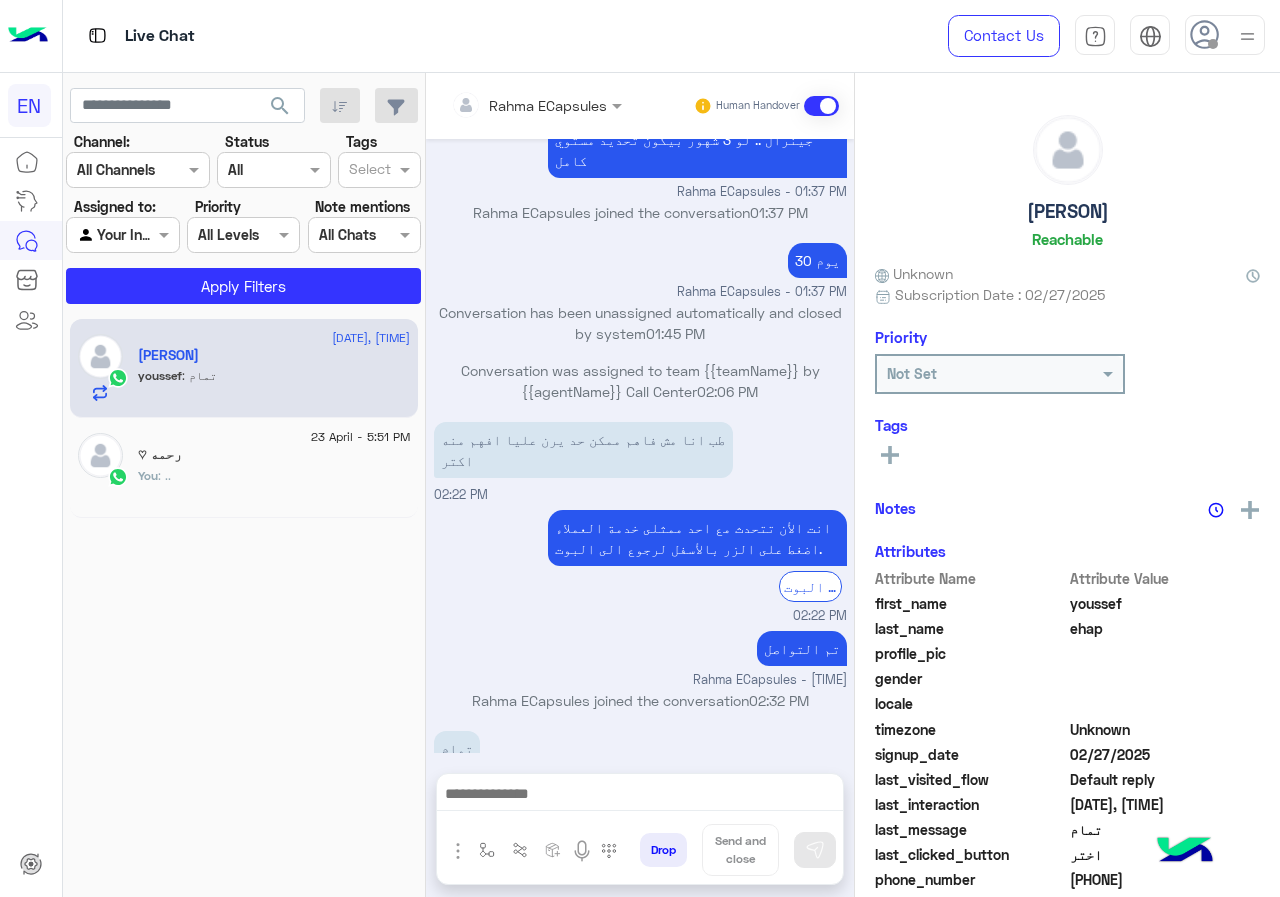 click at bounding box center [509, 105] 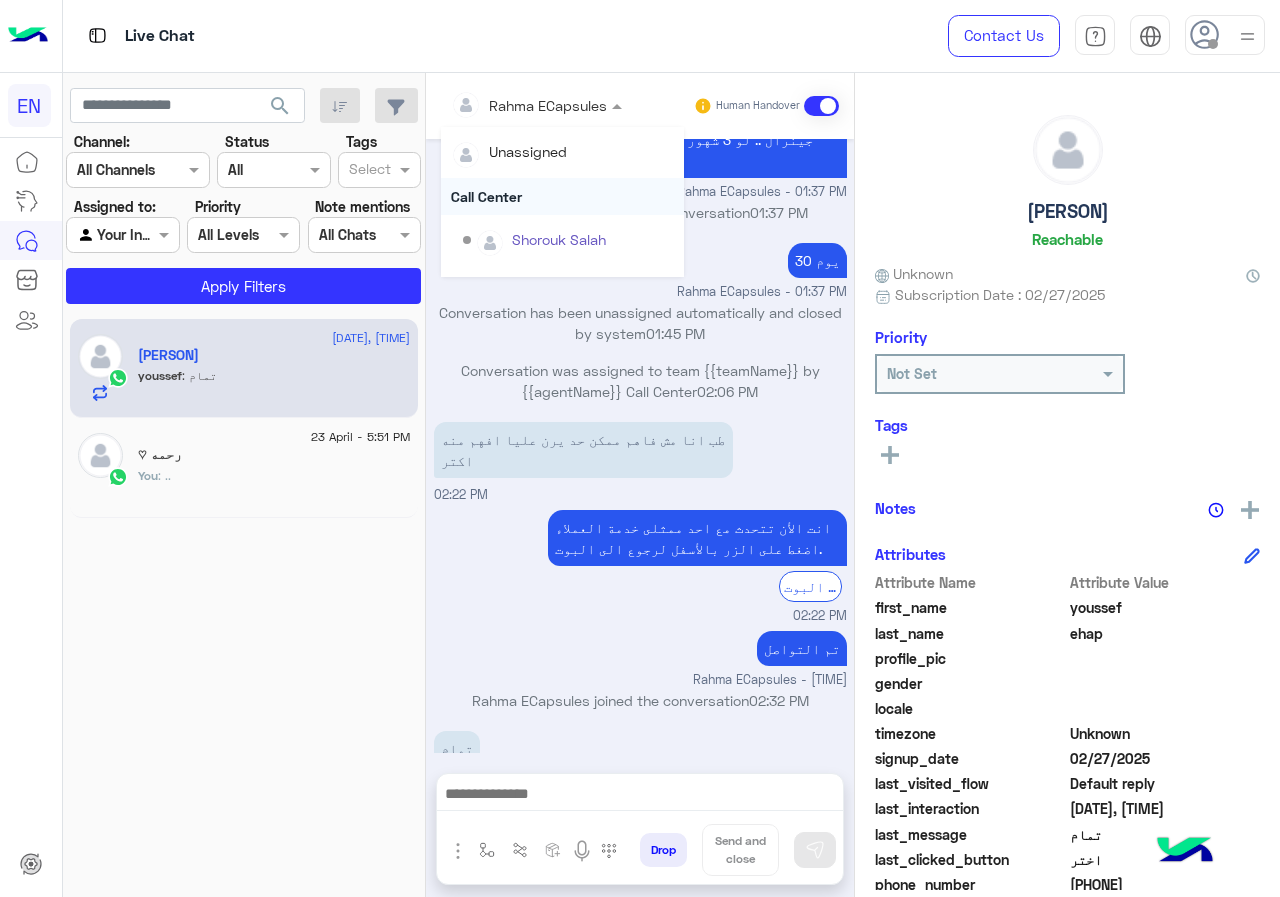 click on "Call Center" at bounding box center (562, 196) 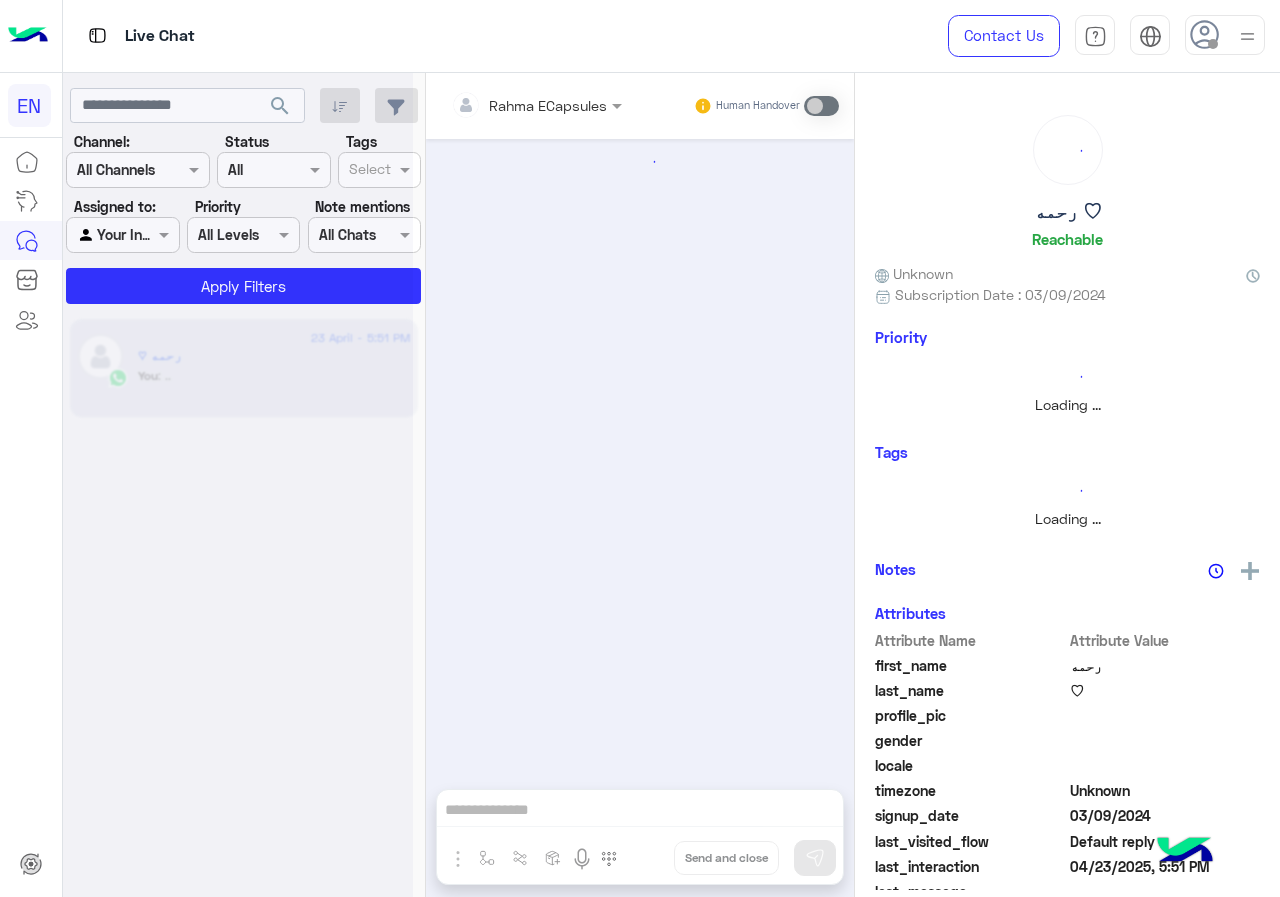 scroll, scrollTop: 0, scrollLeft: 0, axis: both 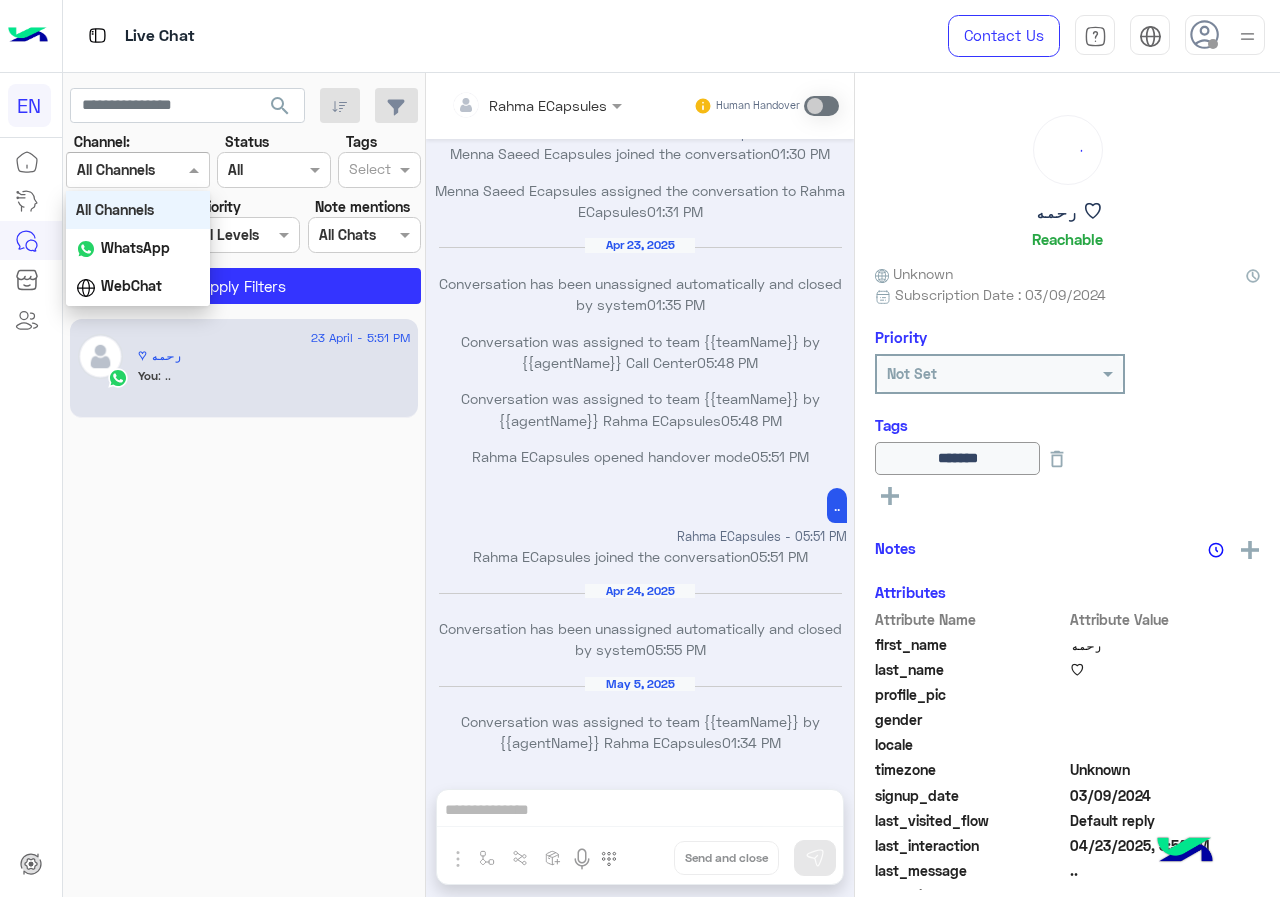 click on "Channel All Channels" at bounding box center (138, 170) 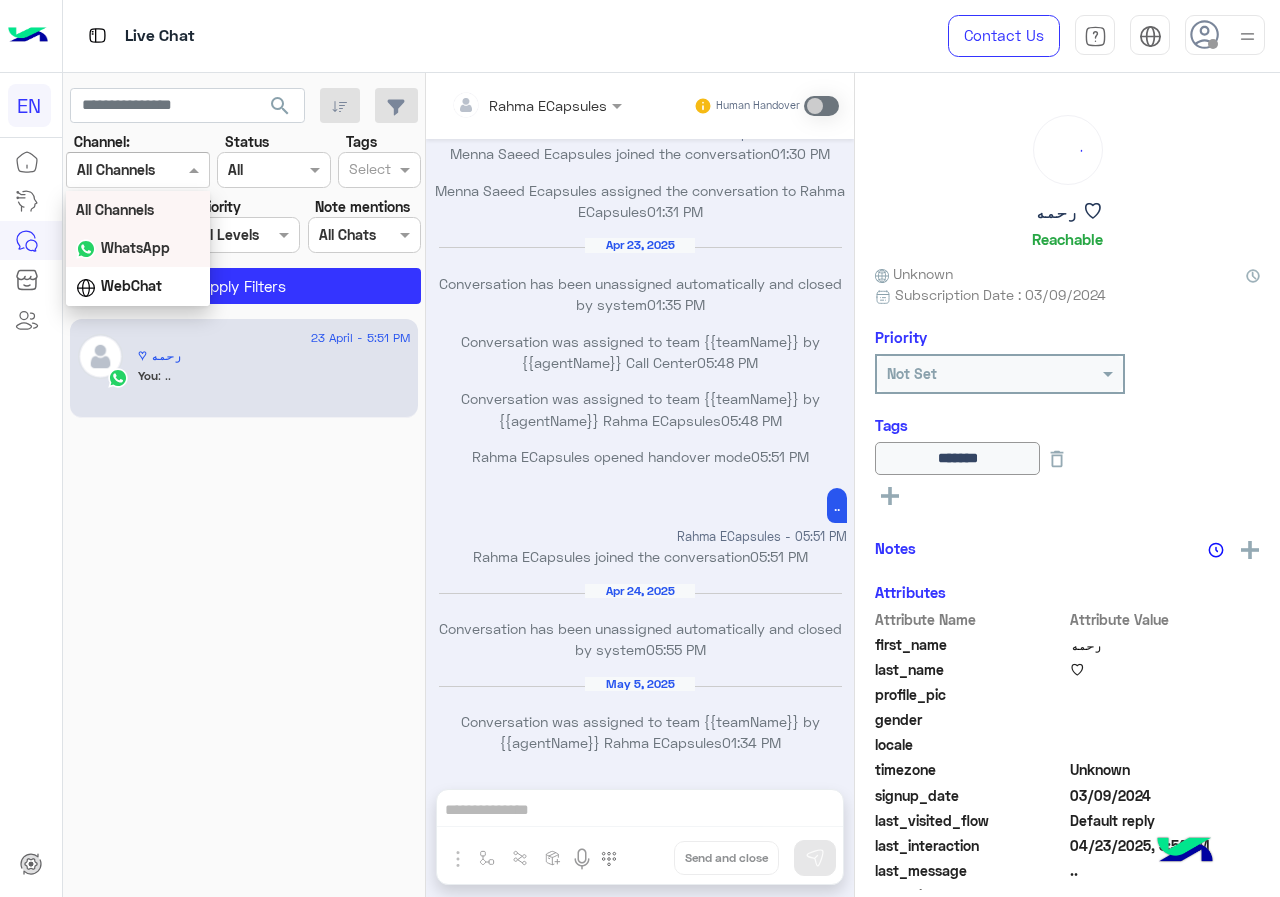 click on "WhatsApp" at bounding box center (138, 248) 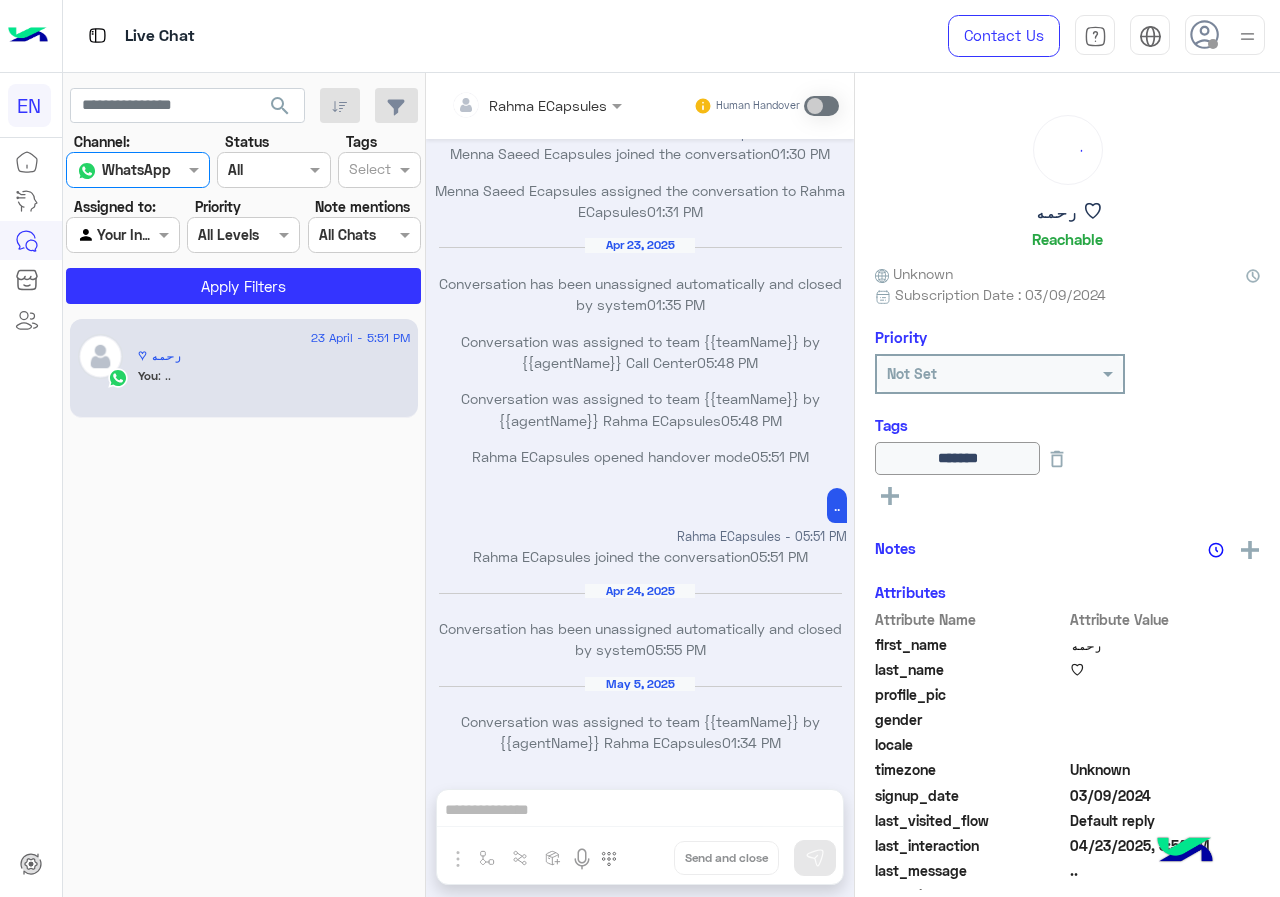click on "Channel: Channel WhatsApp Status Channel All Tags Select Assigned to: Agent Filter Your Inbox Priority All Levels All Levels Note mentions Select All Chats Apply Filters" 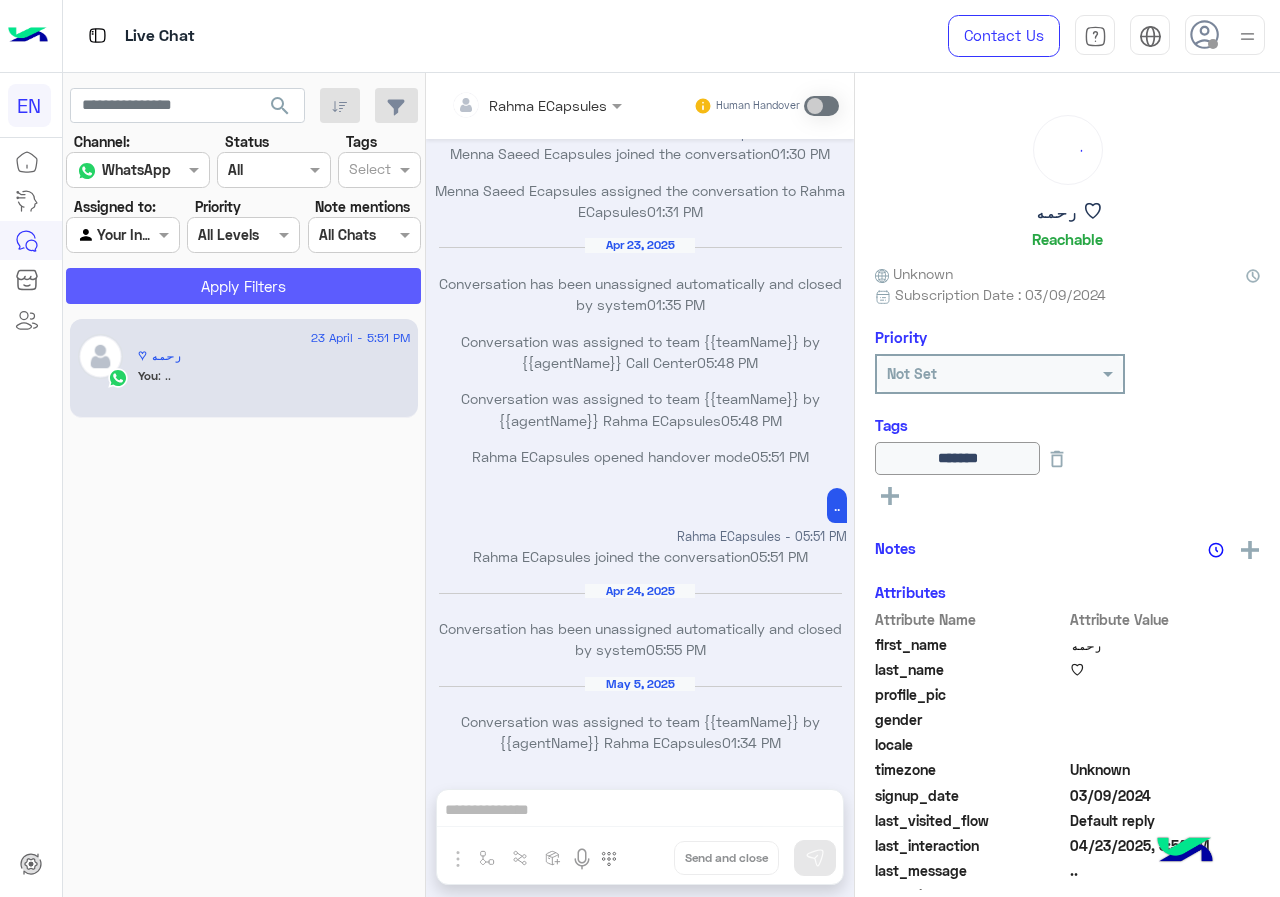 click on "Apply Filters" 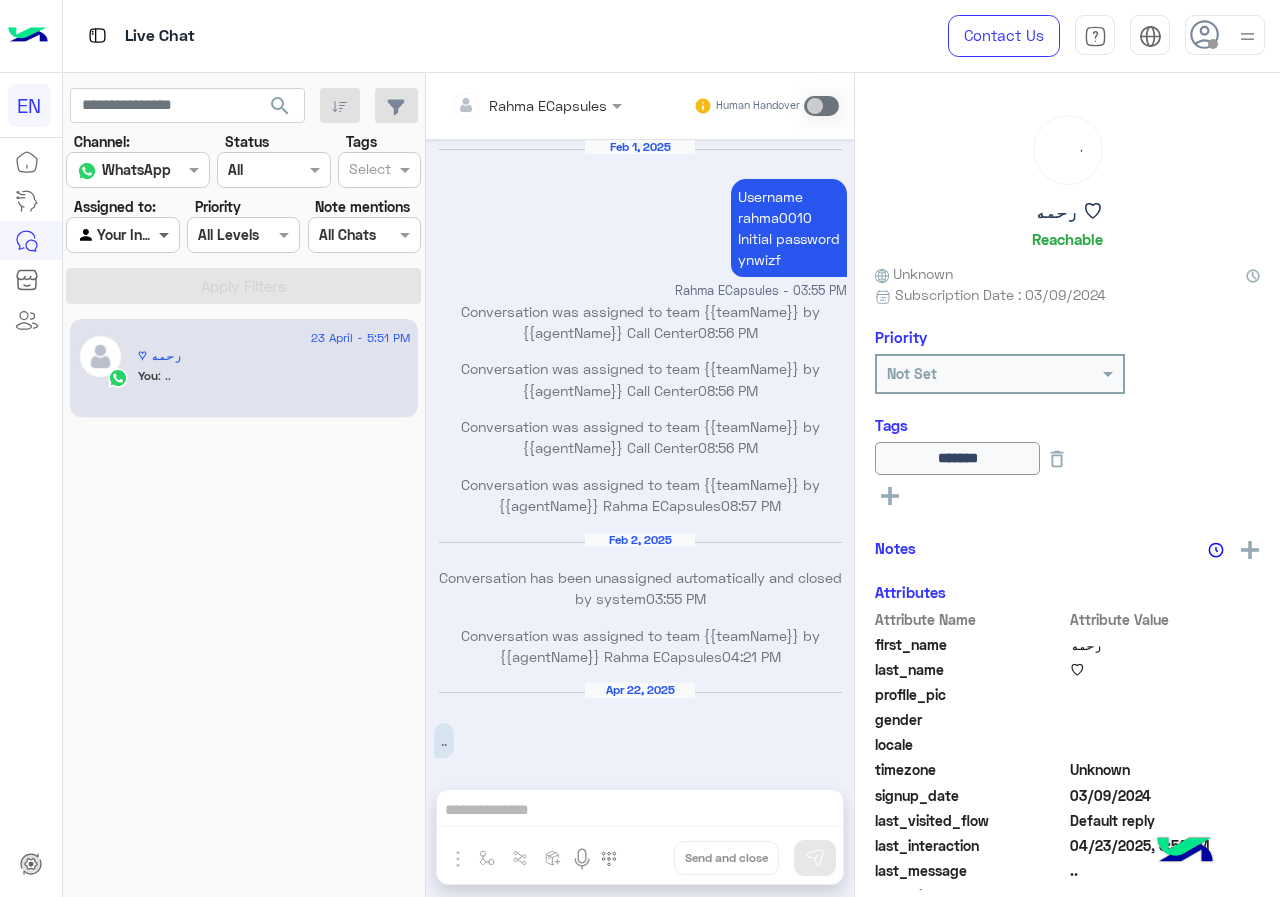 scroll, scrollTop: 826, scrollLeft: 0, axis: vertical 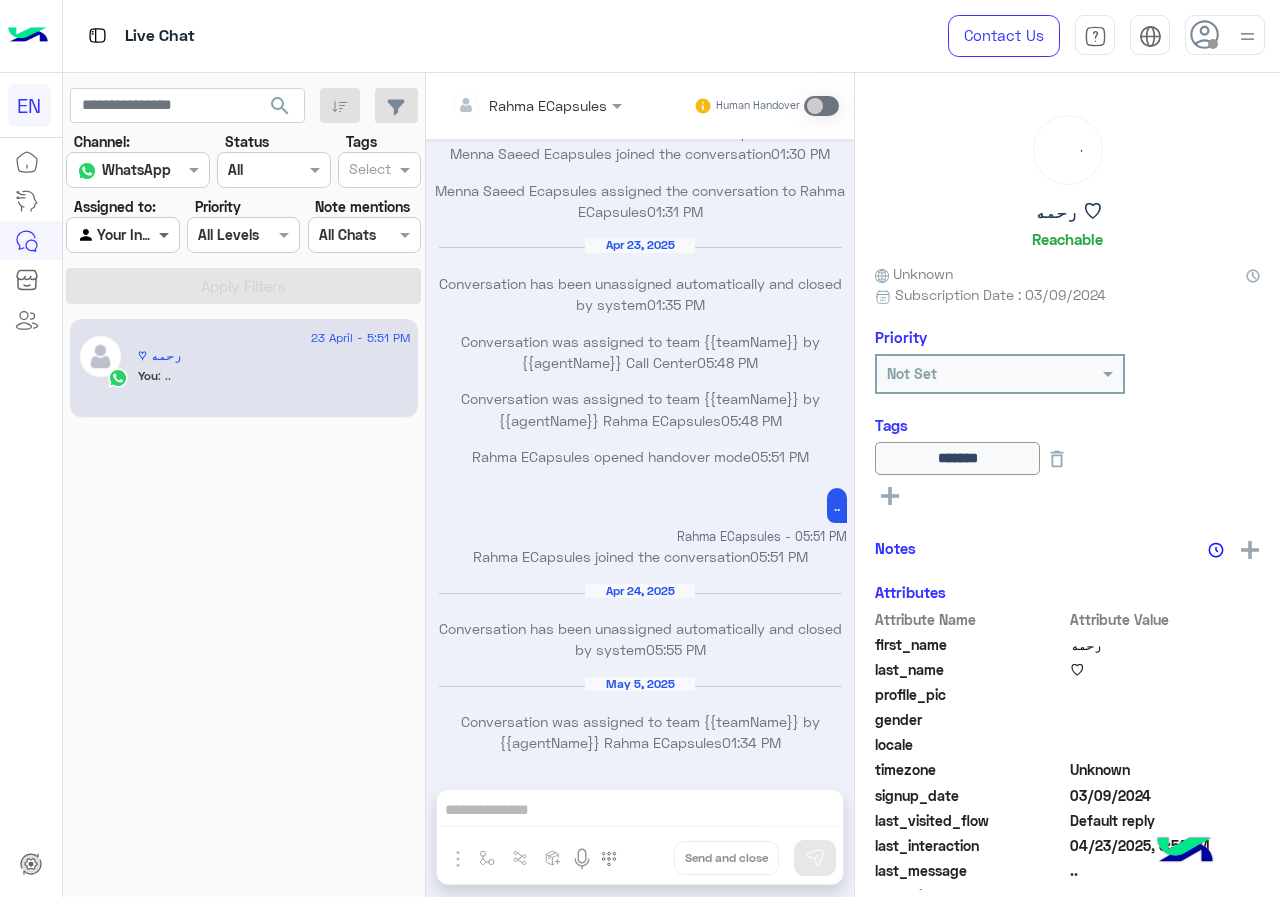 click at bounding box center (166, 234) 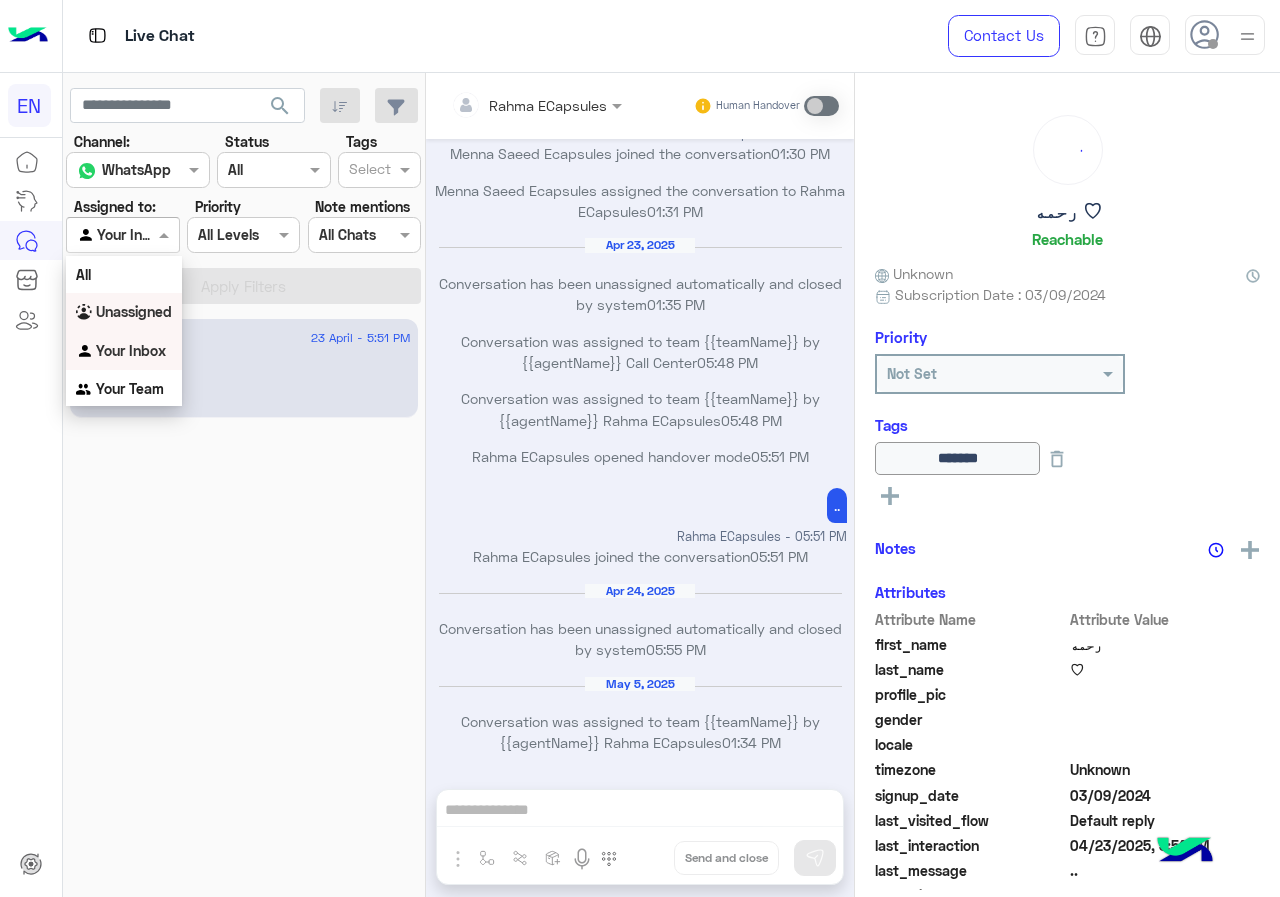 click on "Unassigned" at bounding box center (124, 312) 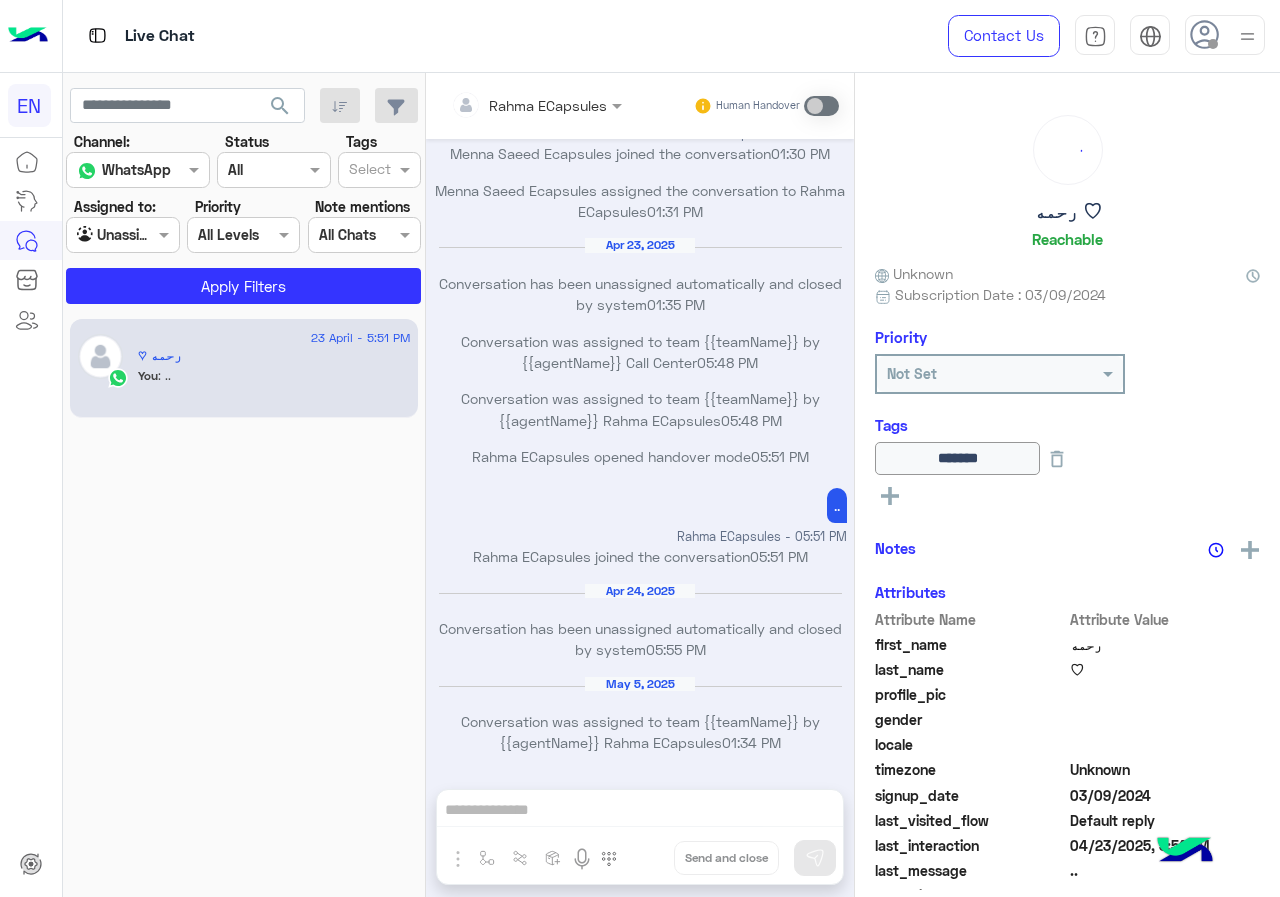 click on "search Channel: Channel WhatsApp Status Channel All Tags Select Assigned to: Agent Filter Unassigned Priority All Levels All Levels Note mentions Select All Chats Apply Filters" 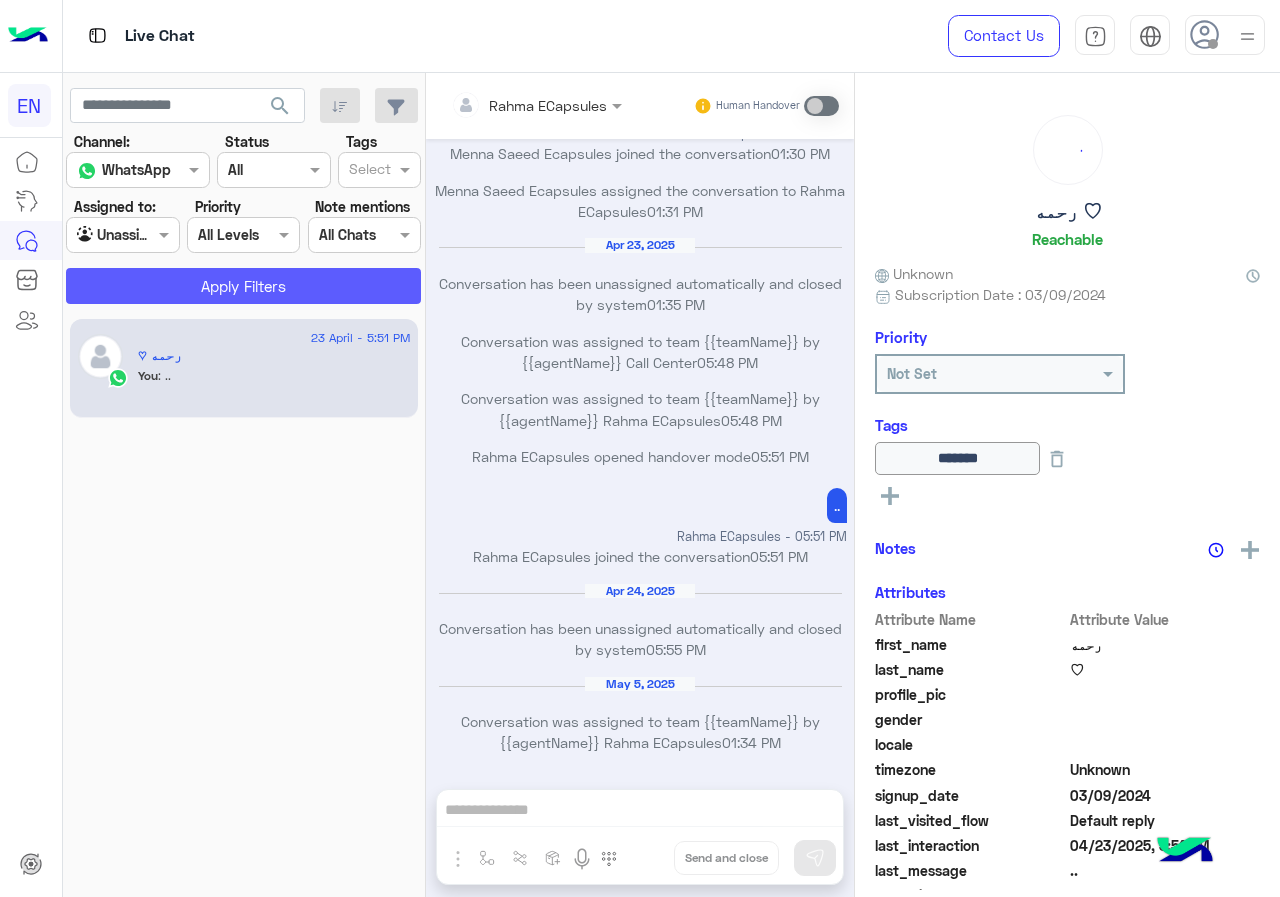 click on "Apply Filters" 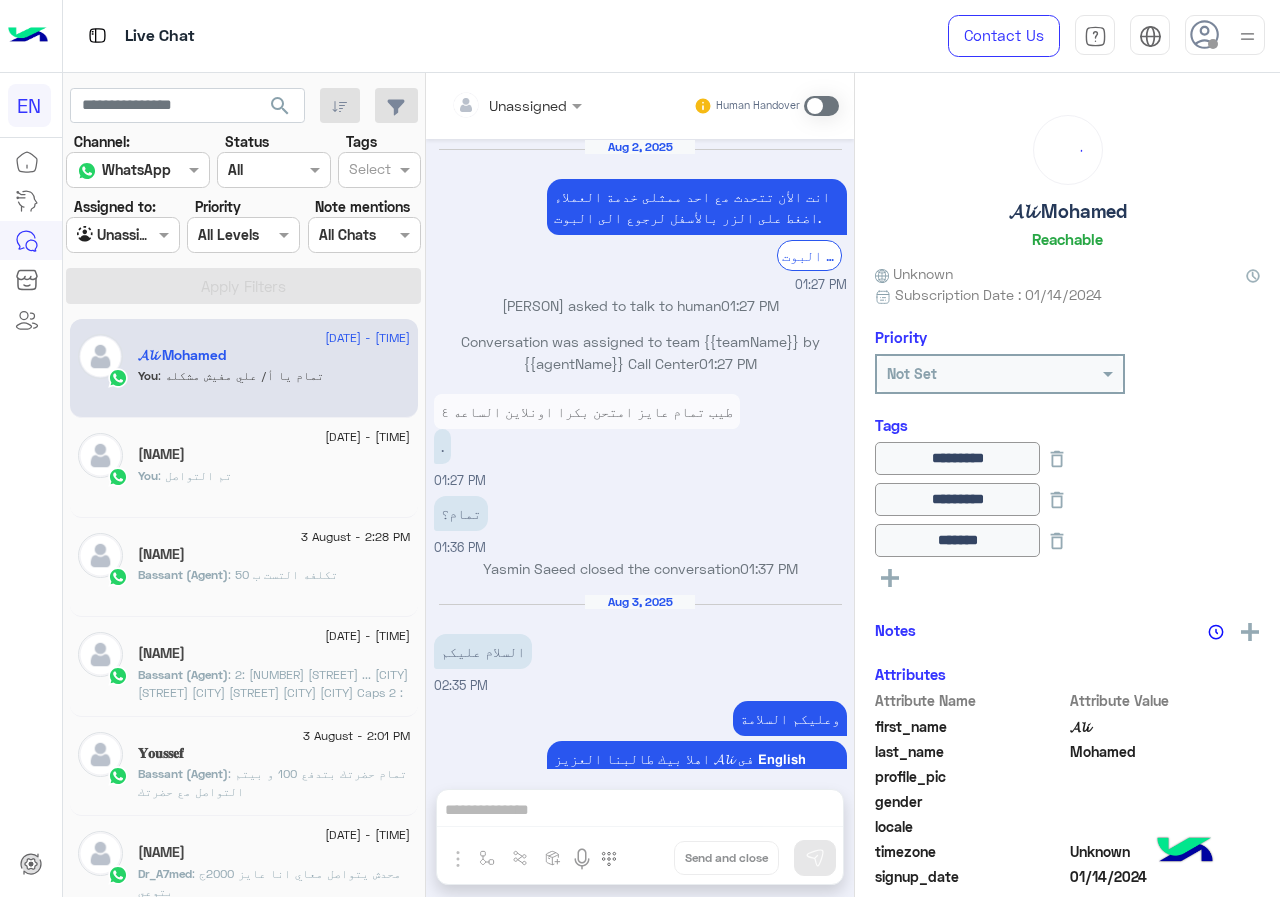 scroll, scrollTop: 1438, scrollLeft: 0, axis: vertical 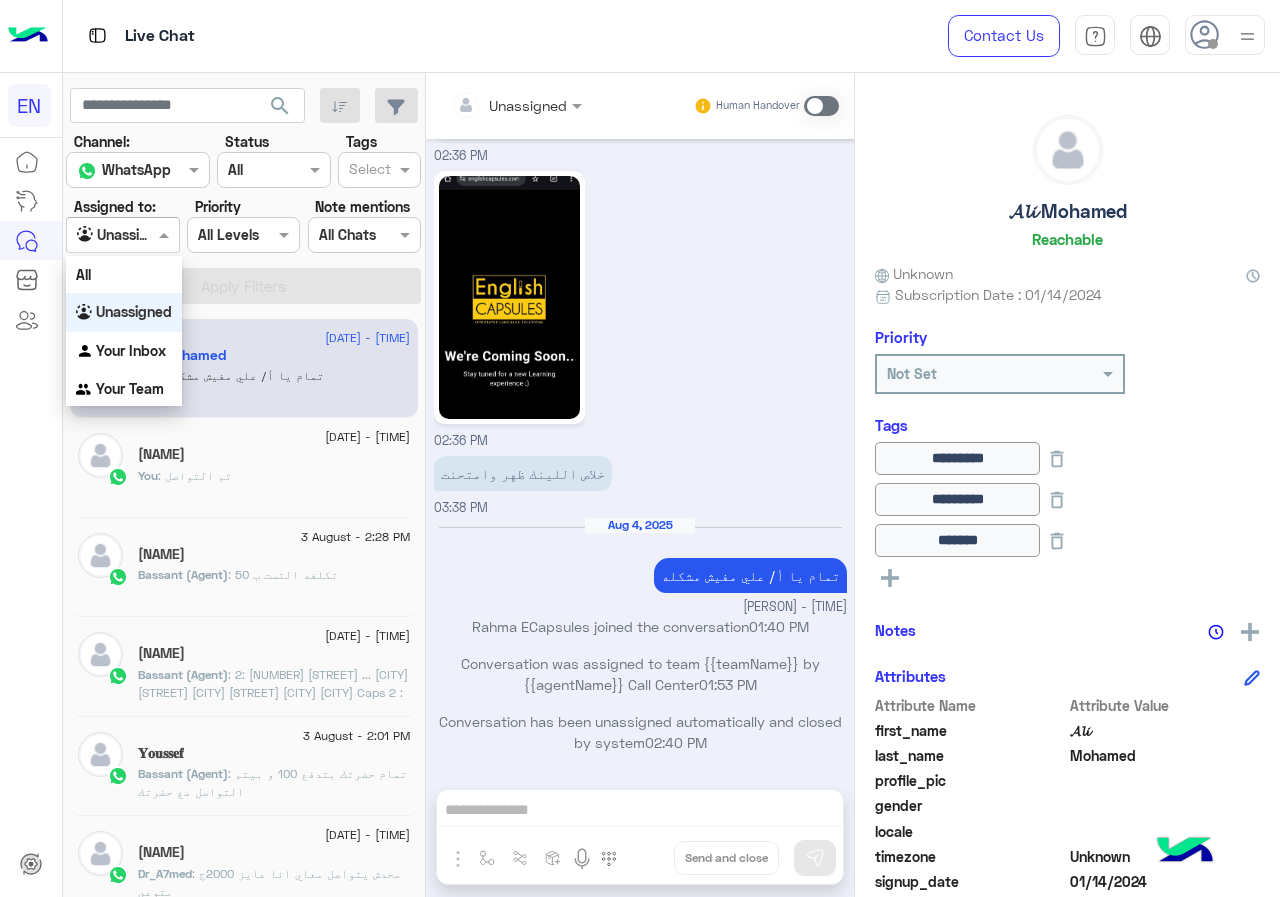 click on "Agent Filter Unassigned" at bounding box center (122, 235) 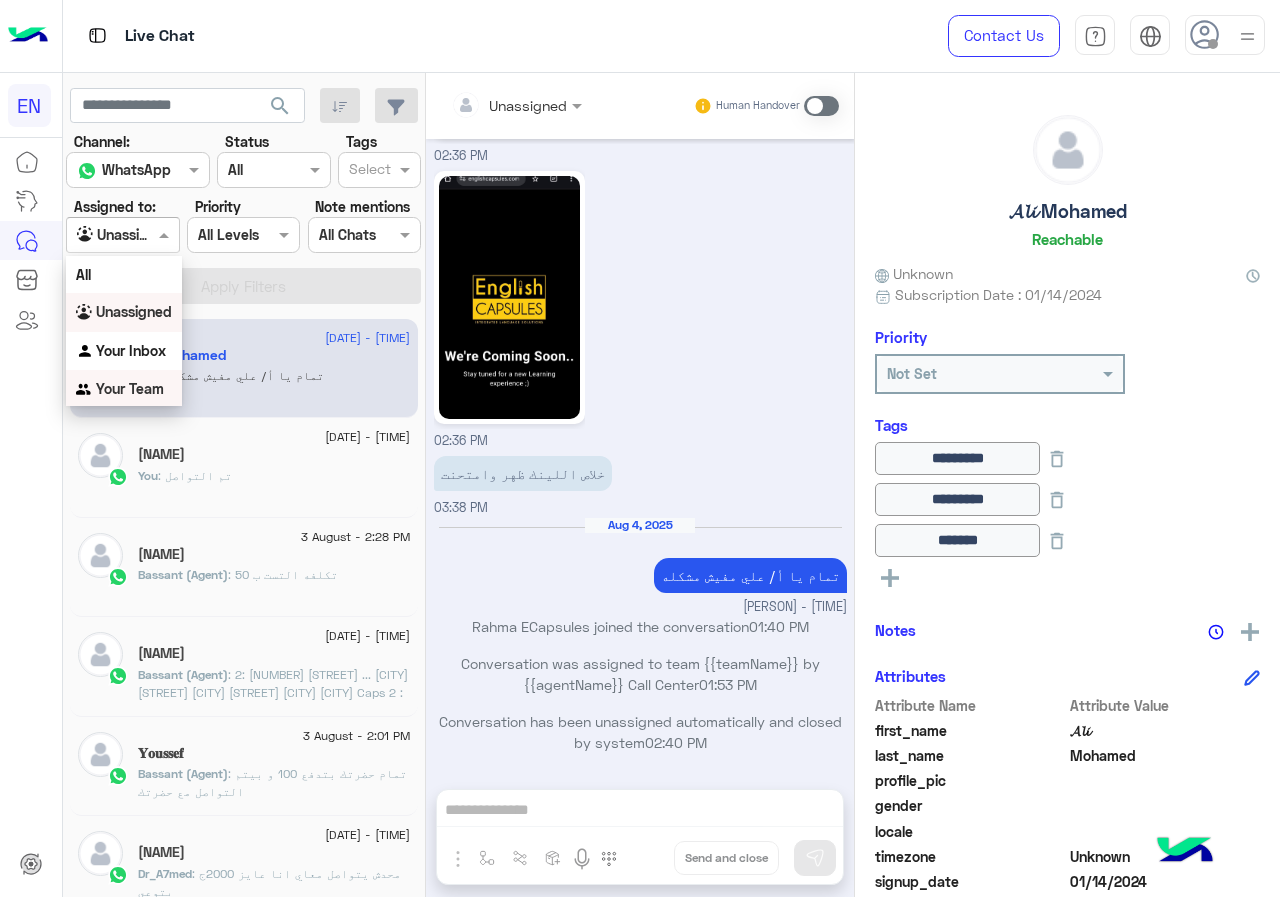 click on "Your Team" at bounding box center (124, 389) 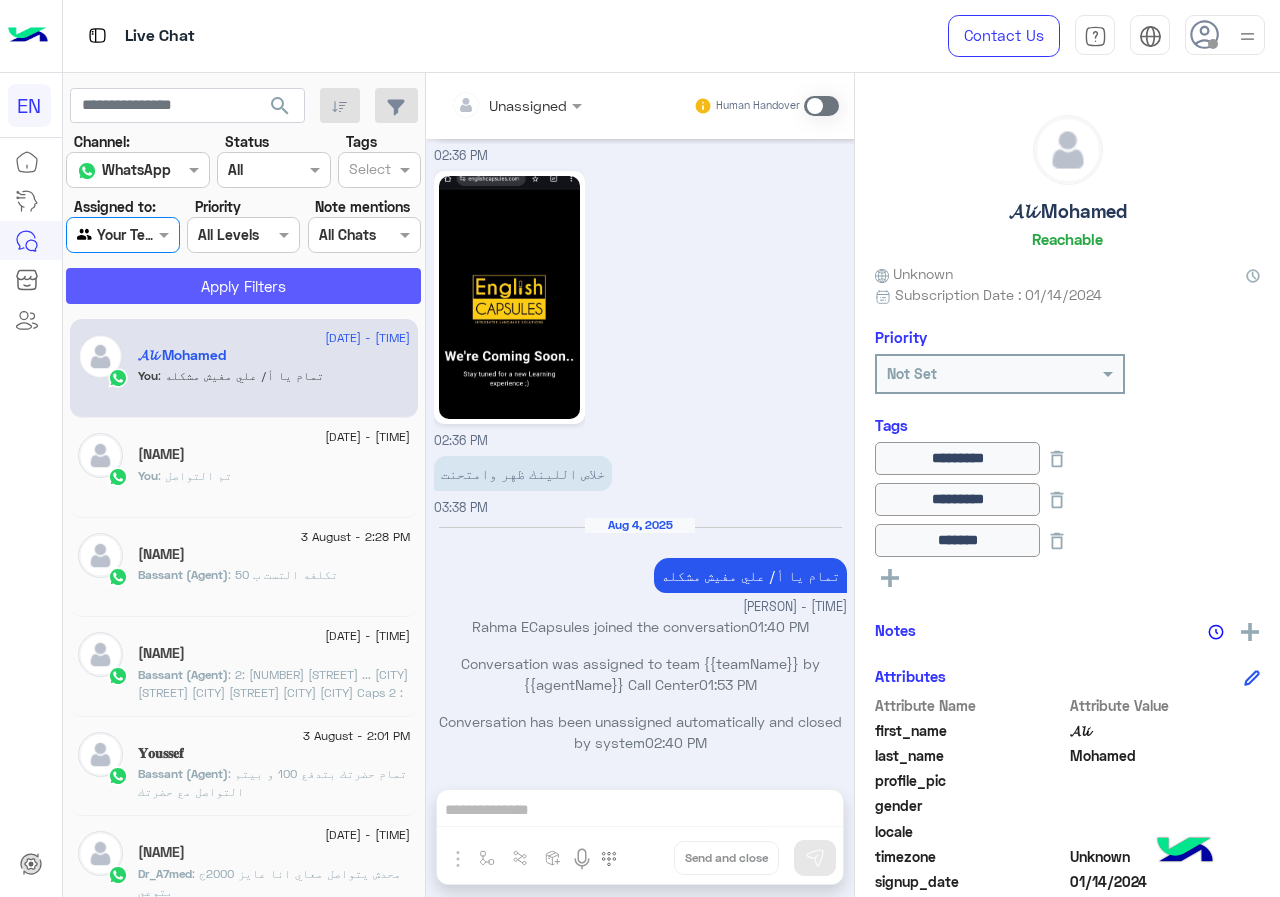 click on "Apply Filters" 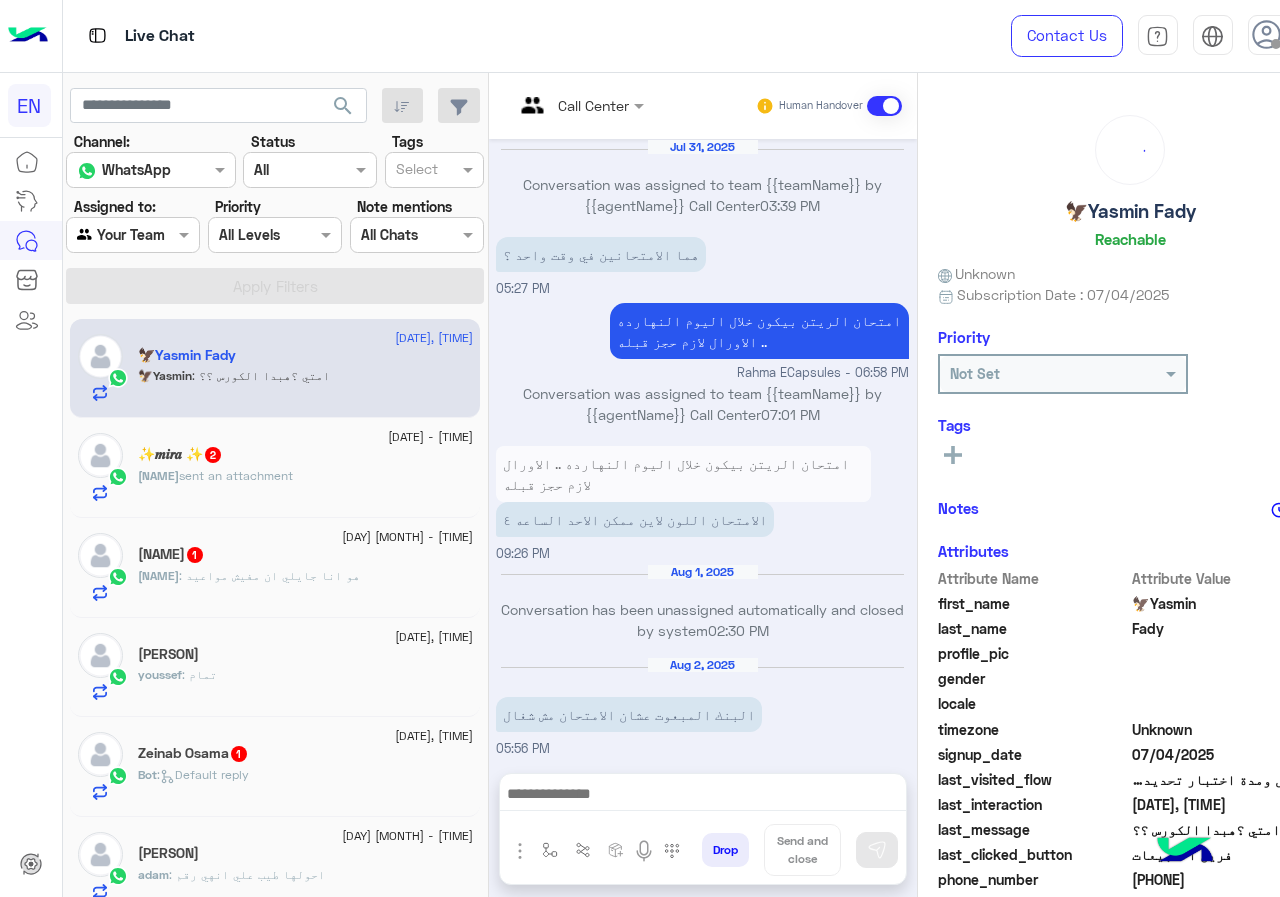 scroll, scrollTop: 1234, scrollLeft: 0, axis: vertical 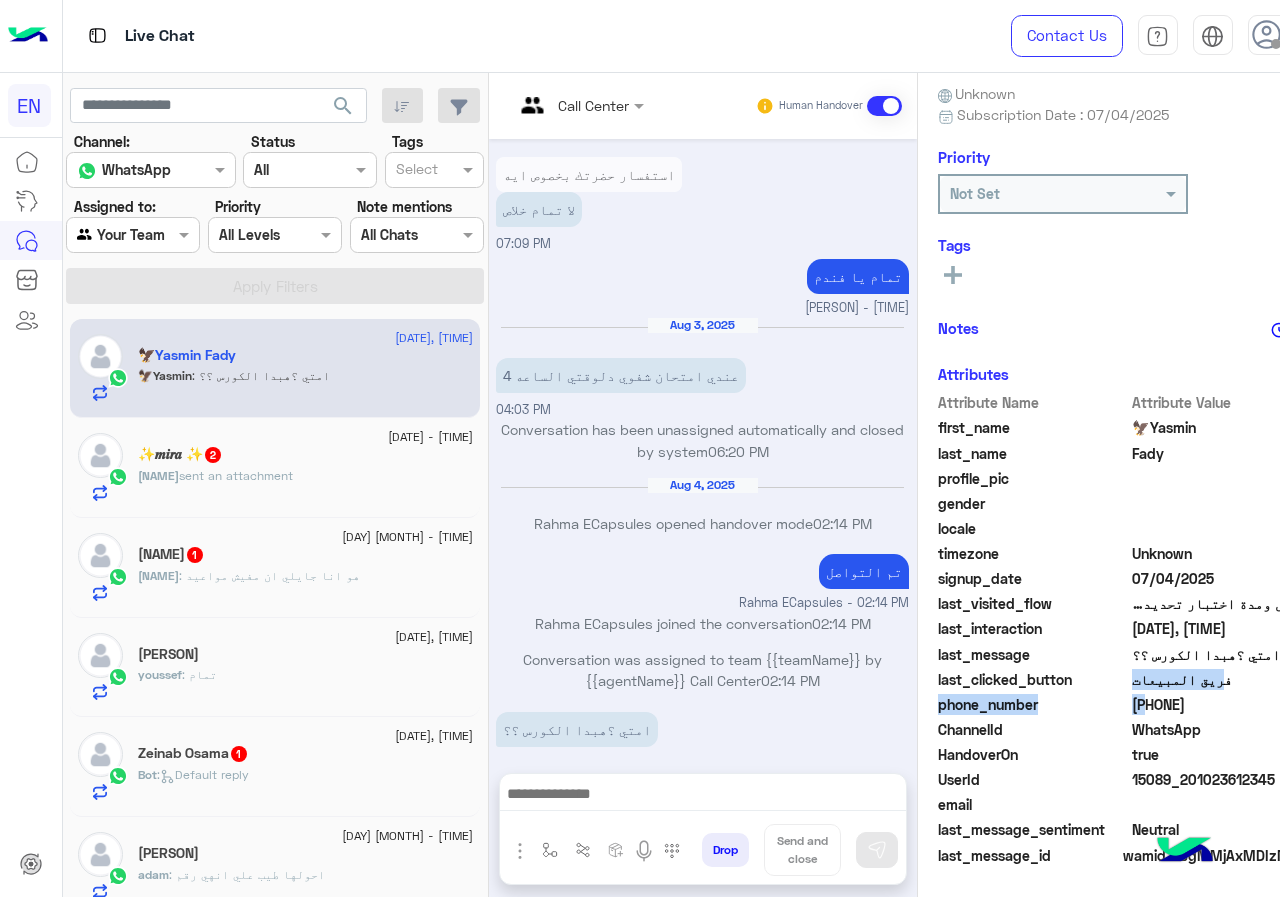 drag, startPoint x: 1133, startPoint y: 704, endPoint x: 1251, endPoint y: 681, distance: 120.22063 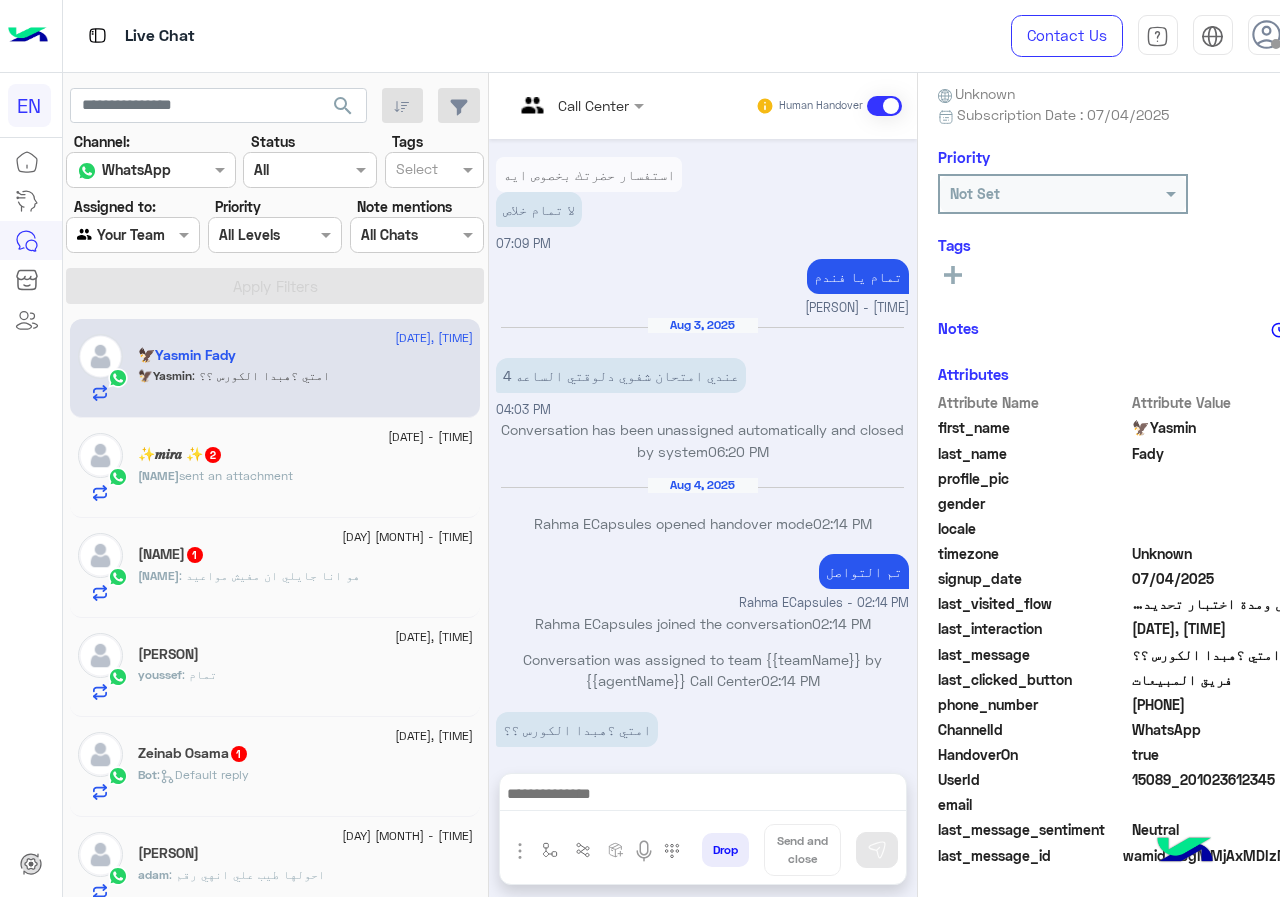 click on "WhatsApp" 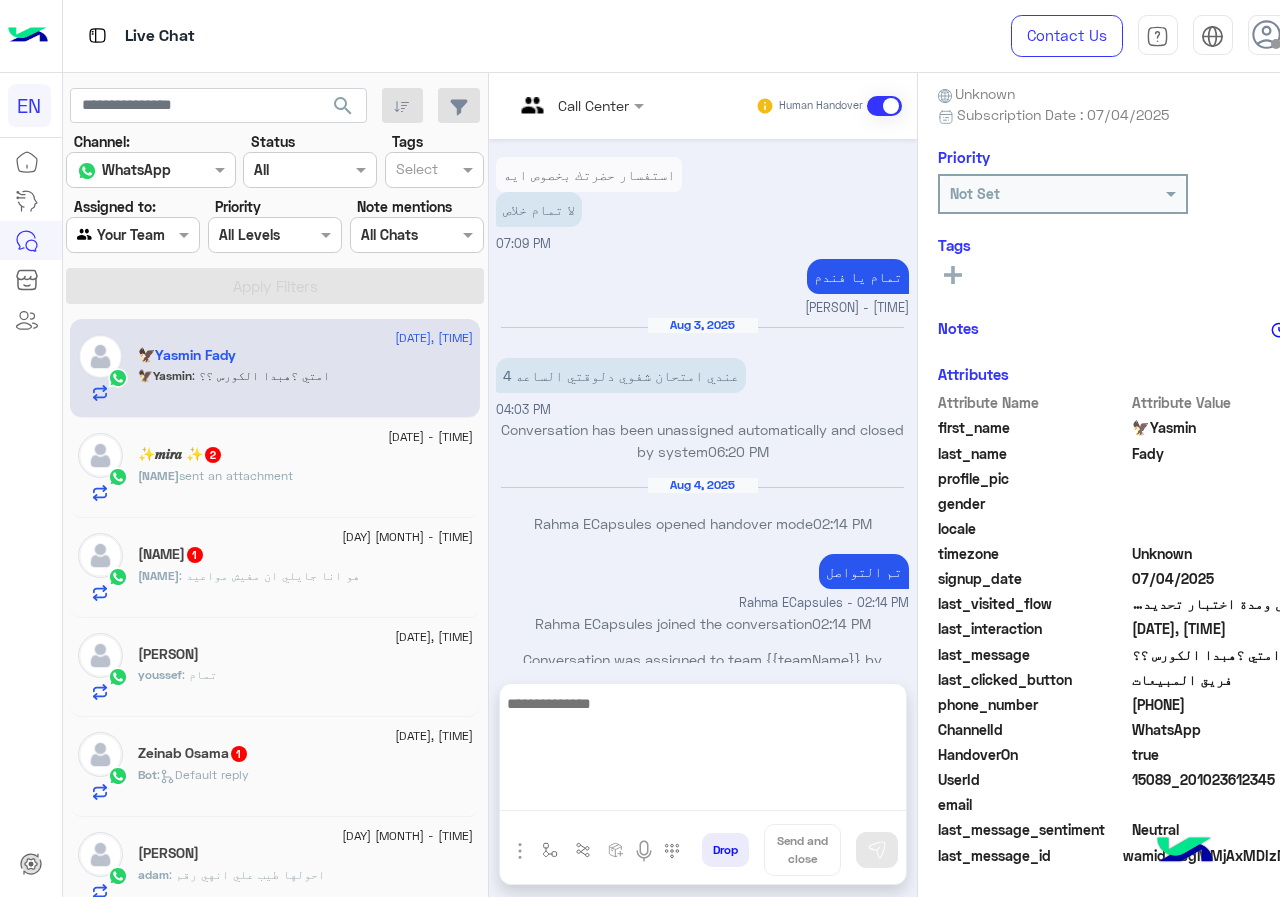 click at bounding box center (703, 751) 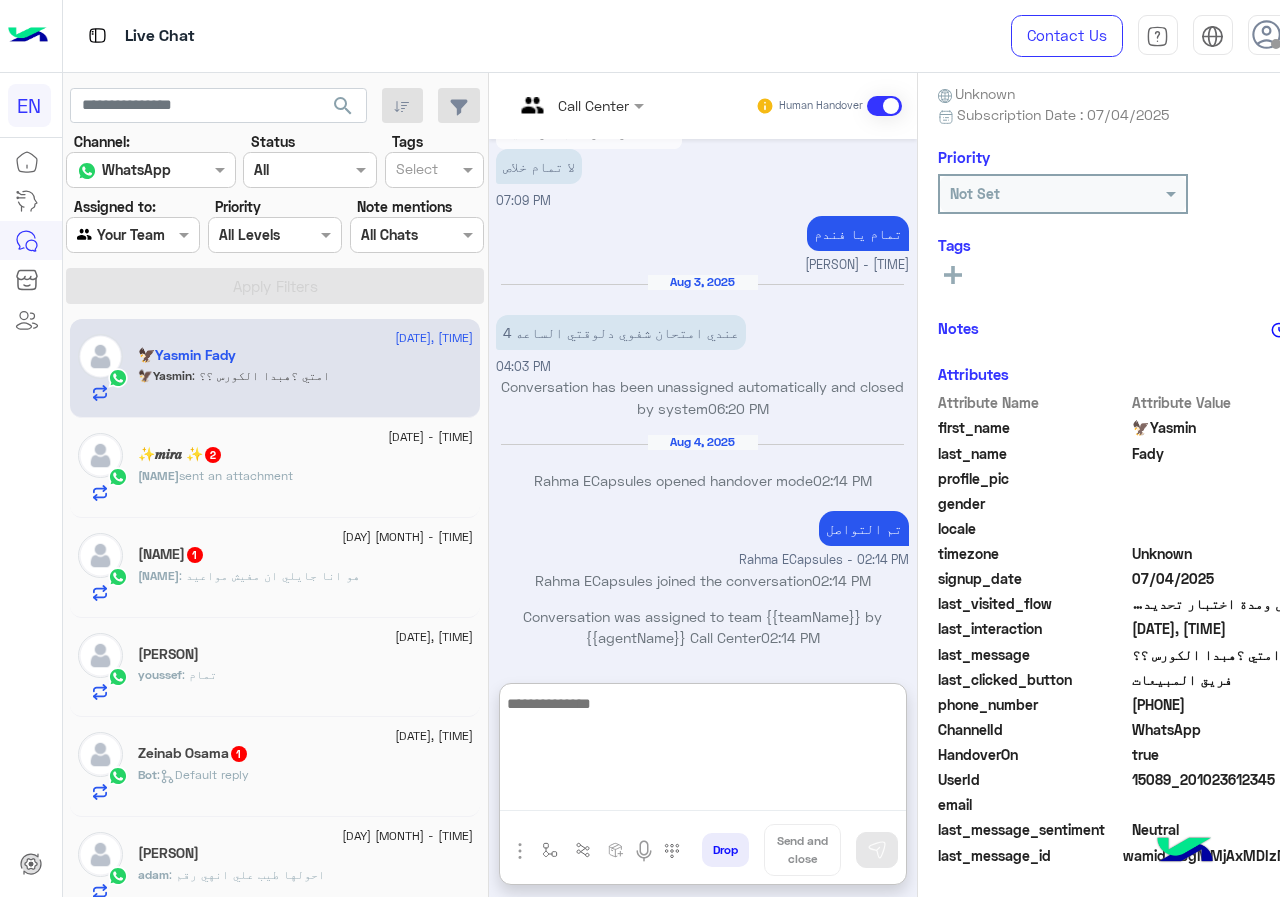 scroll, scrollTop: 1323, scrollLeft: 0, axis: vertical 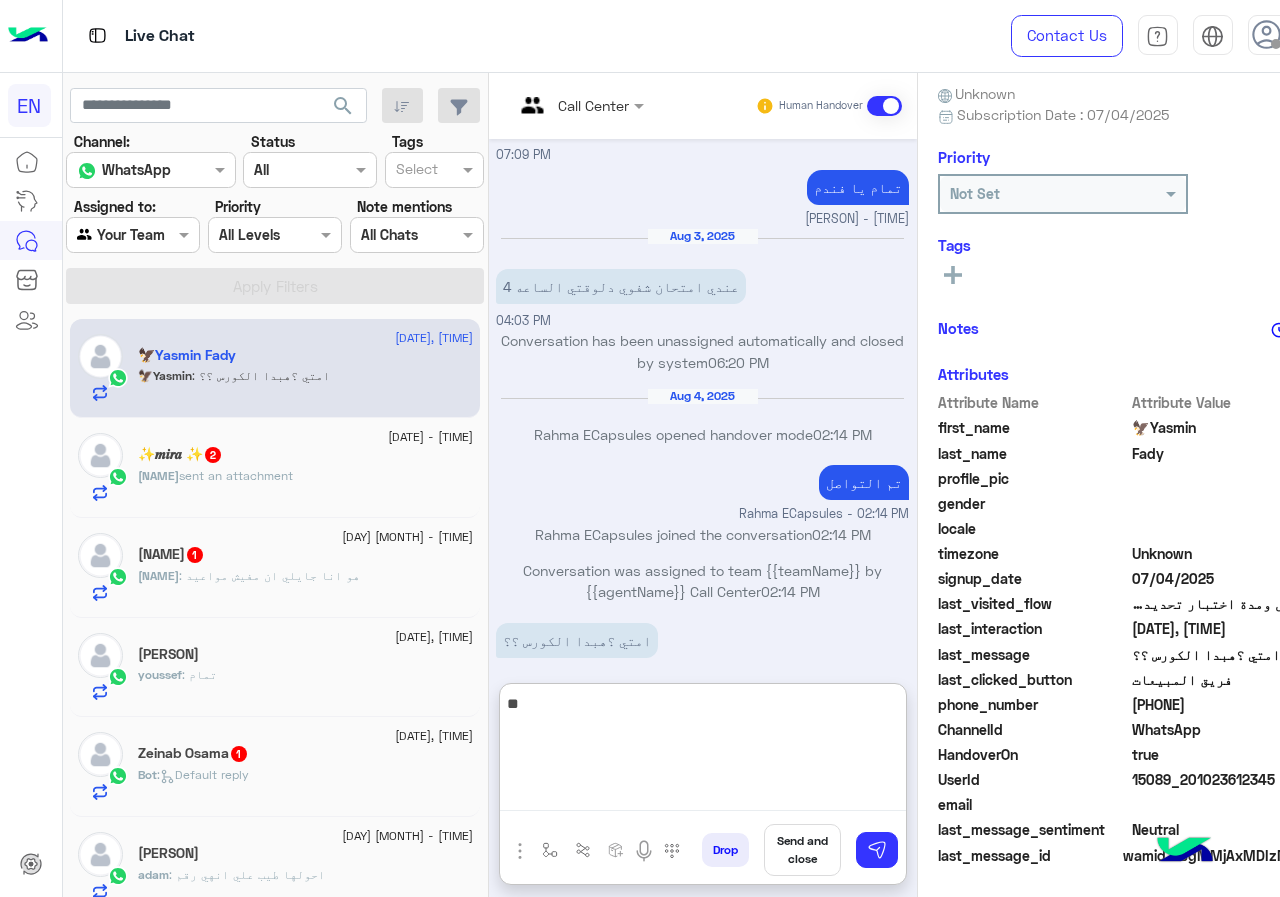type on "*" 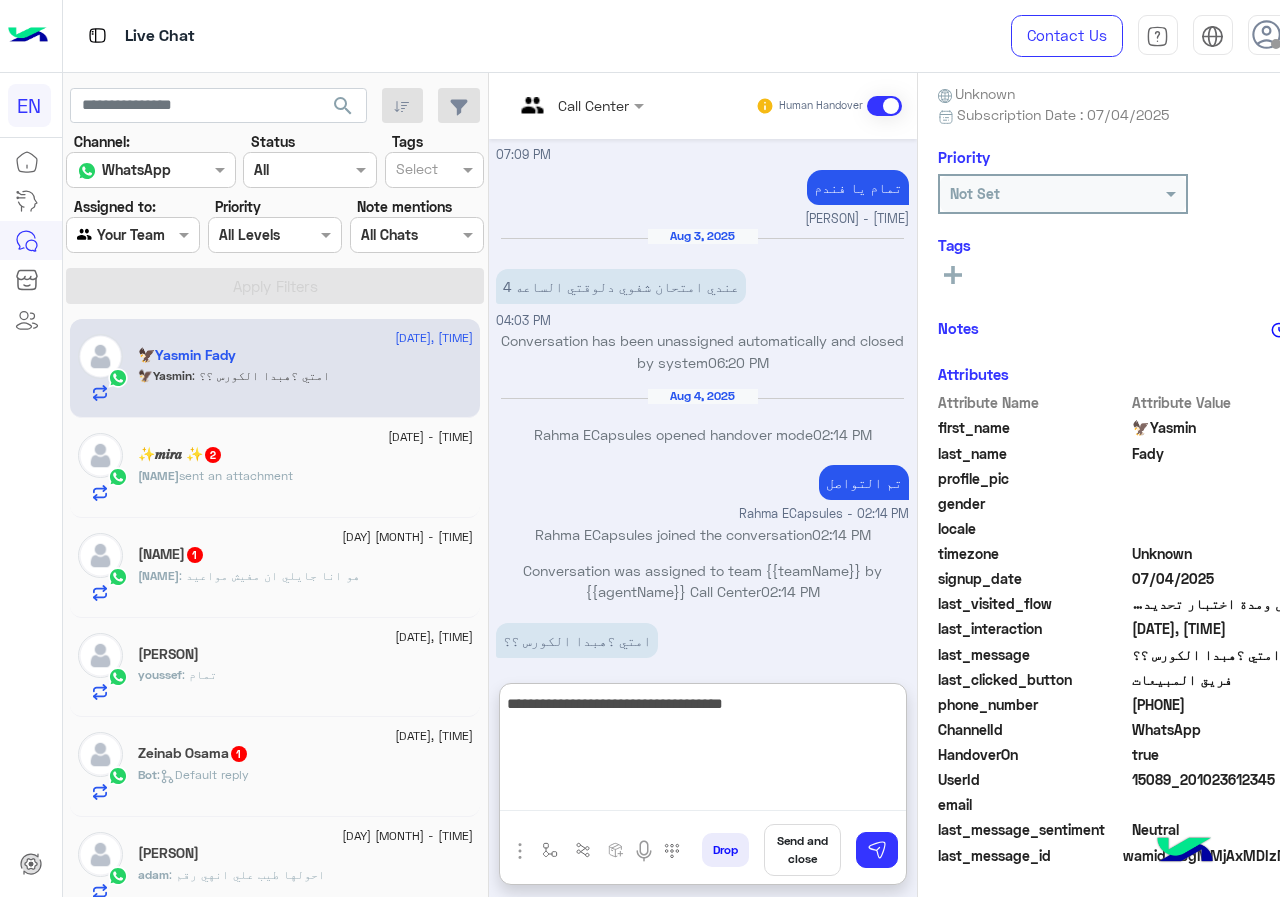 type on "**********" 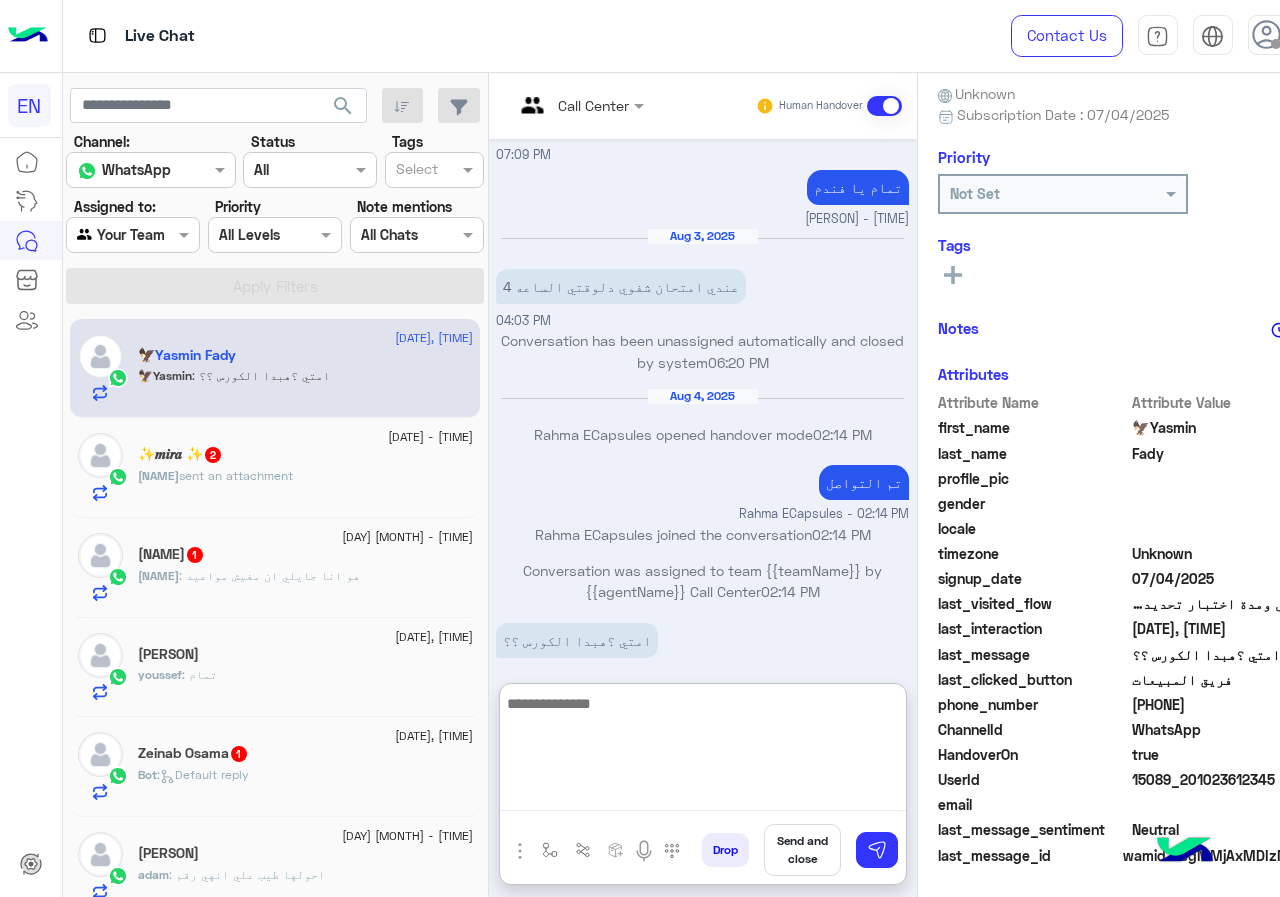 scroll, scrollTop: 1388, scrollLeft: 0, axis: vertical 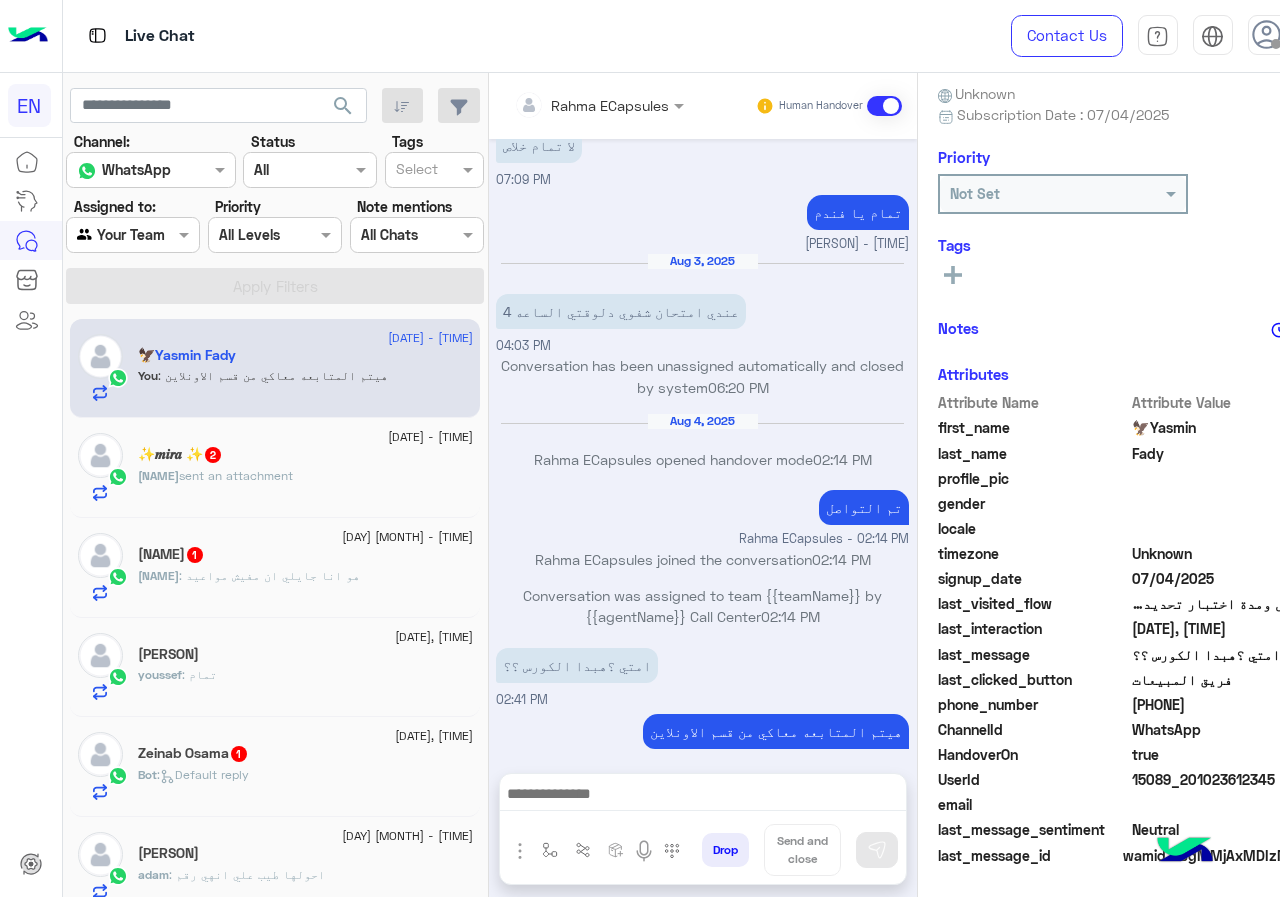 click on "✨𝒎𝒊𝒓𝒂 ✨  2" 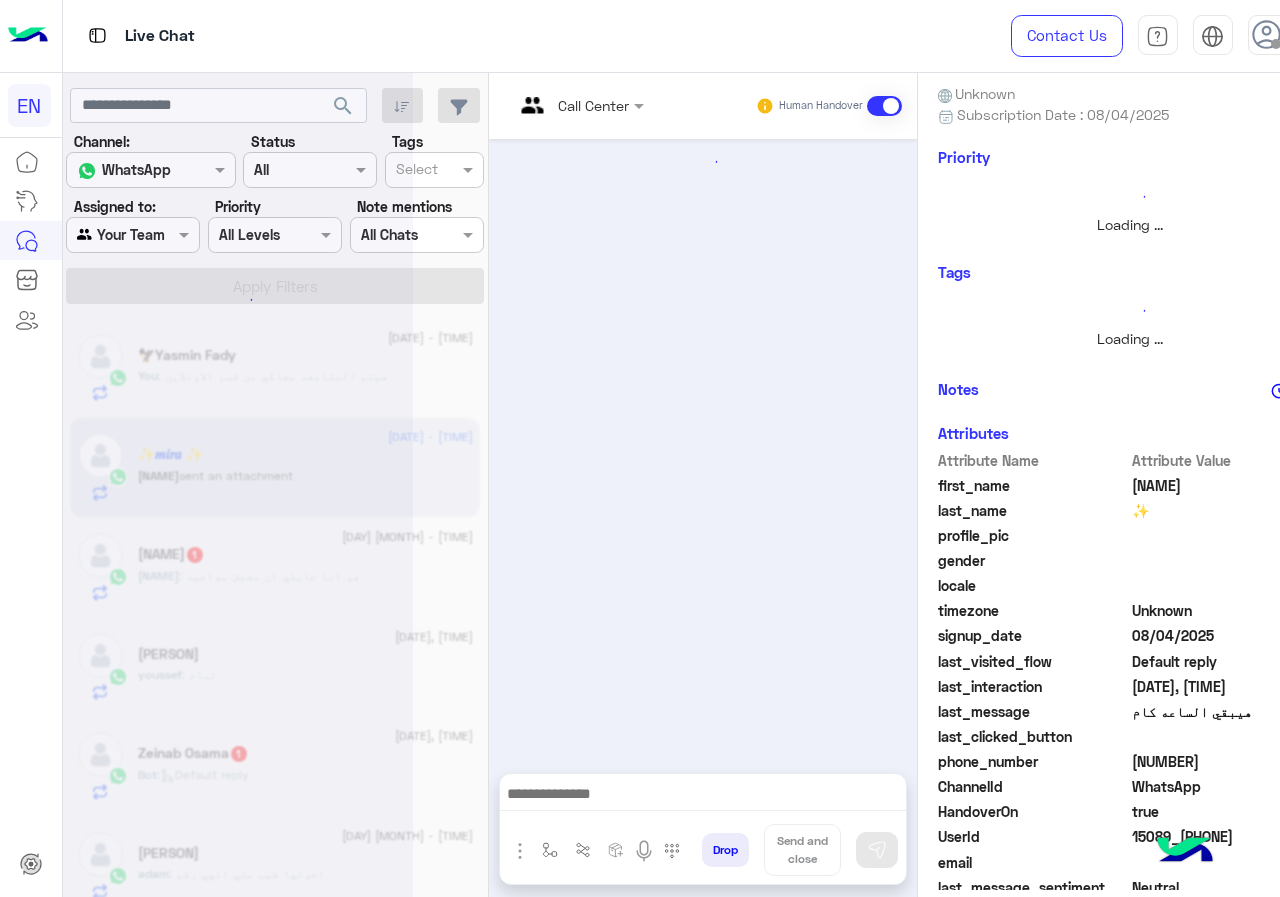 scroll, scrollTop: 0, scrollLeft: 0, axis: both 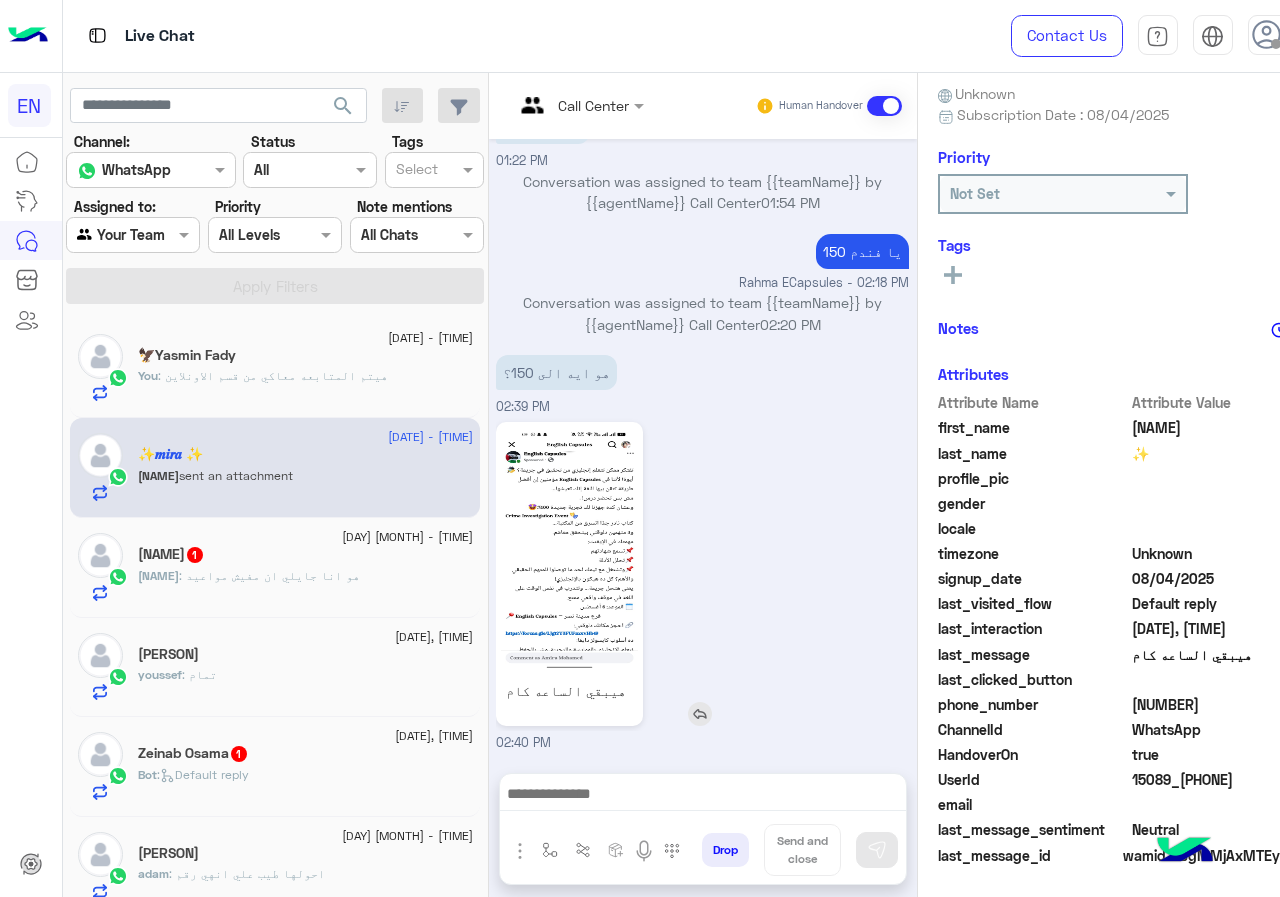 click 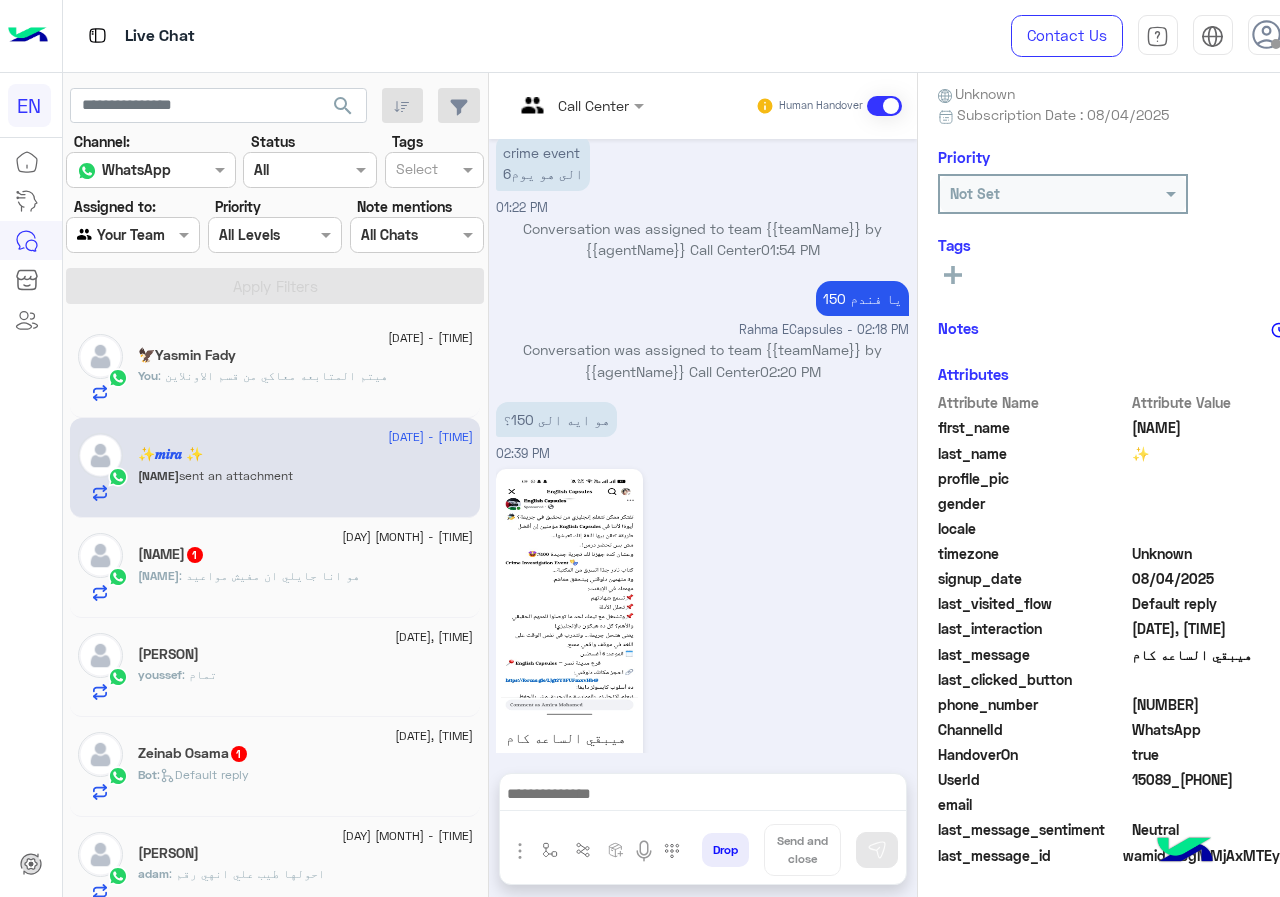 scroll, scrollTop: 1094, scrollLeft: 0, axis: vertical 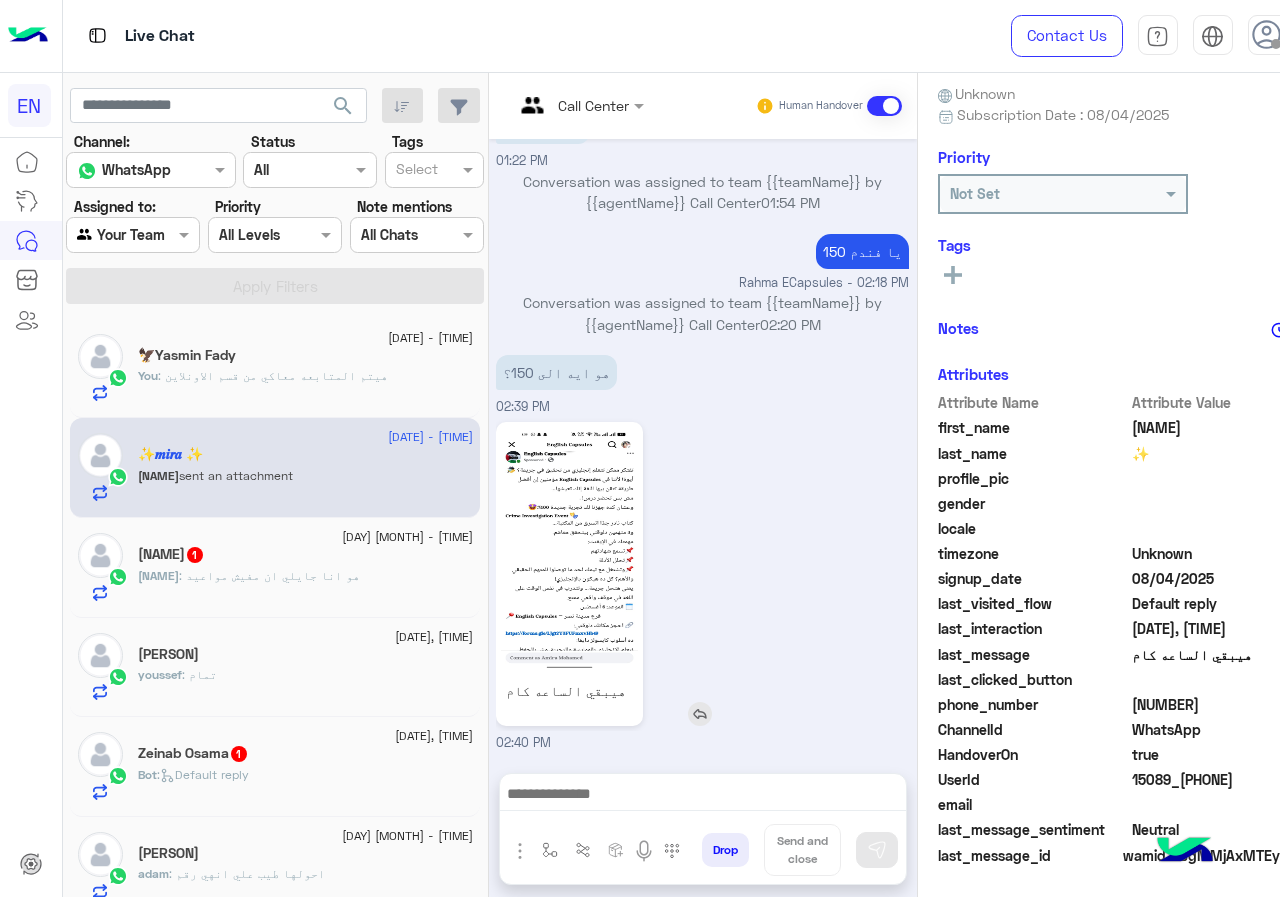 click 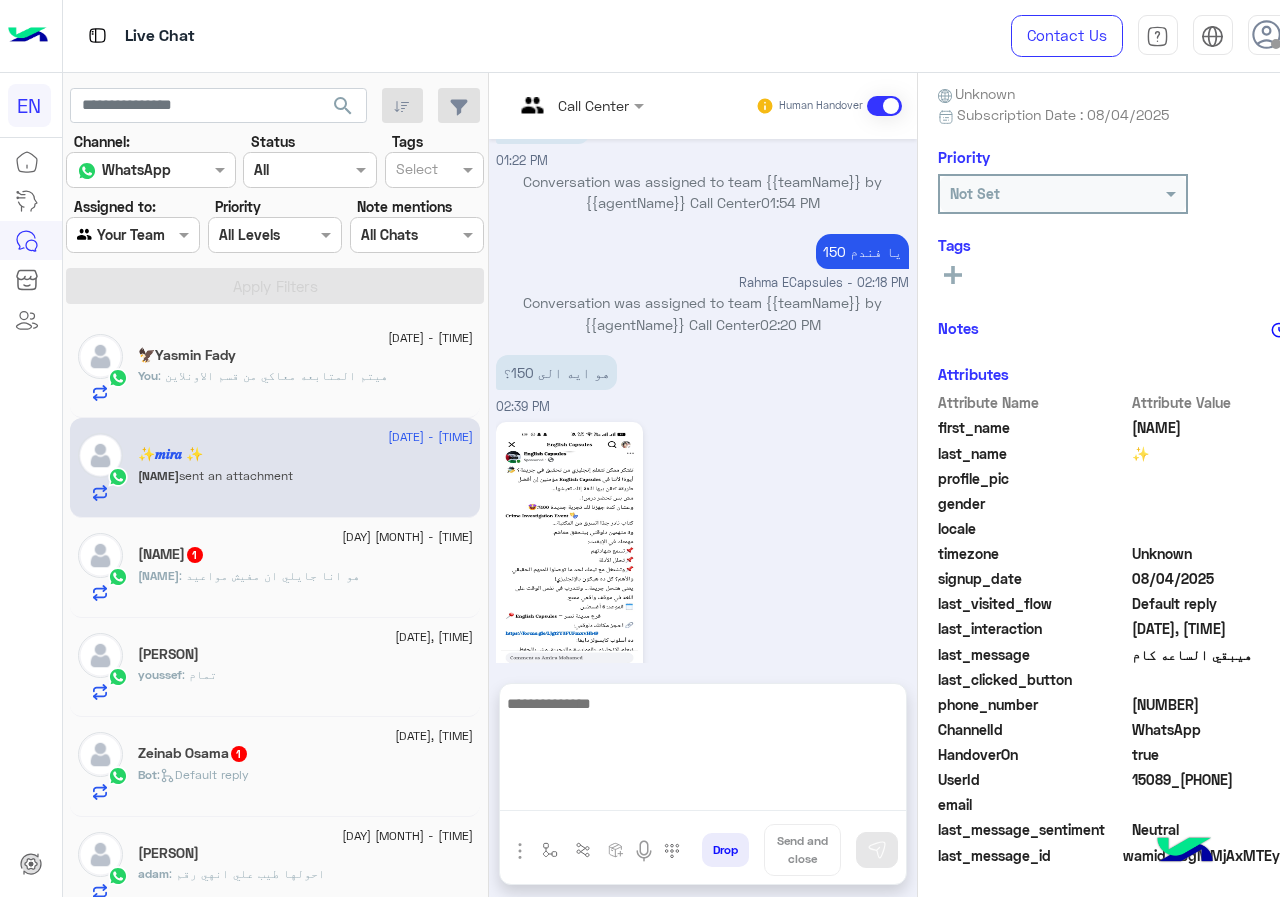 click at bounding box center [703, 751] 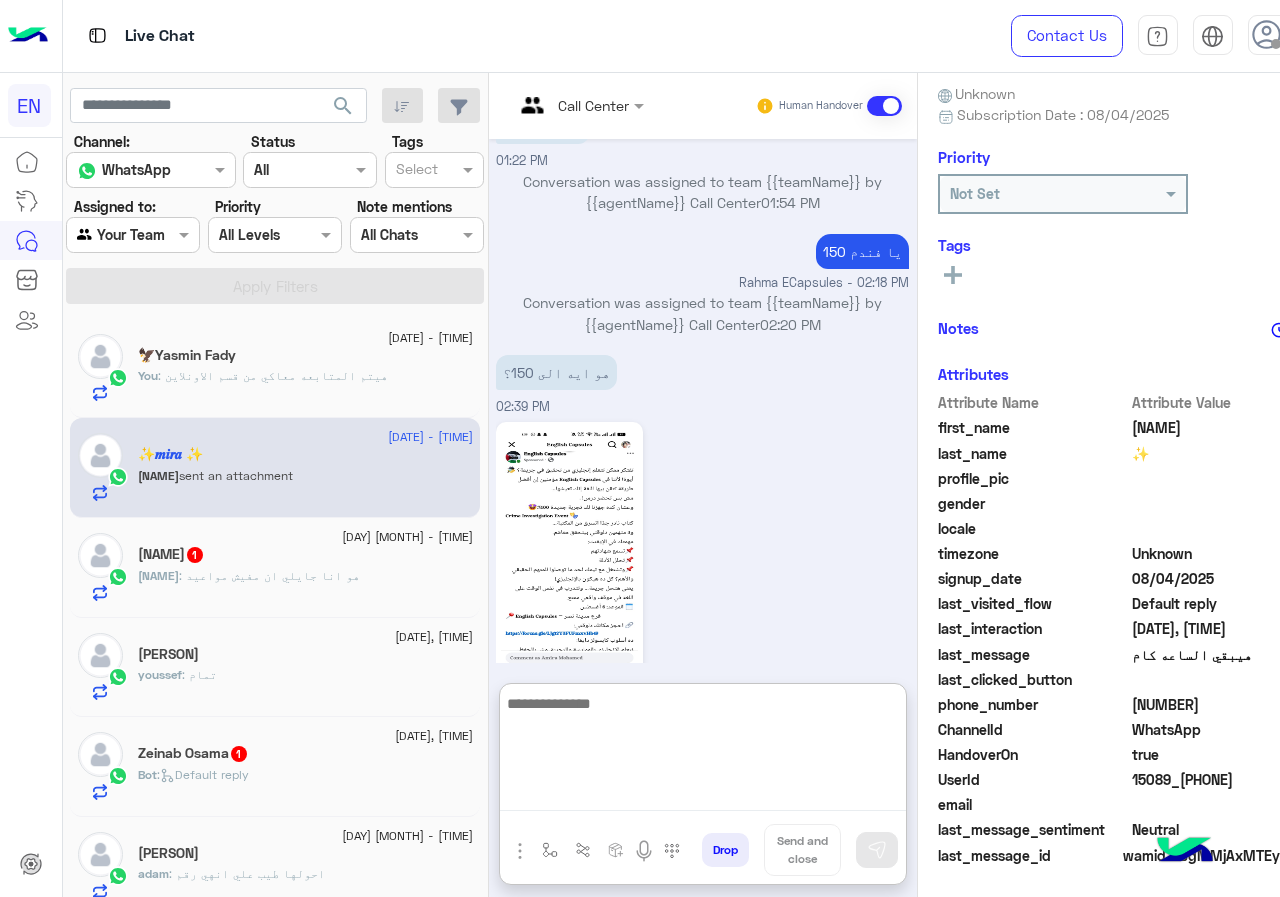 scroll, scrollTop: 1184, scrollLeft: 0, axis: vertical 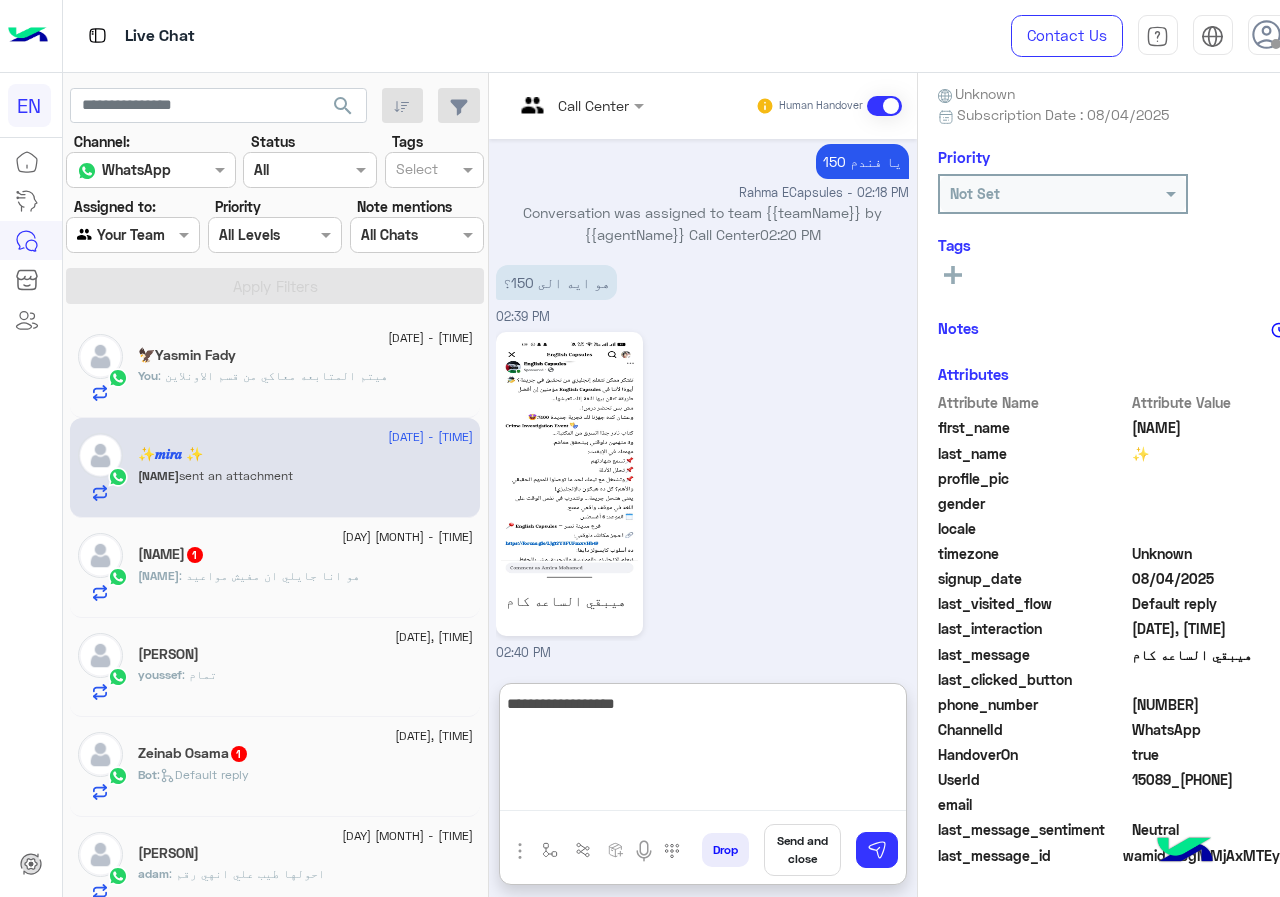 type on "**********" 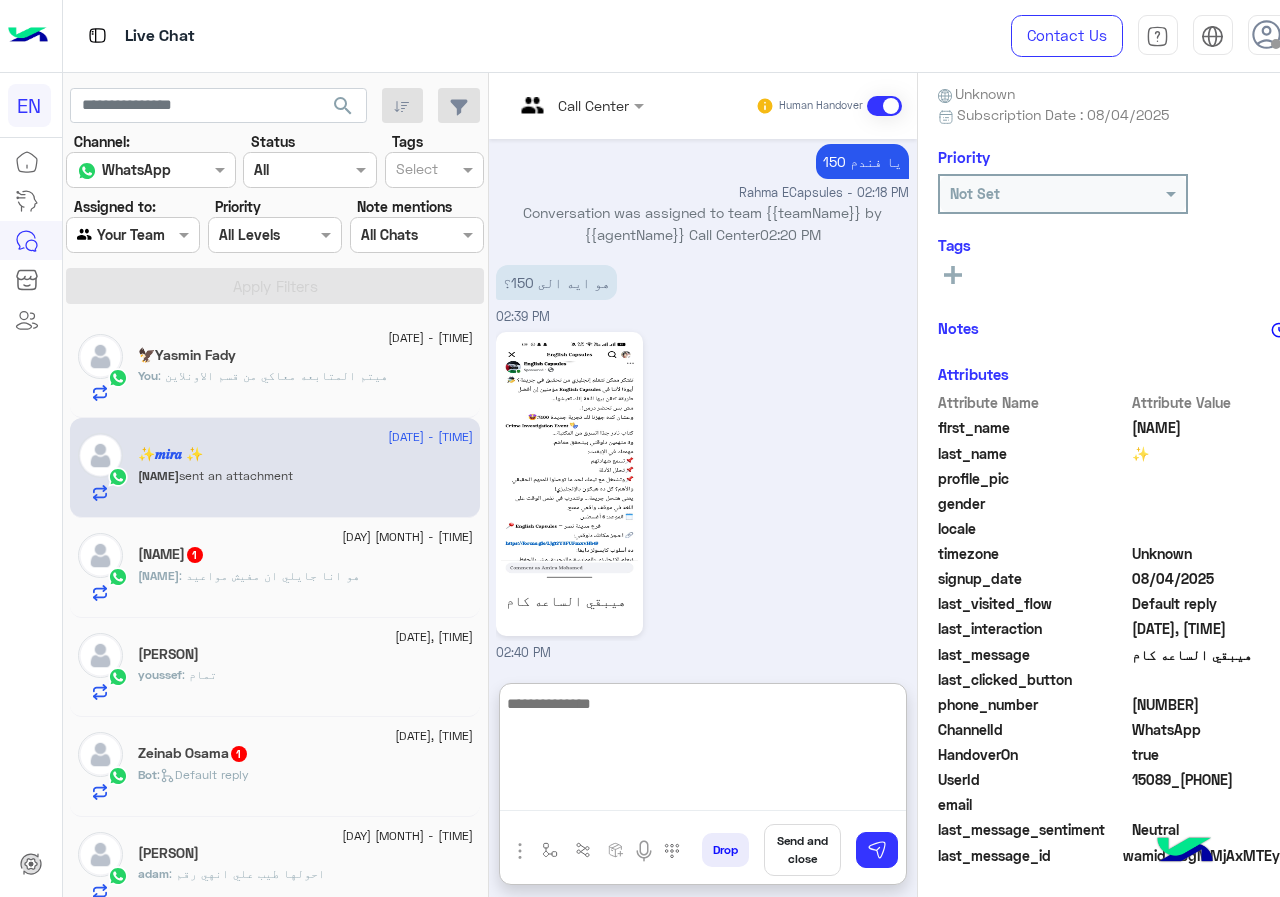 scroll, scrollTop: 1248, scrollLeft: 0, axis: vertical 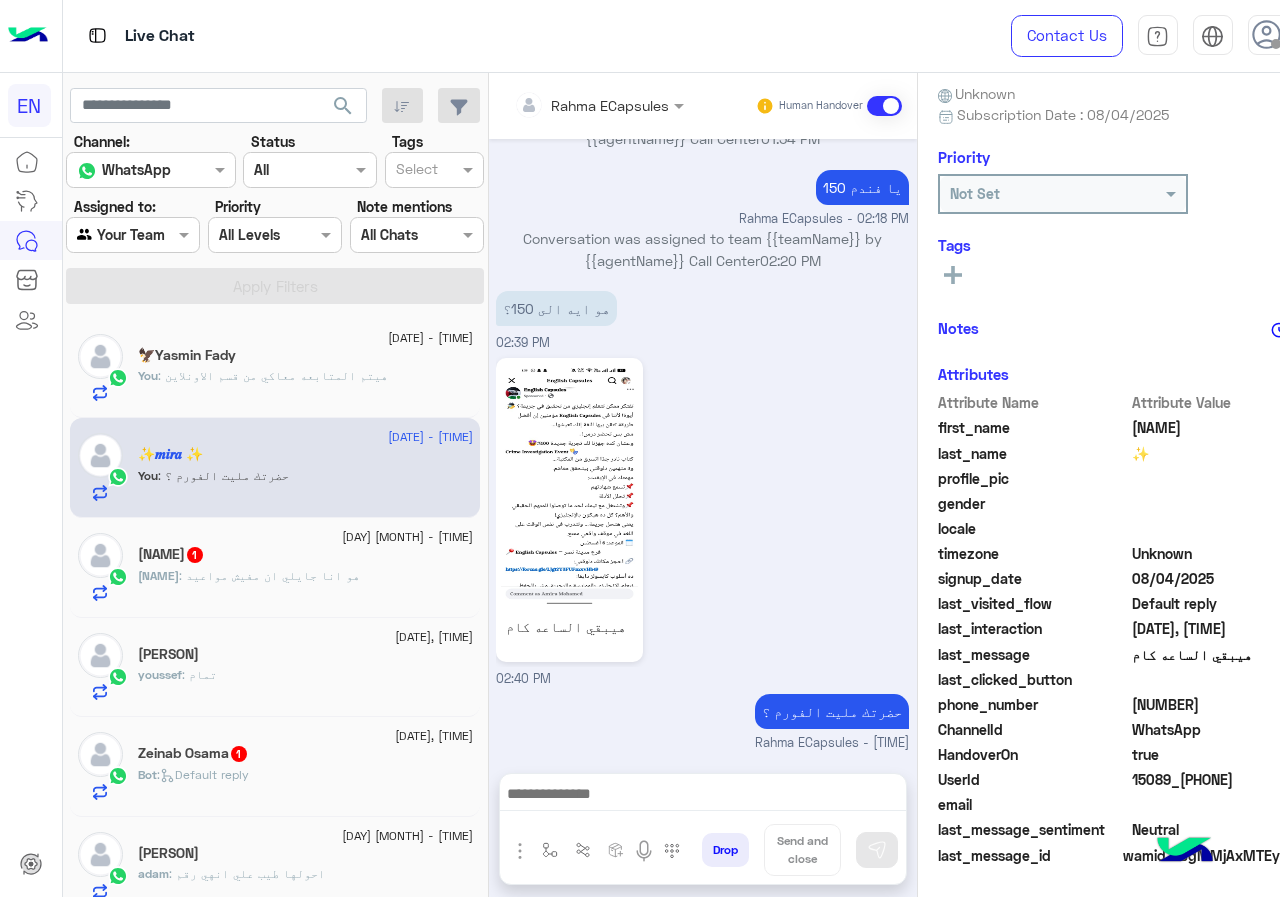 click on "[NAME] : هو انا جايلي ان مفيش مواعيد" 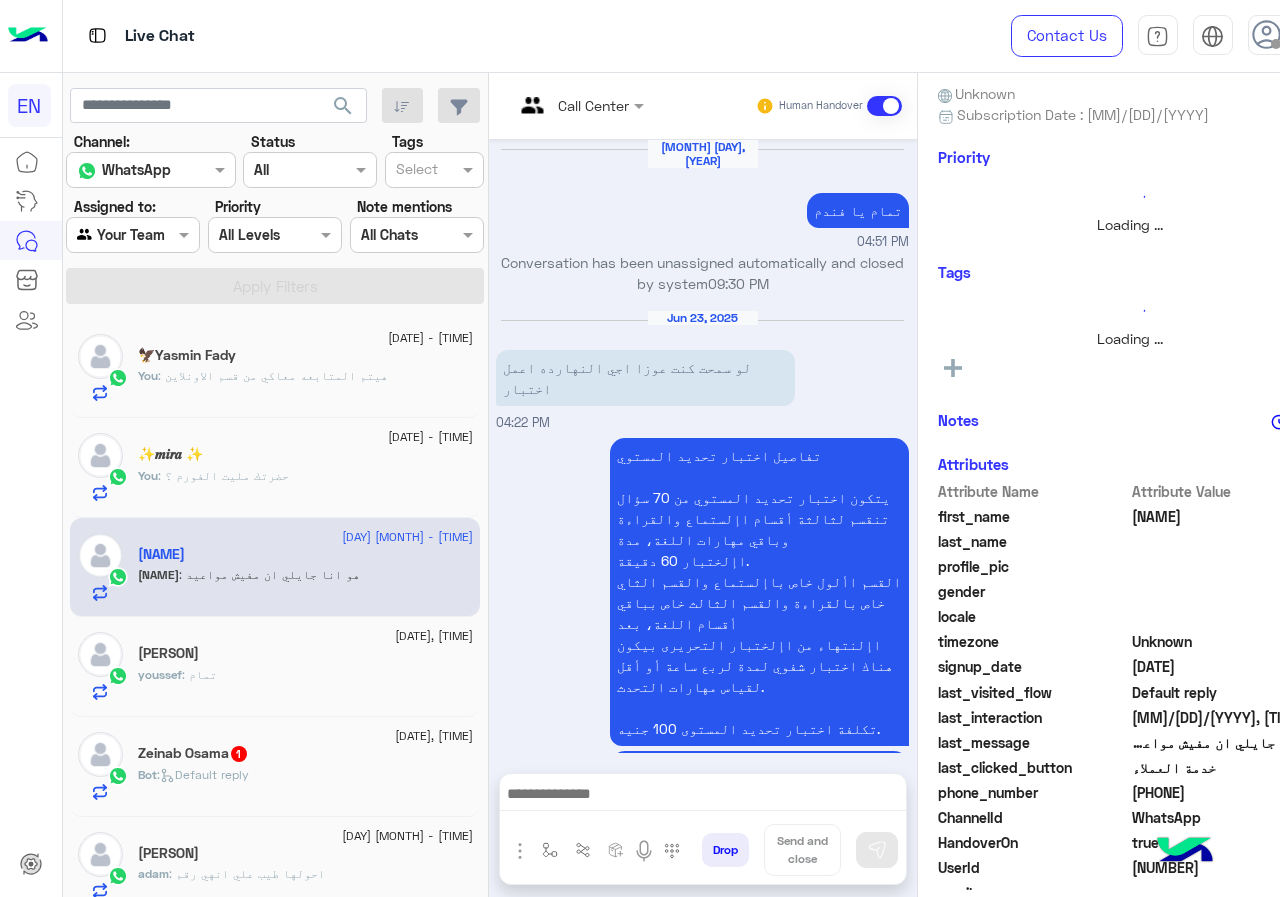 scroll, scrollTop: 1452, scrollLeft: 0, axis: vertical 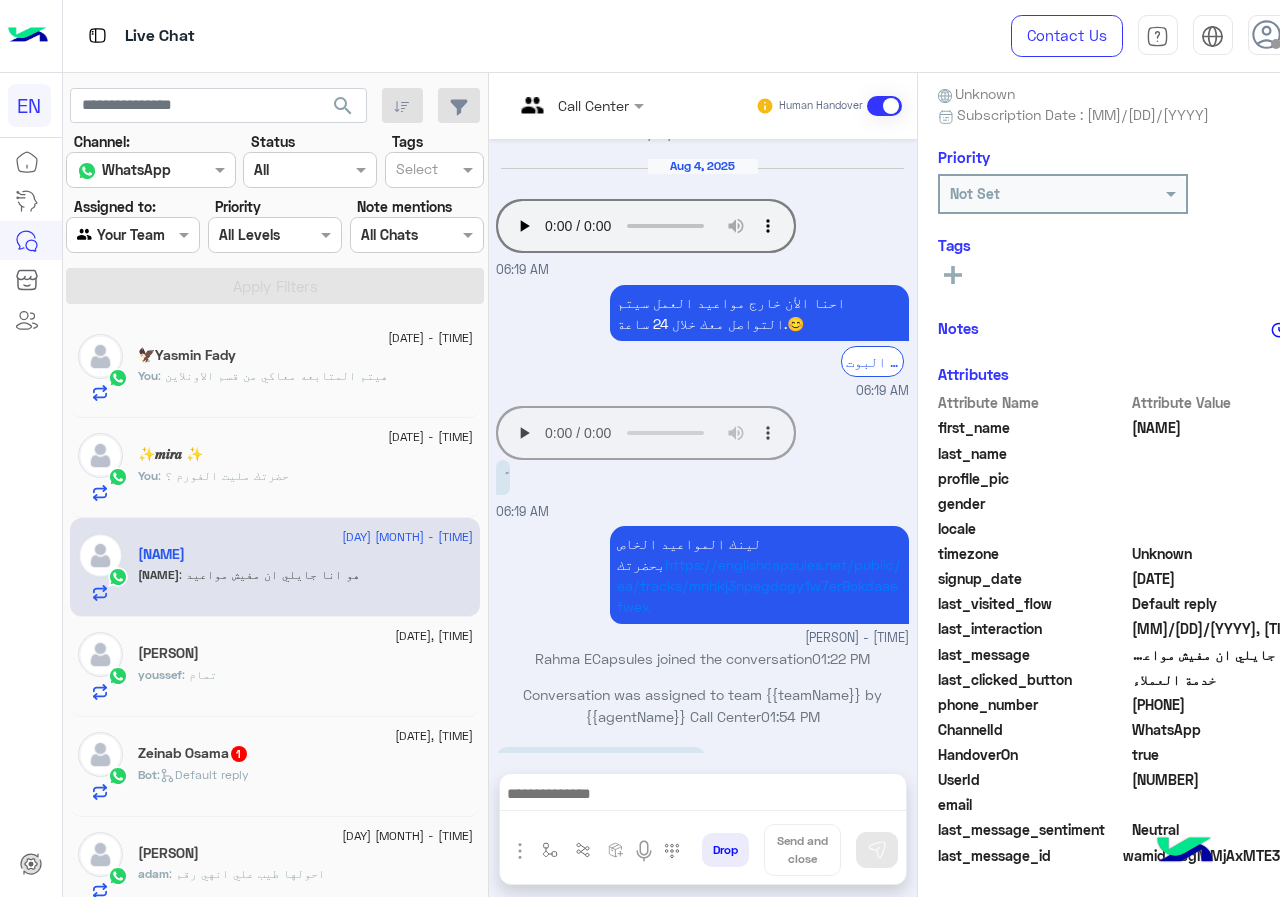 drag, startPoint x: 1138, startPoint y: 699, endPoint x: 1204, endPoint y: 700, distance: 66.007576 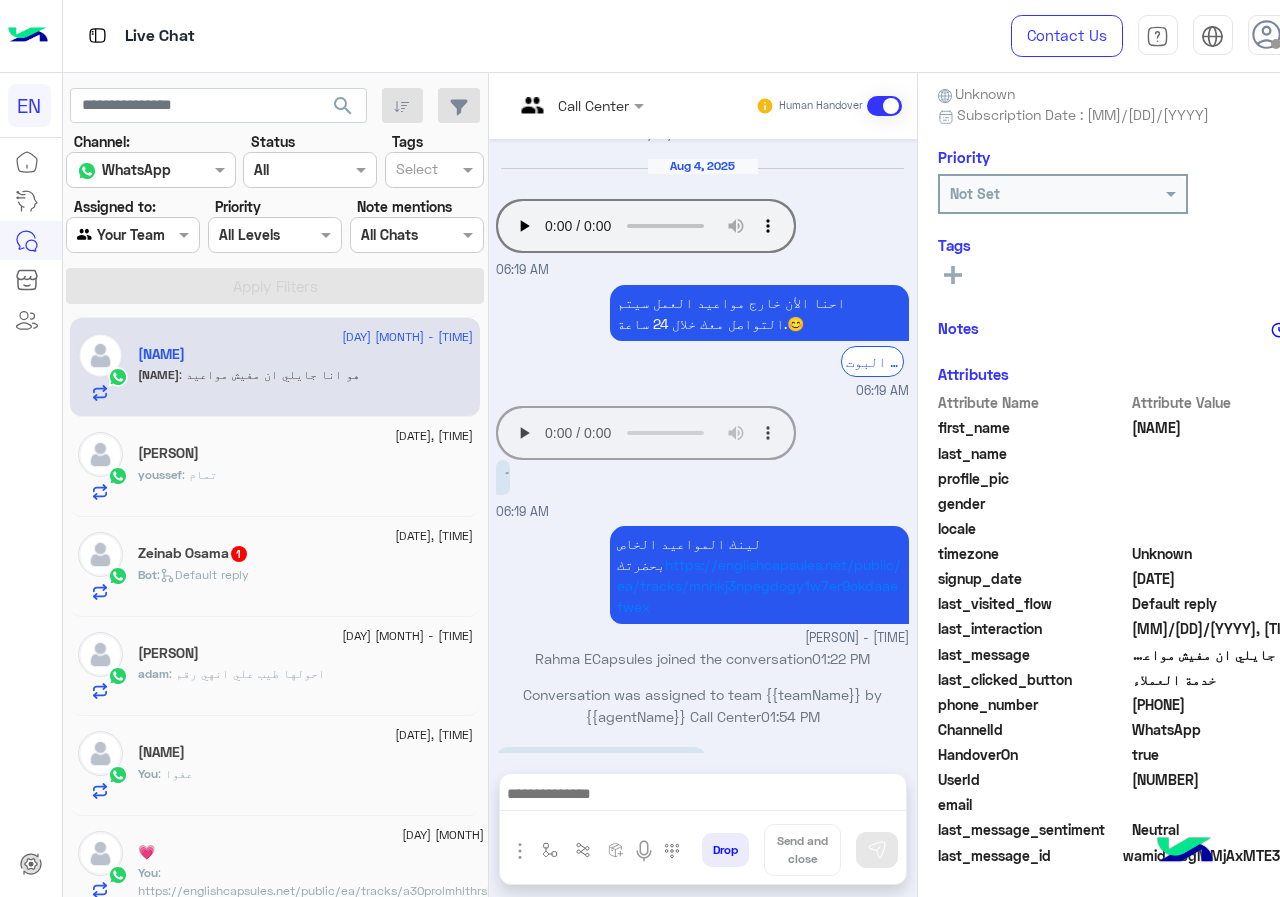 scroll, scrollTop: 0, scrollLeft: 0, axis: both 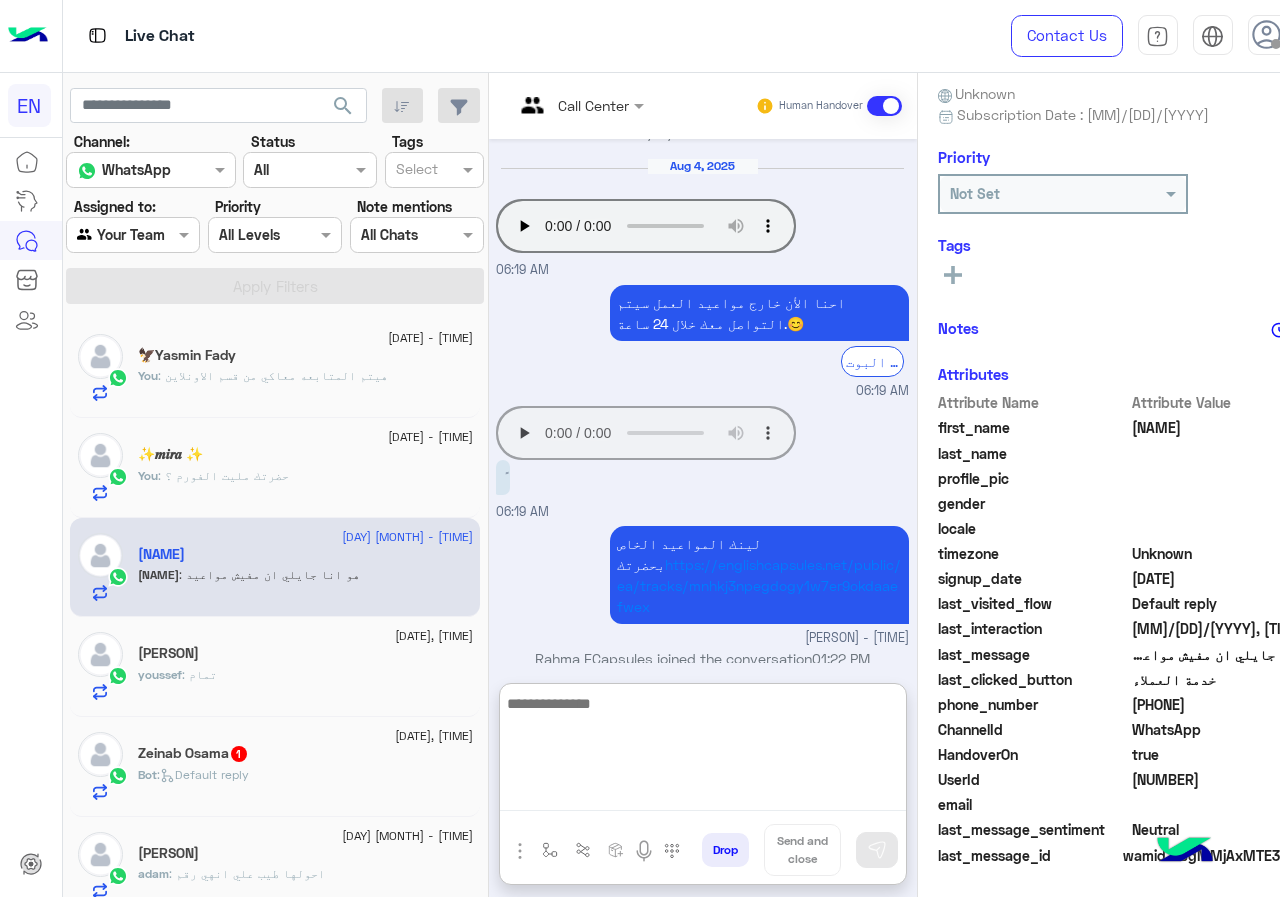 click at bounding box center (703, 751) 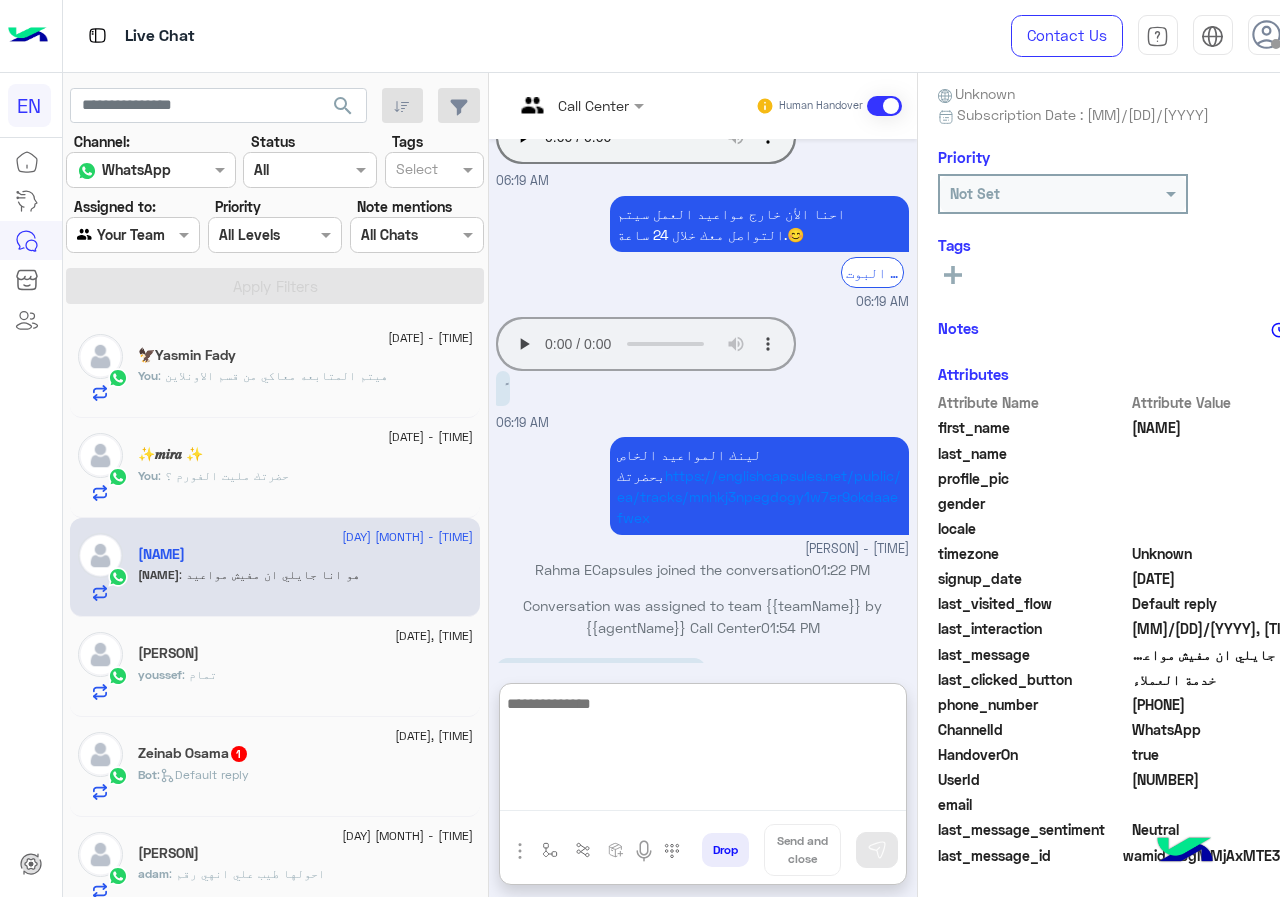 click at bounding box center [703, 751] 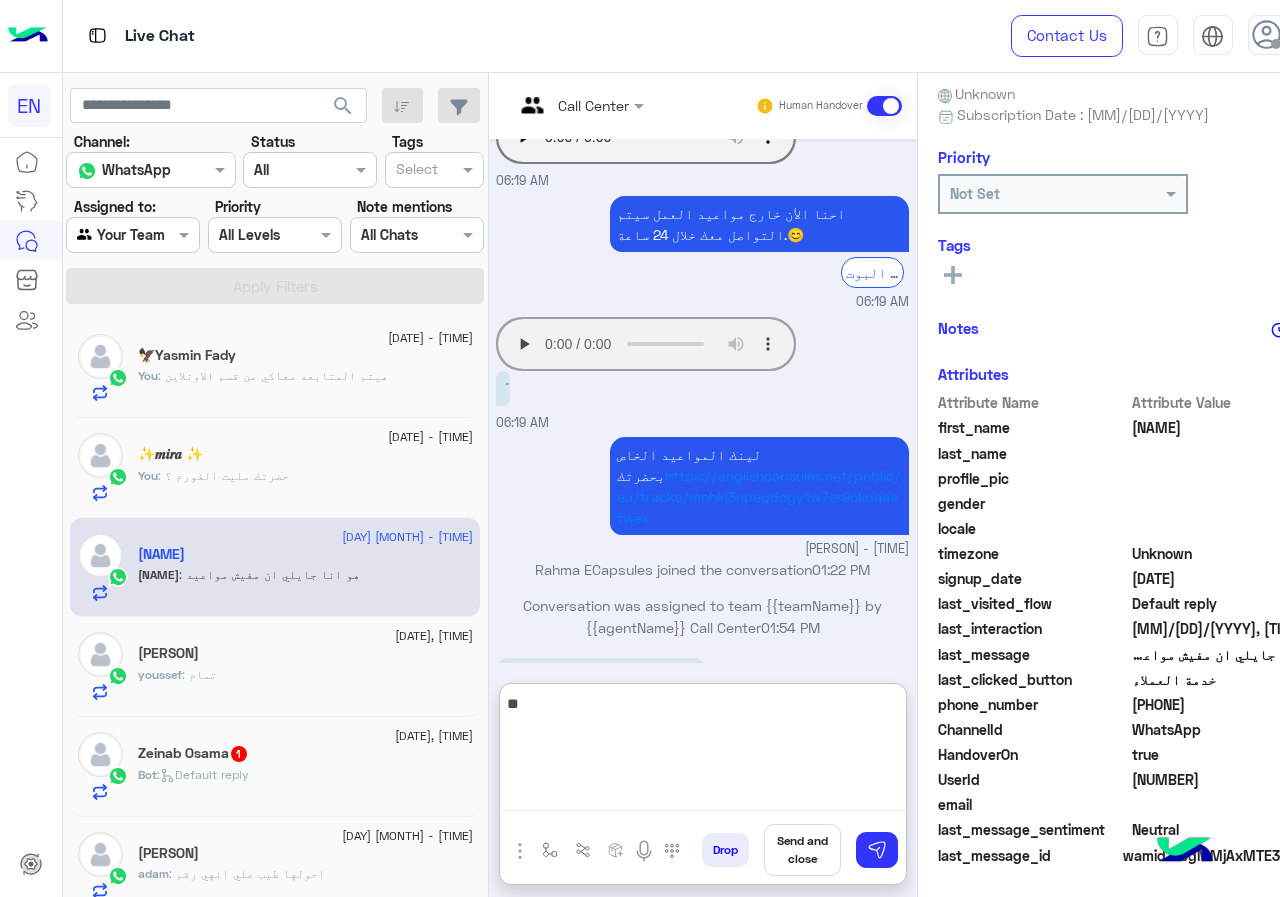 type on "*" 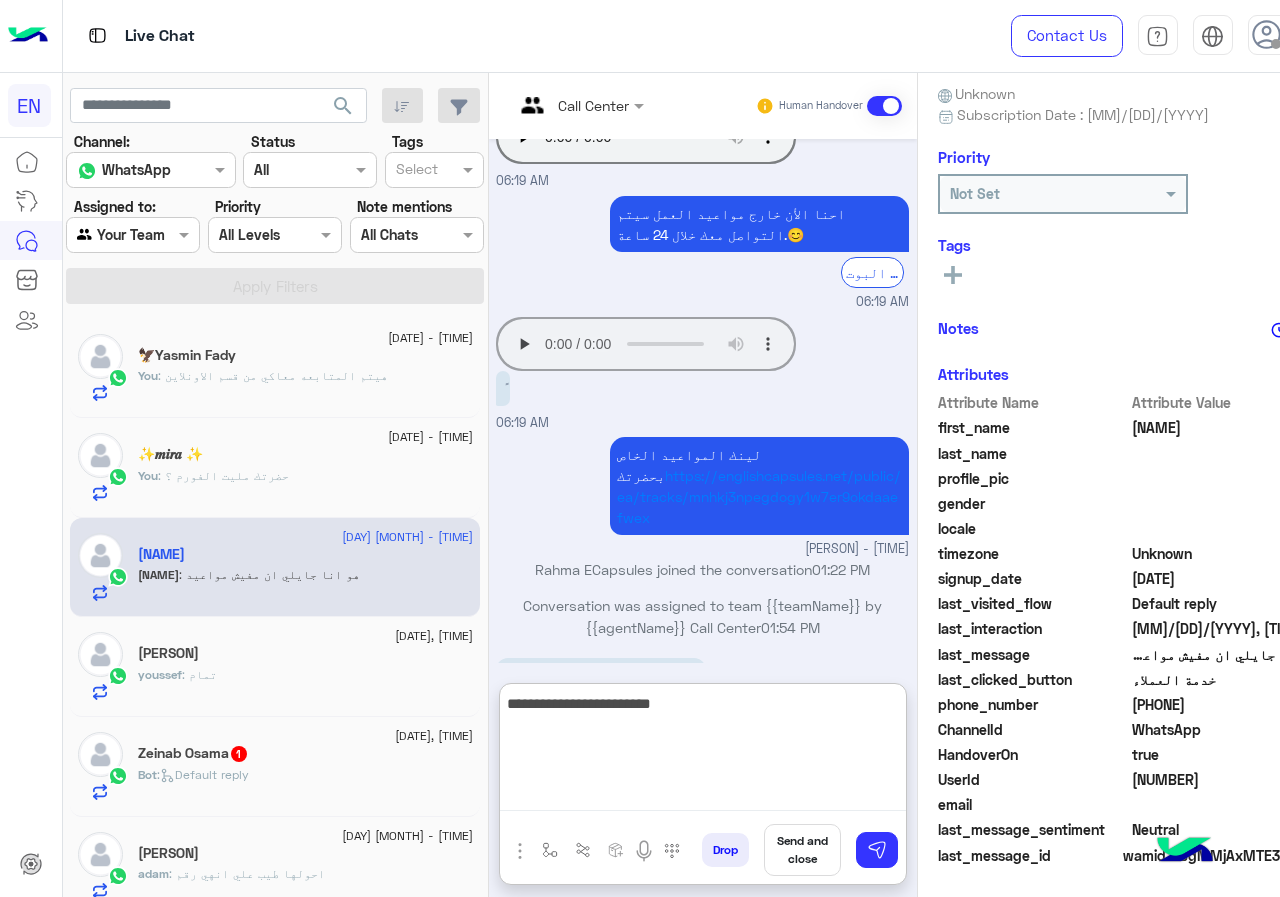 type on "**********" 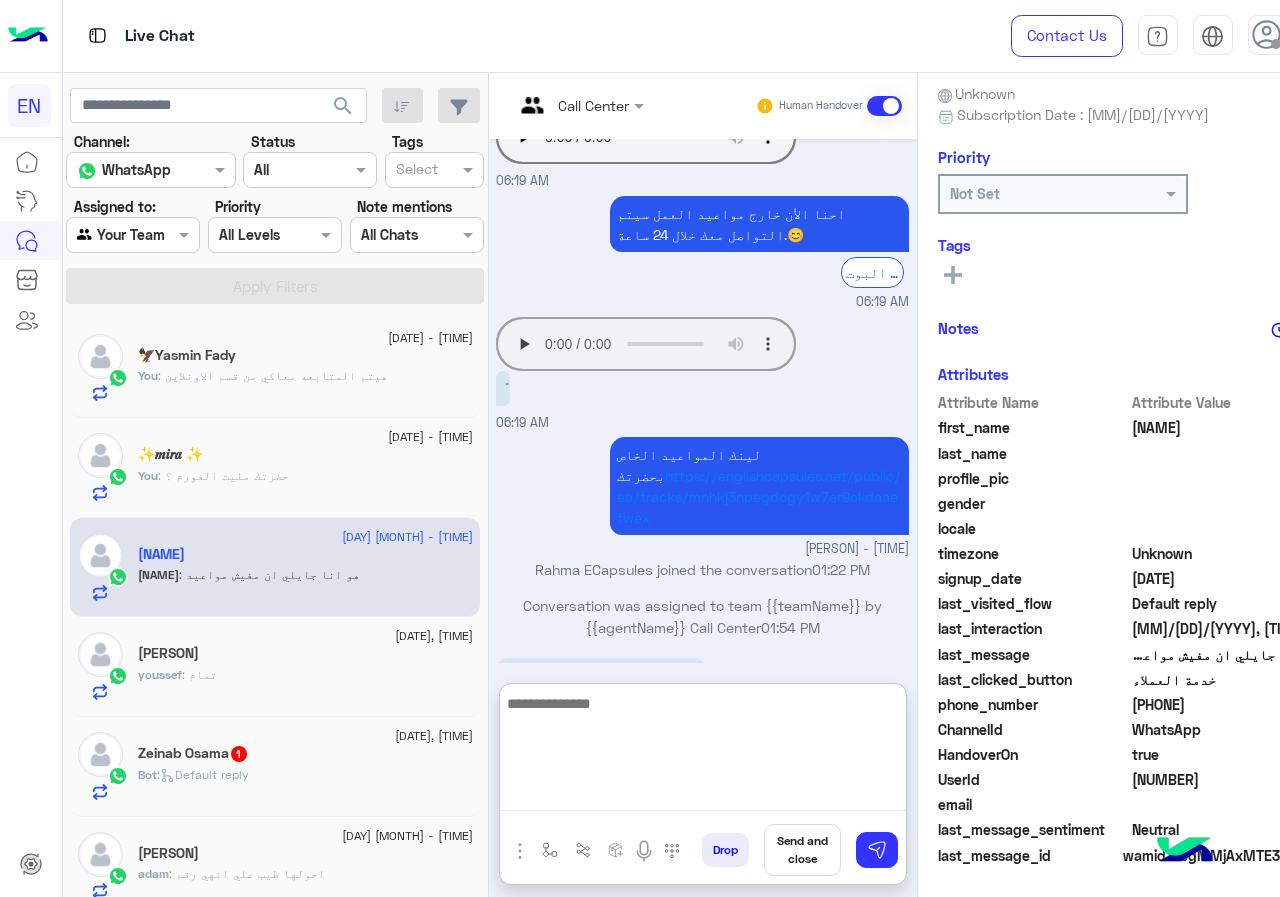 scroll, scrollTop: 1606, scrollLeft: 0, axis: vertical 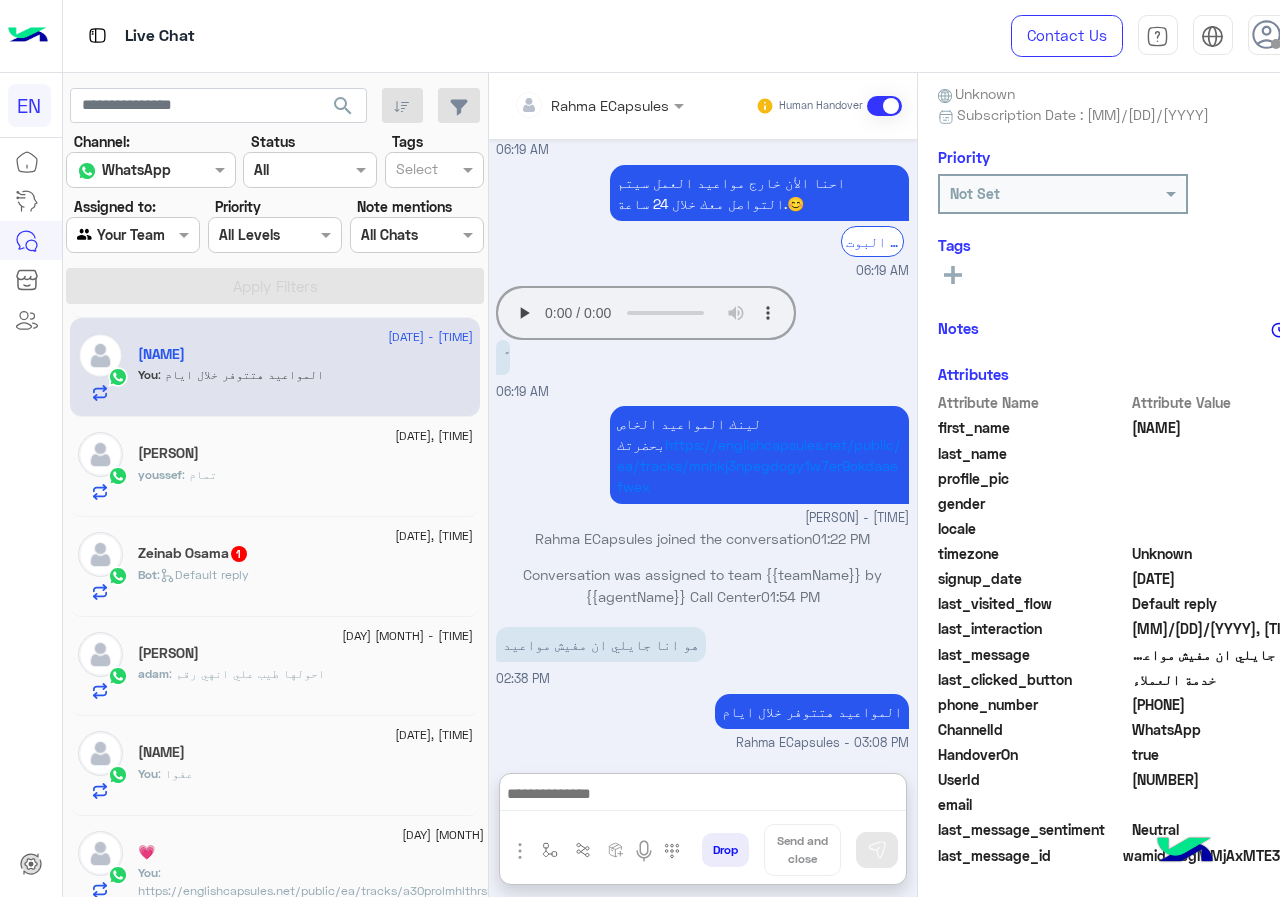 click on "[NAME] : تمام" 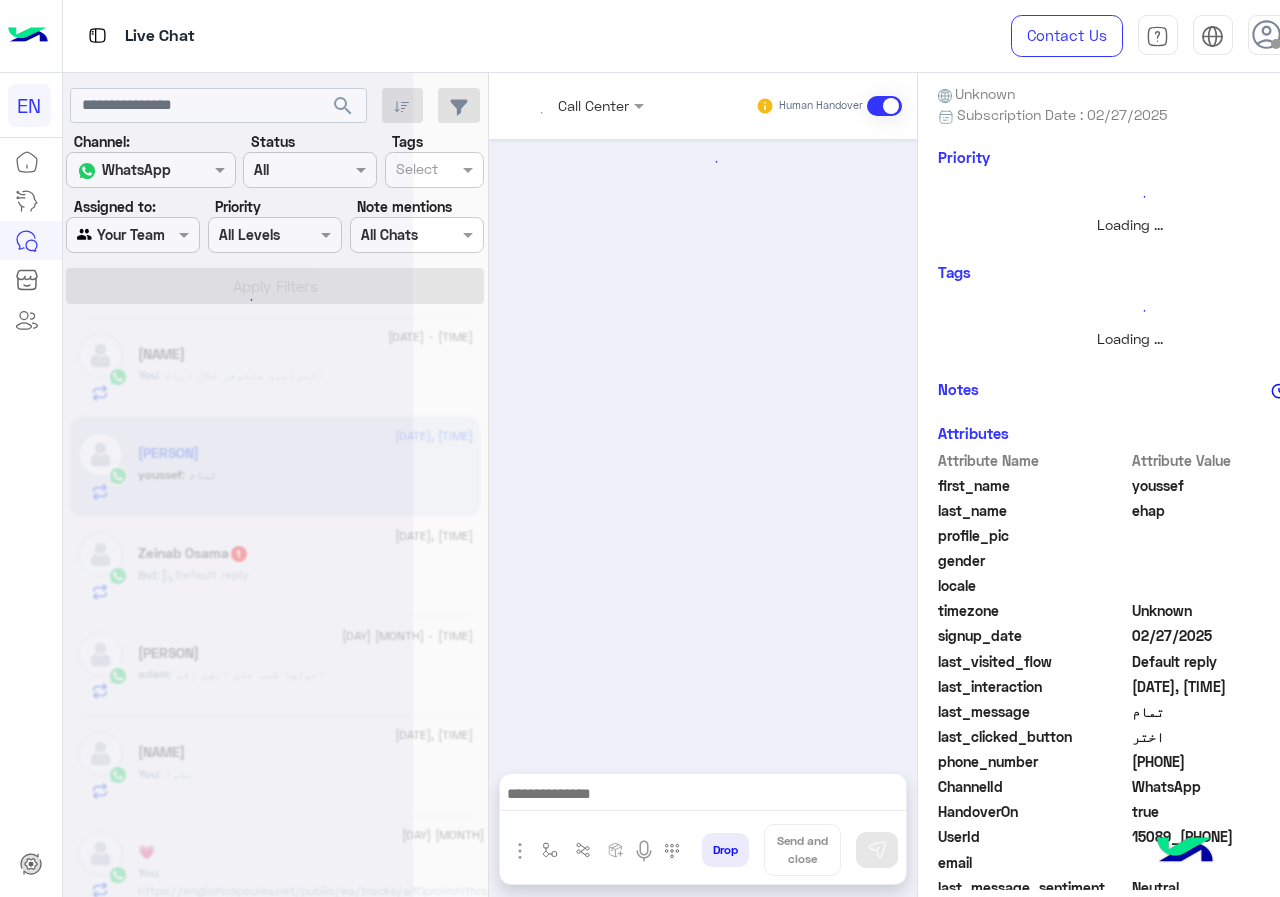 scroll, scrollTop: 0, scrollLeft: 0, axis: both 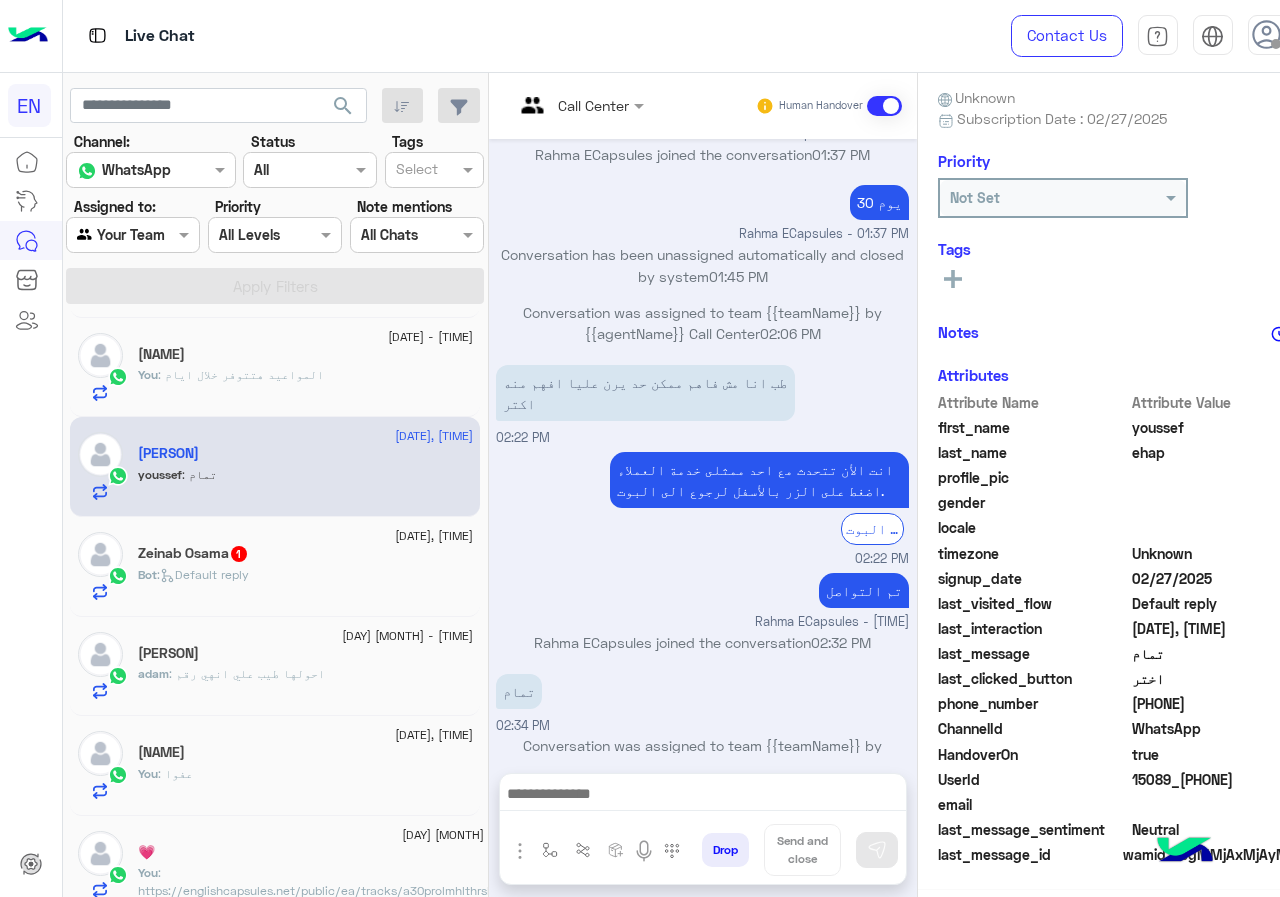 click on "[DAY] [MONTH] - [TIME] [PERSON]  adam : احولها طيب علي انهي رقم" 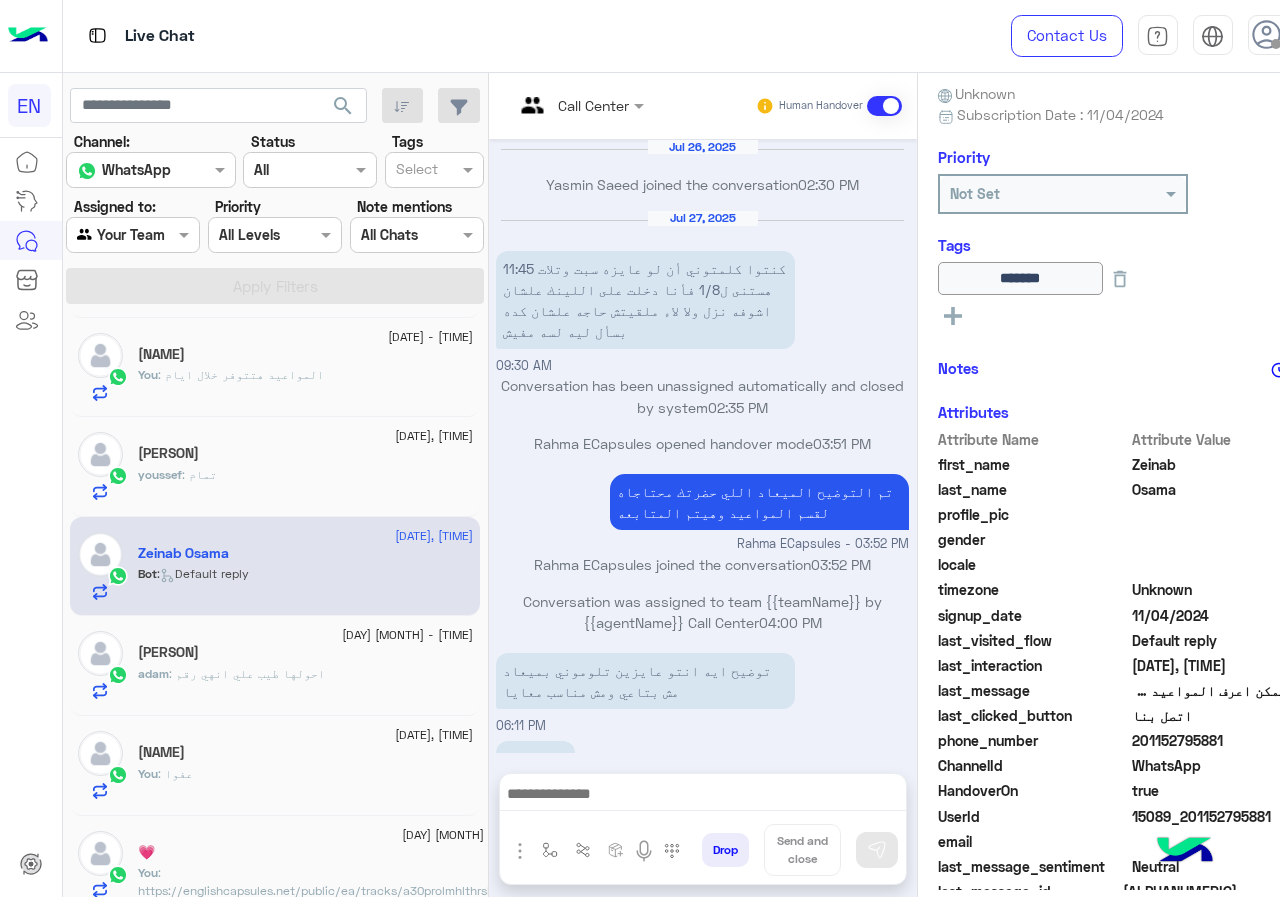 scroll, scrollTop: 1055, scrollLeft: 0, axis: vertical 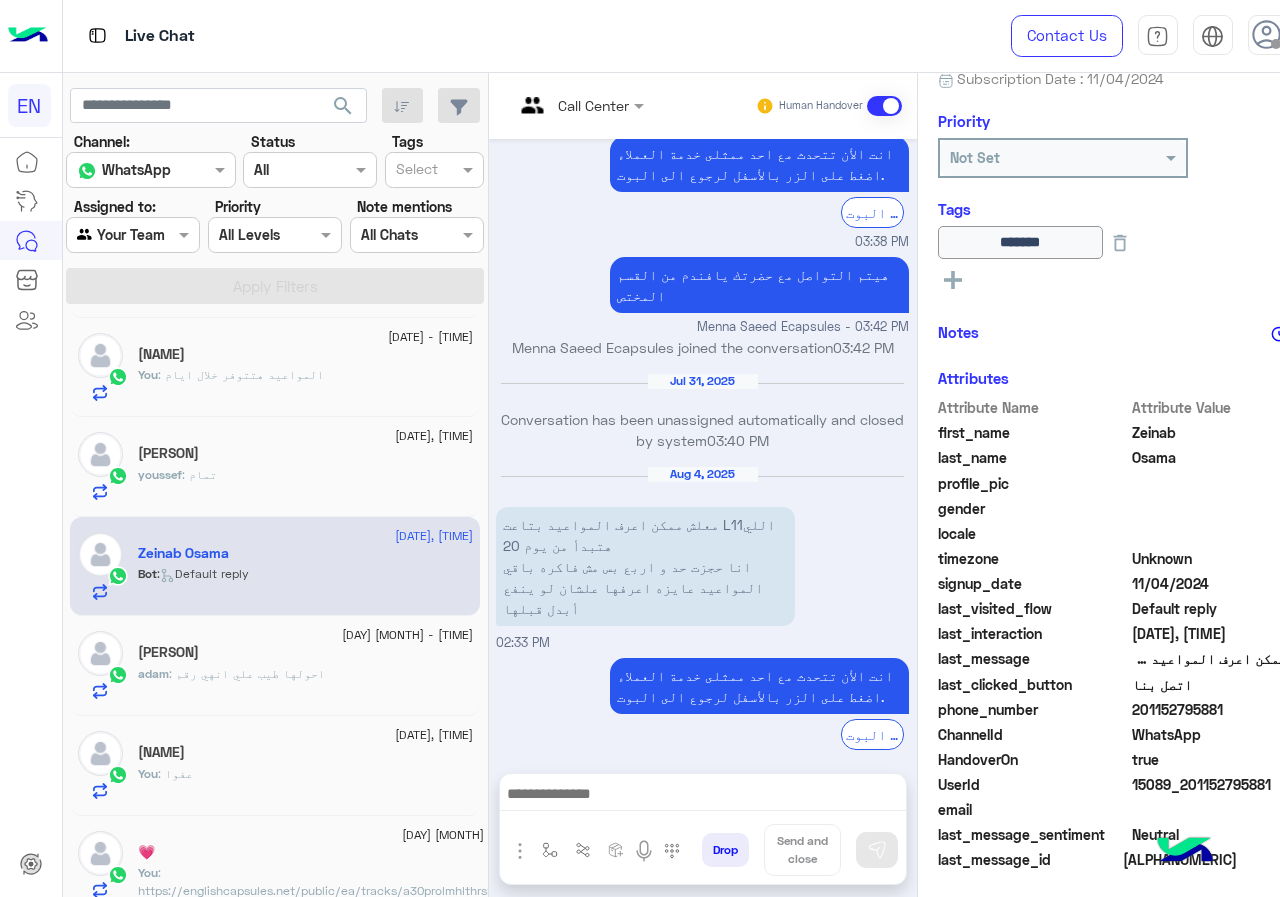 drag, startPoint x: 1137, startPoint y: 712, endPoint x: 1279, endPoint y: 712, distance: 142 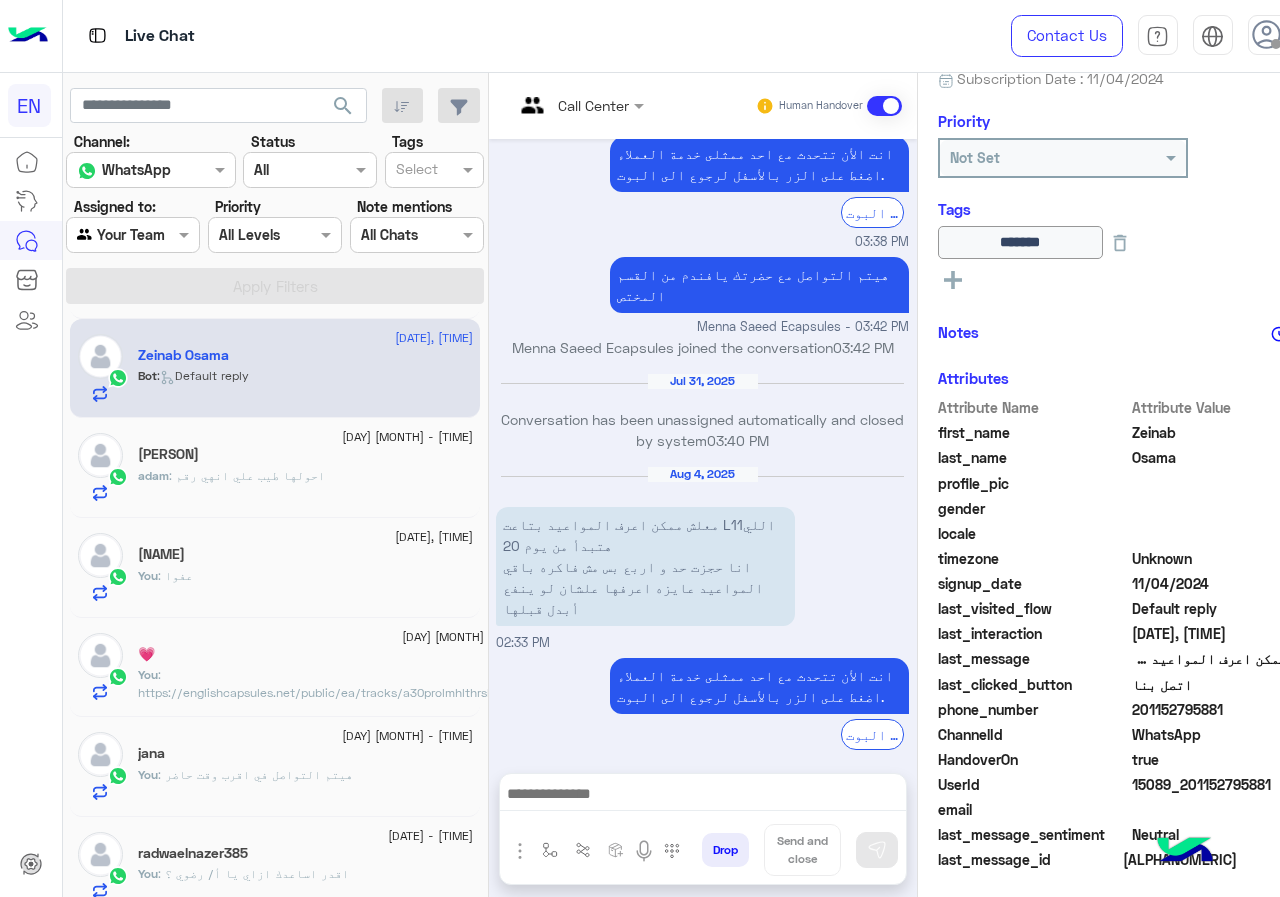 scroll, scrollTop: 400, scrollLeft: 0, axis: vertical 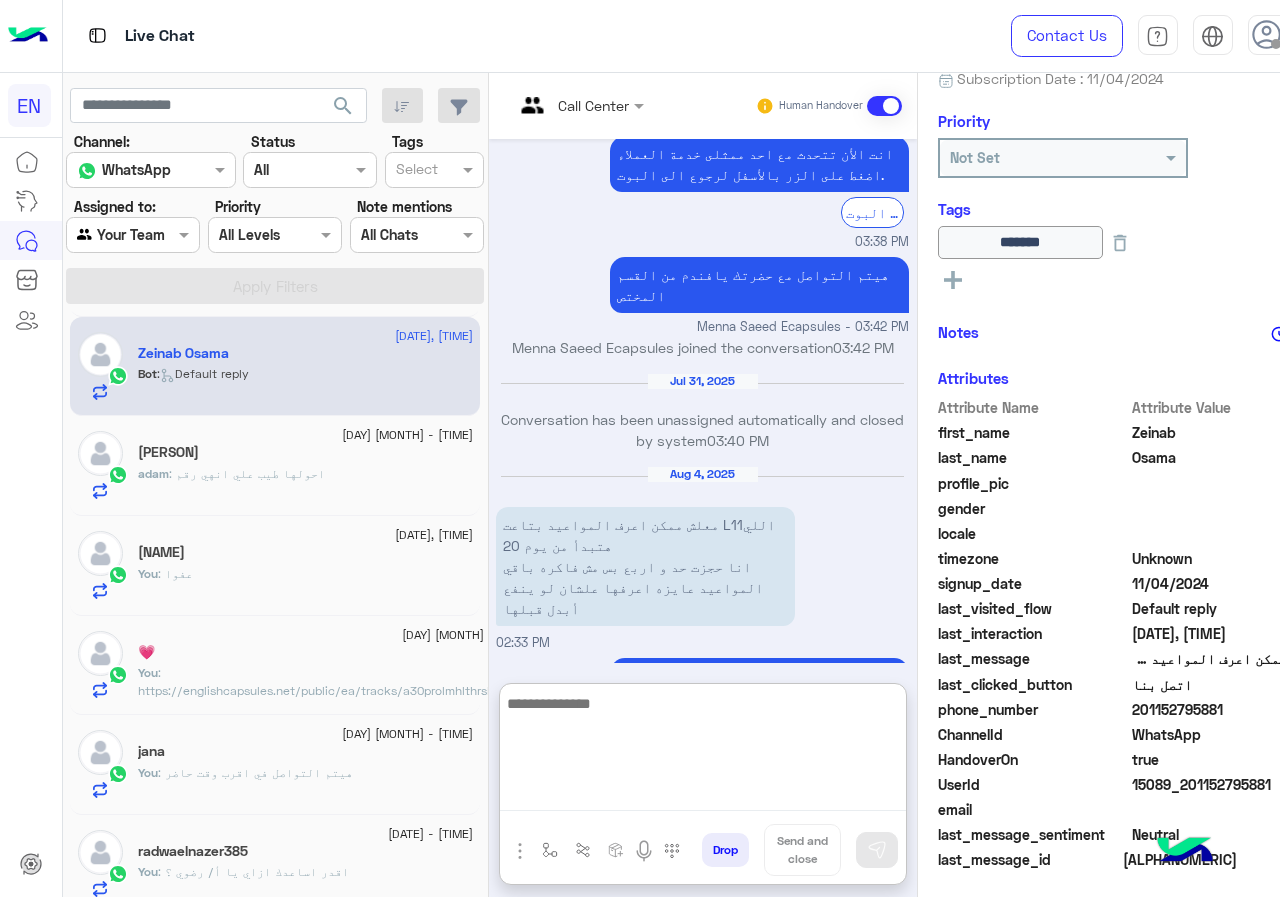 drag, startPoint x: 631, startPoint y: 797, endPoint x: 586, endPoint y: 708, distance: 99.72964 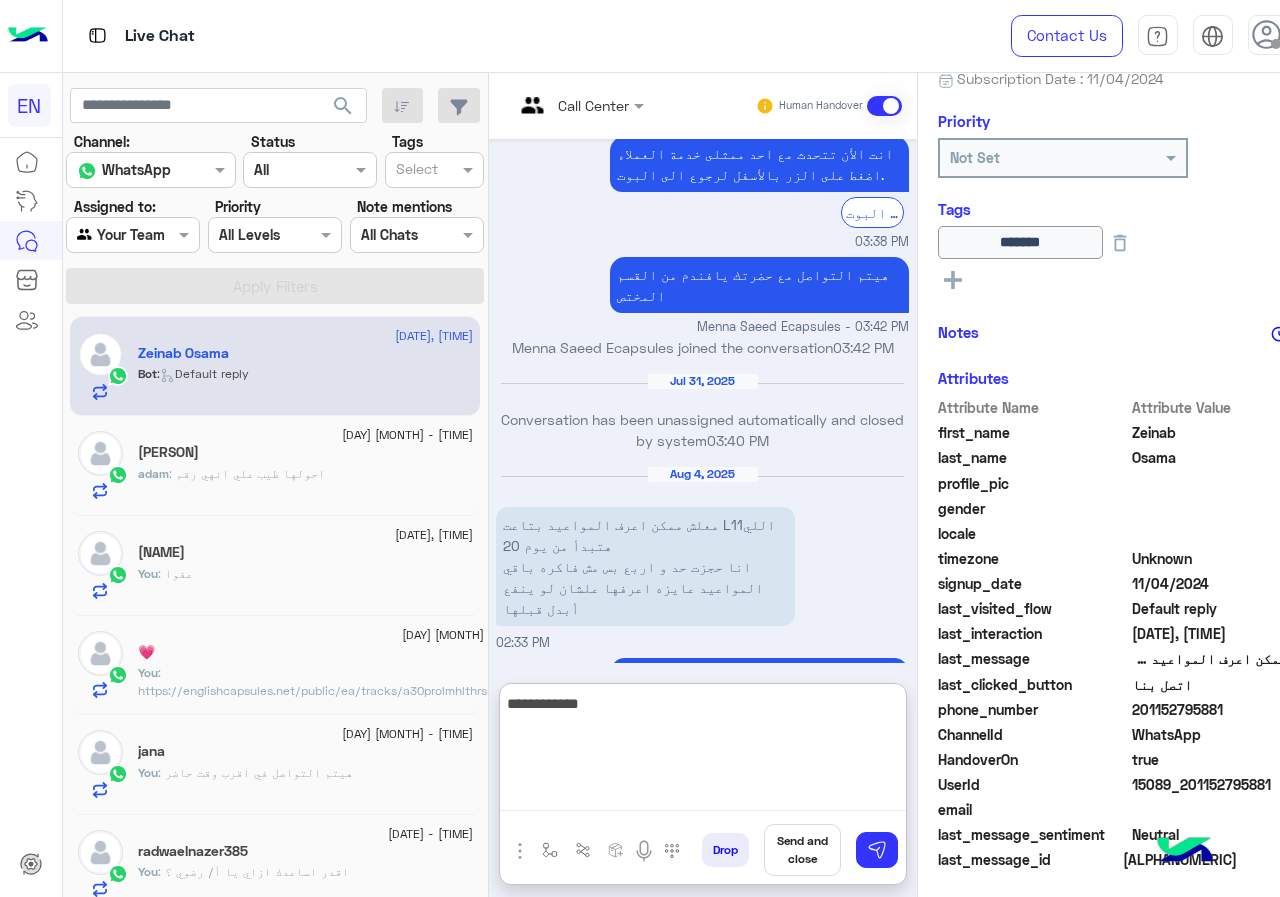 paste on "**********" 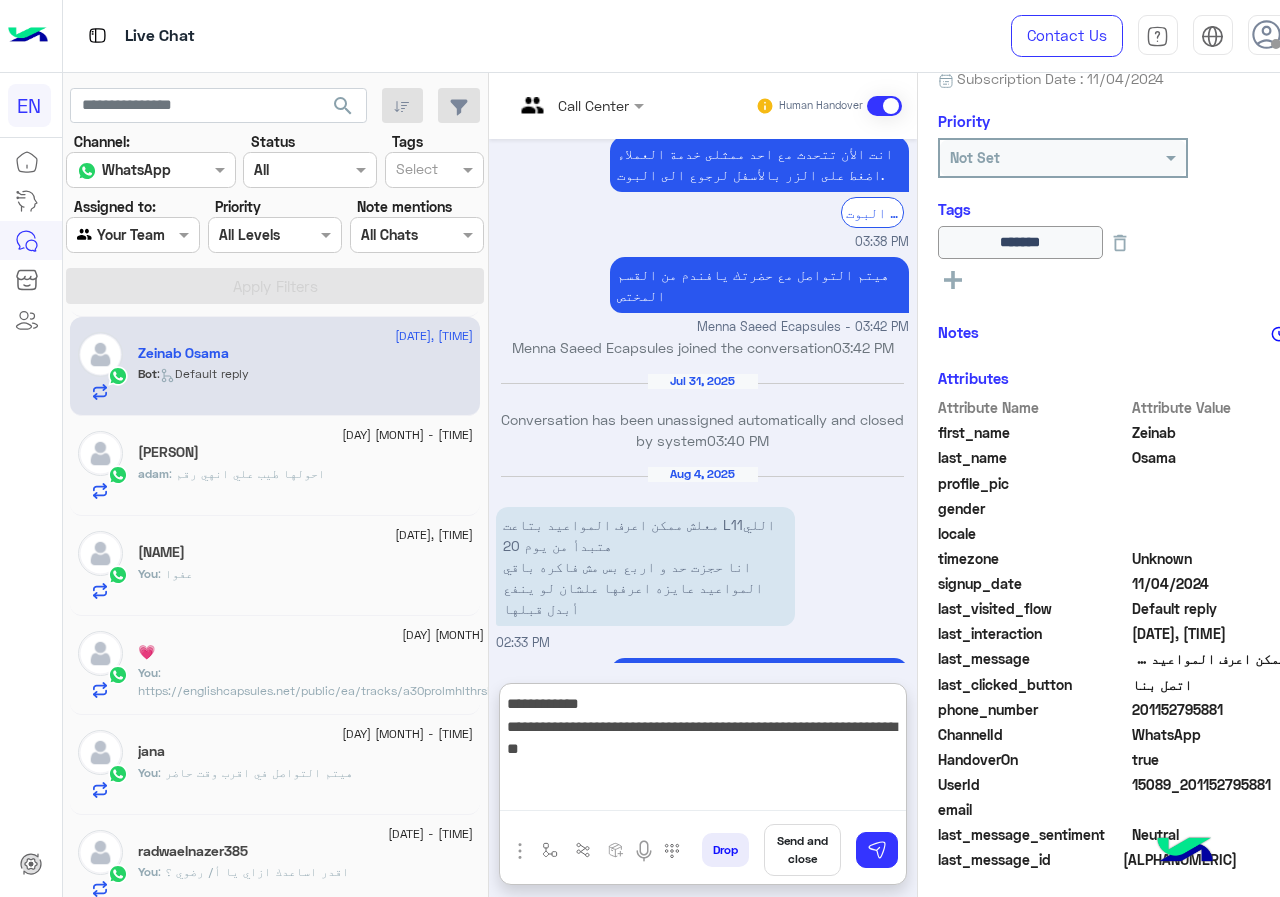 drag, startPoint x: 508, startPoint y: 724, endPoint x: 644, endPoint y: 723, distance: 136.00368 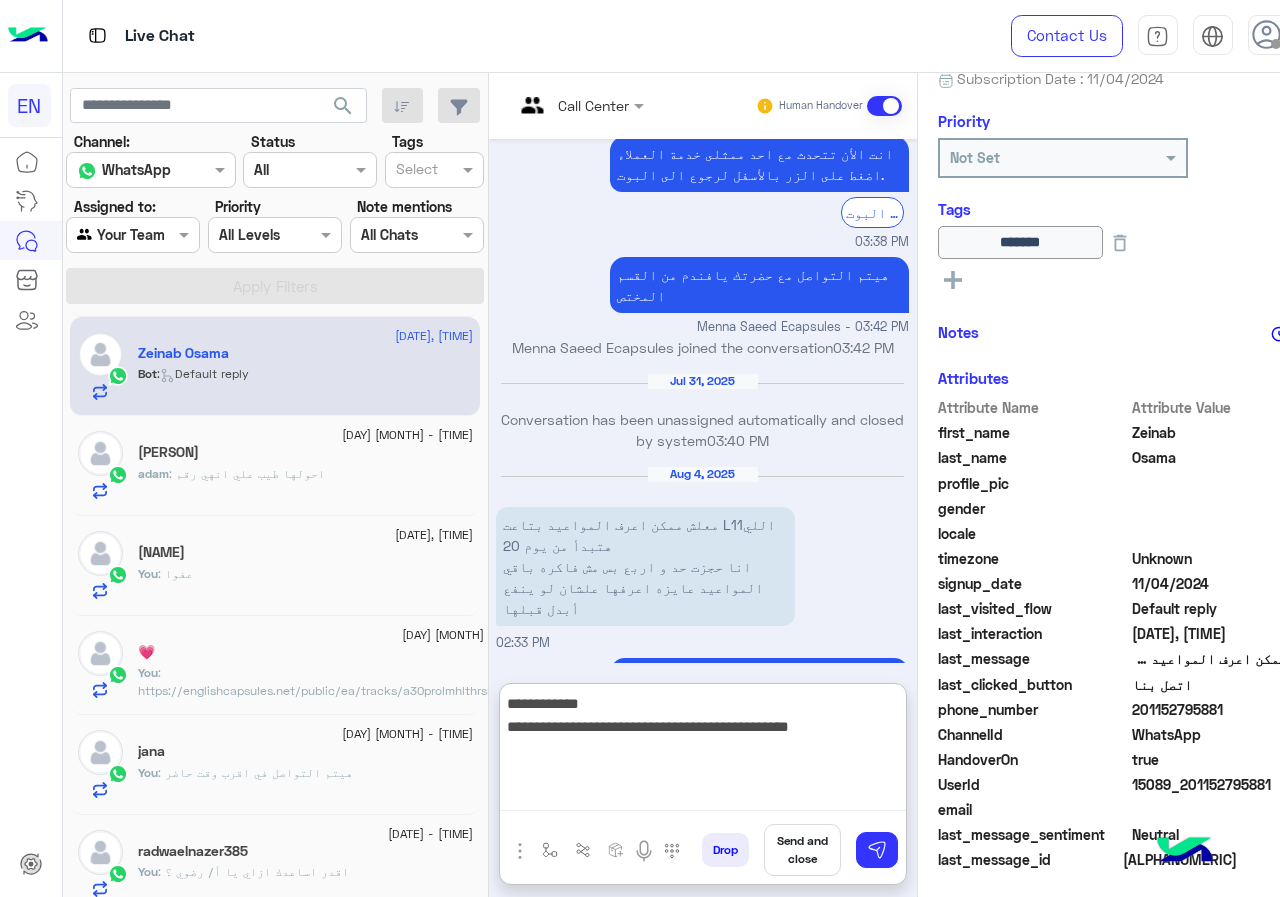 drag, startPoint x: 573, startPoint y: 724, endPoint x: 595, endPoint y: 725, distance: 22.022715 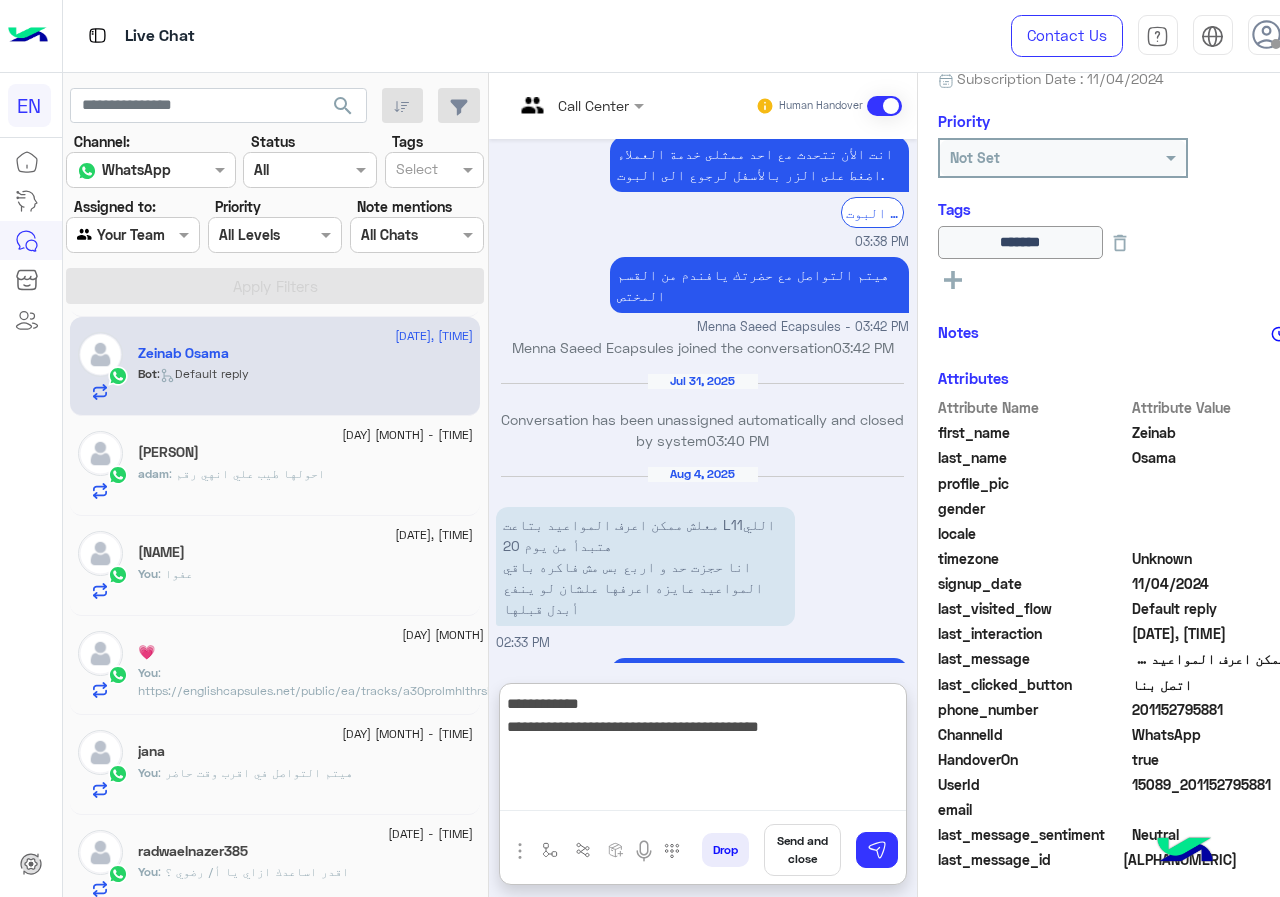 click on "**********" at bounding box center (703, 751) 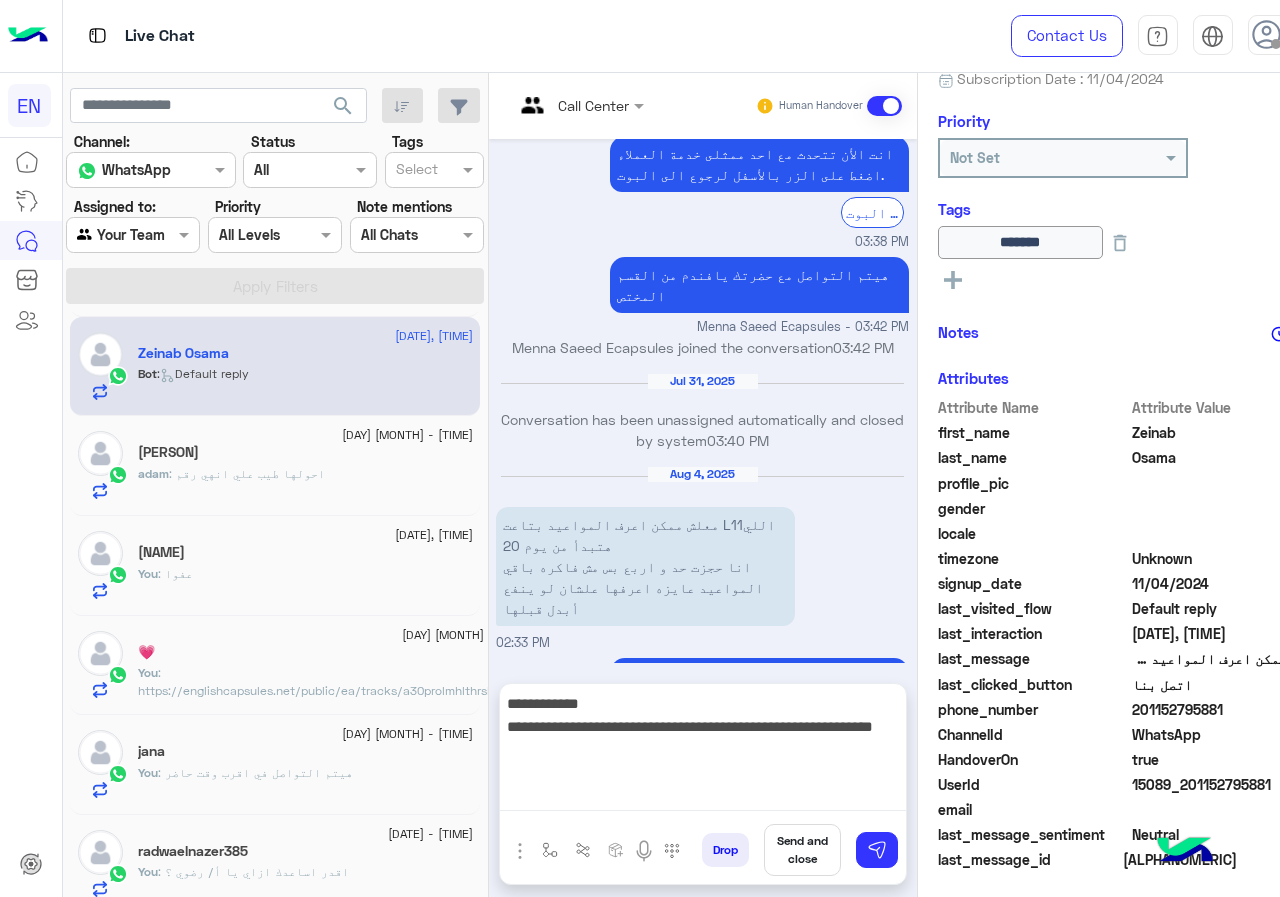 click on "**********" at bounding box center [703, 751] 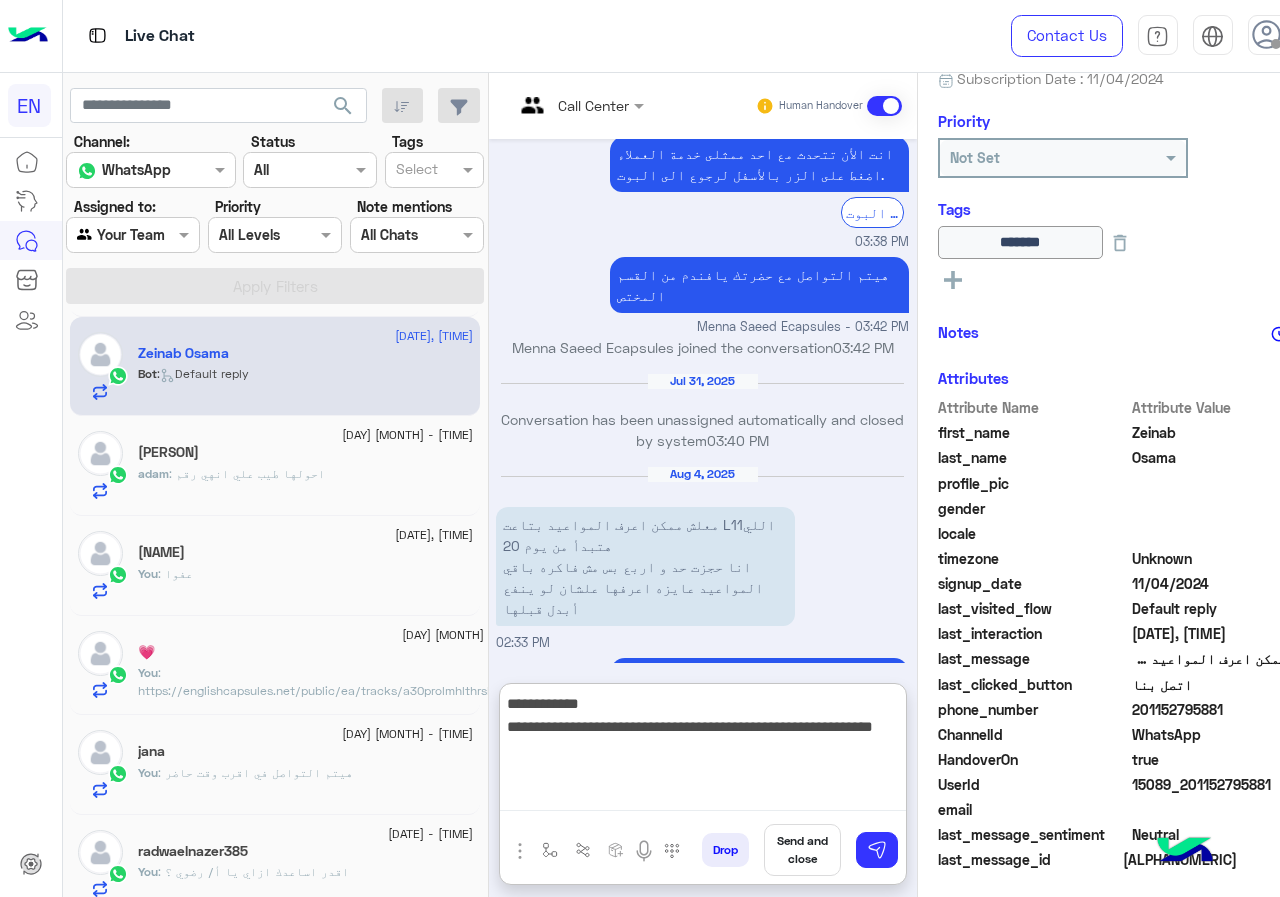click on "**********" at bounding box center [703, 751] 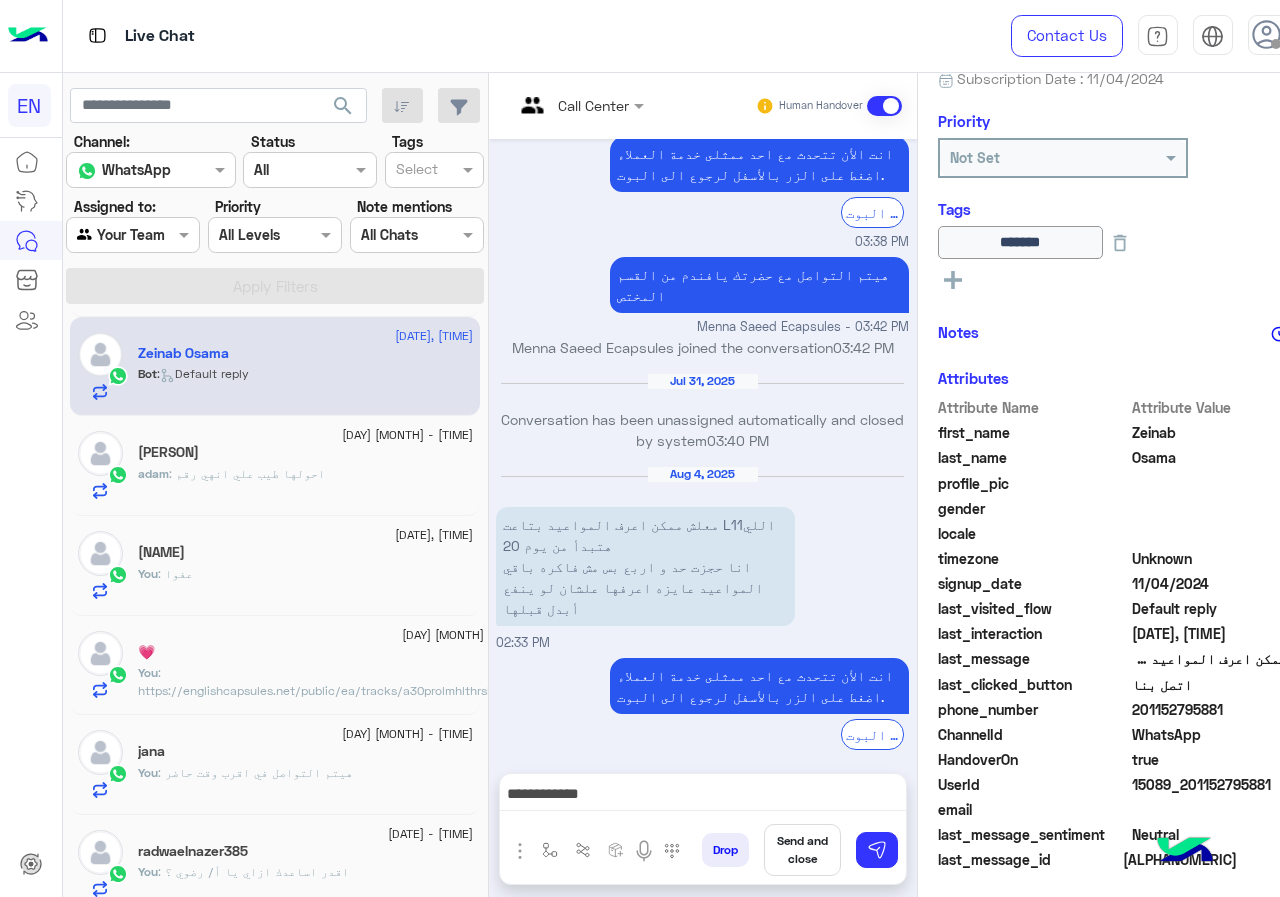click on "**********" at bounding box center [703, 799] 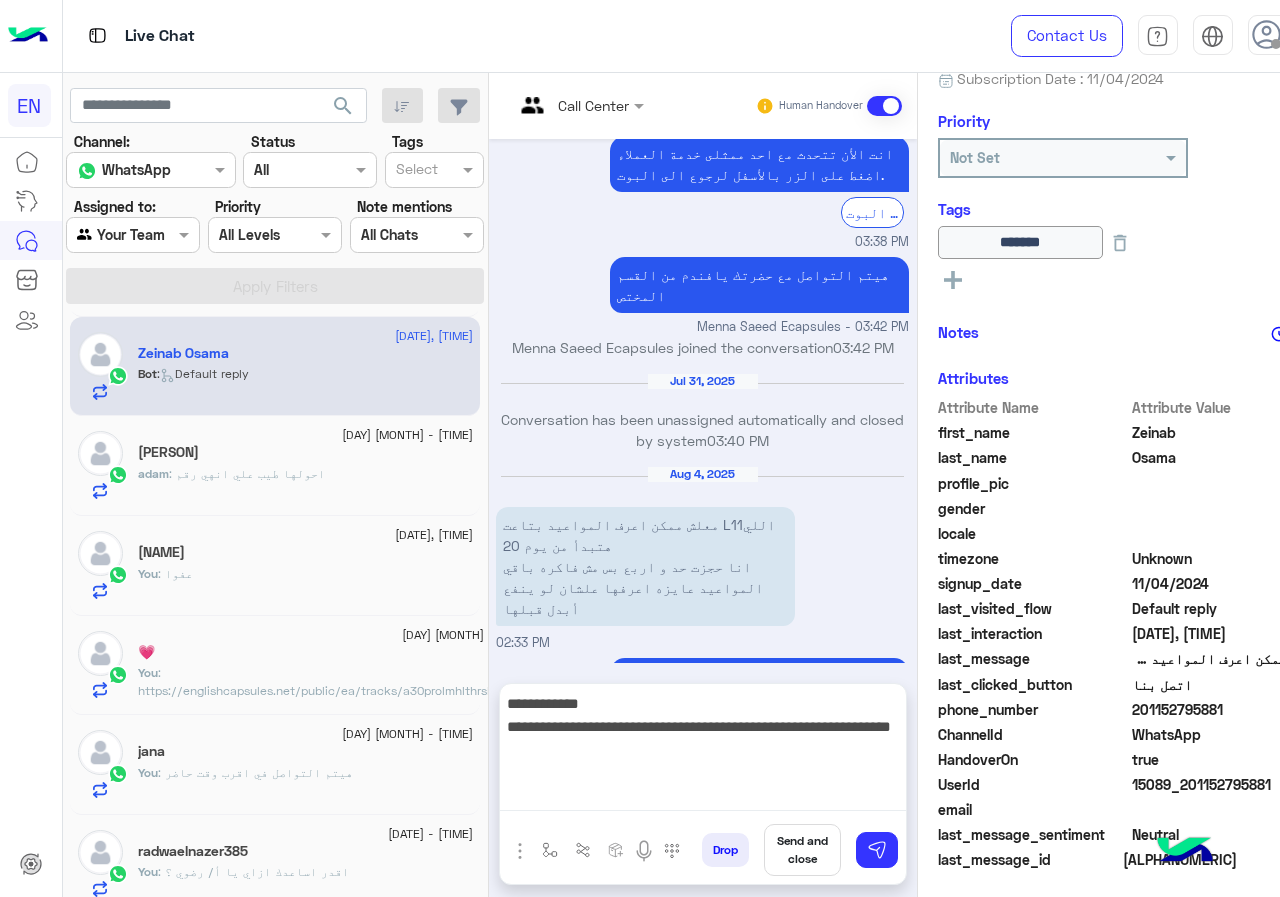 click on "**********" at bounding box center (703, 751) 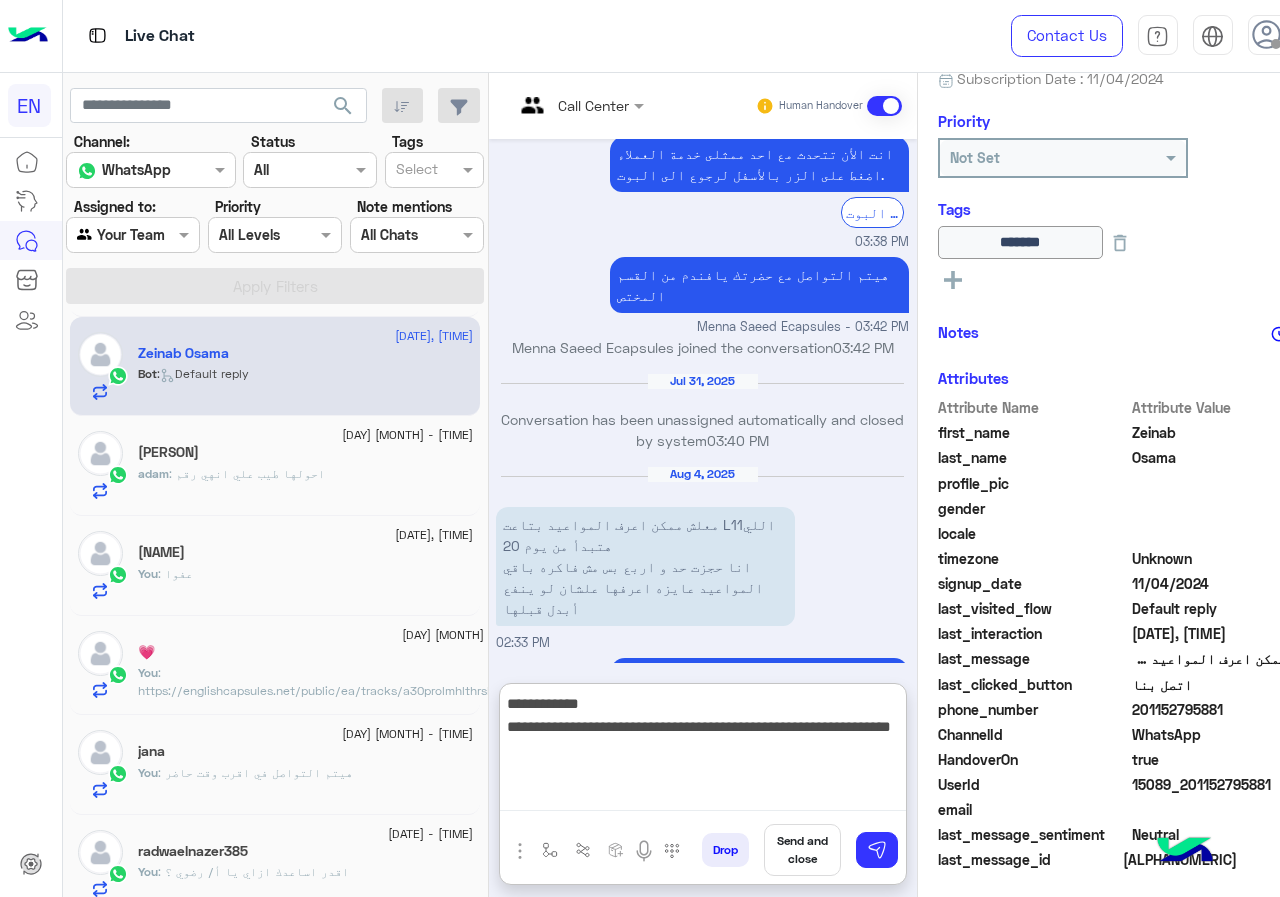 click on "**********" at bounding box center [703, 751] 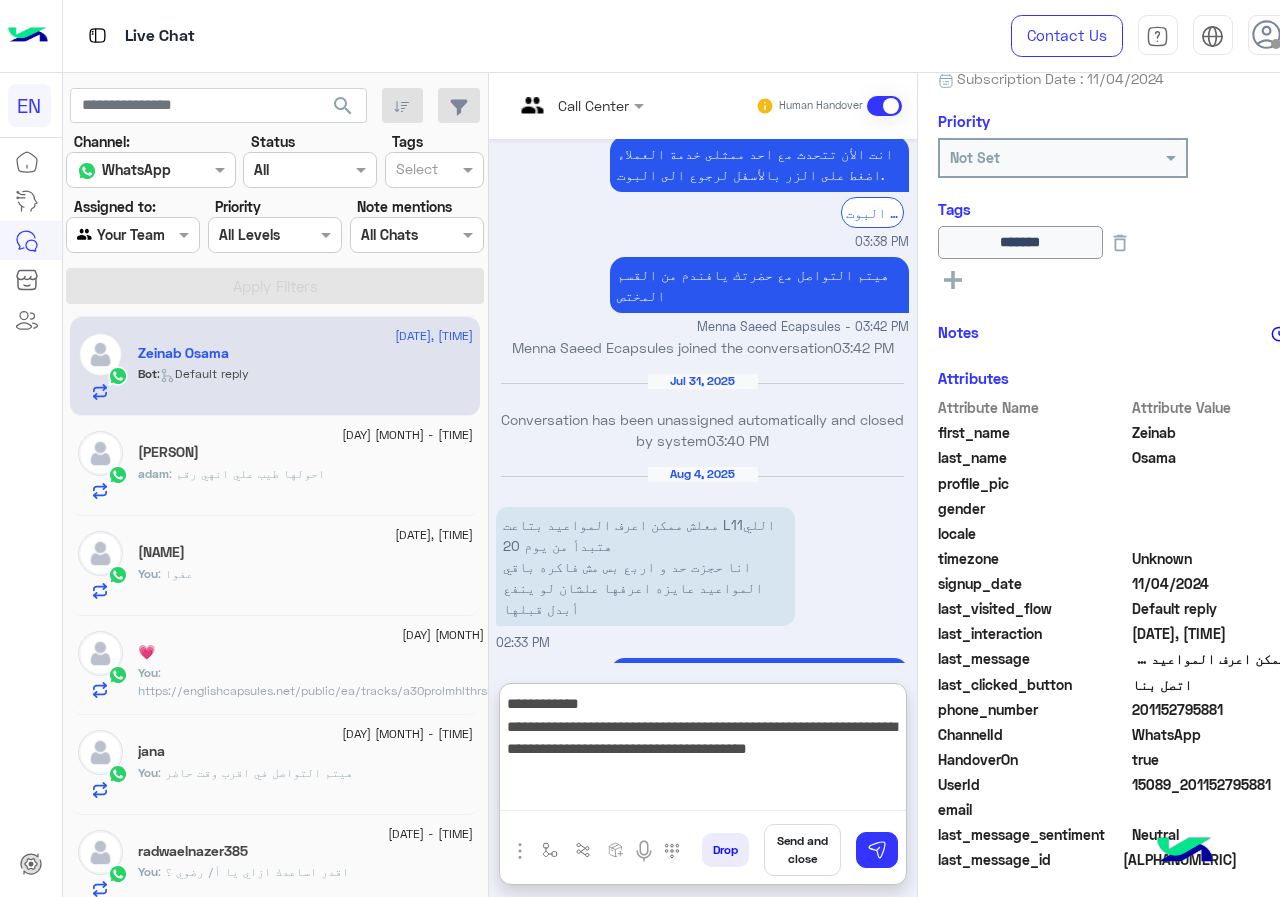 type on "**********" 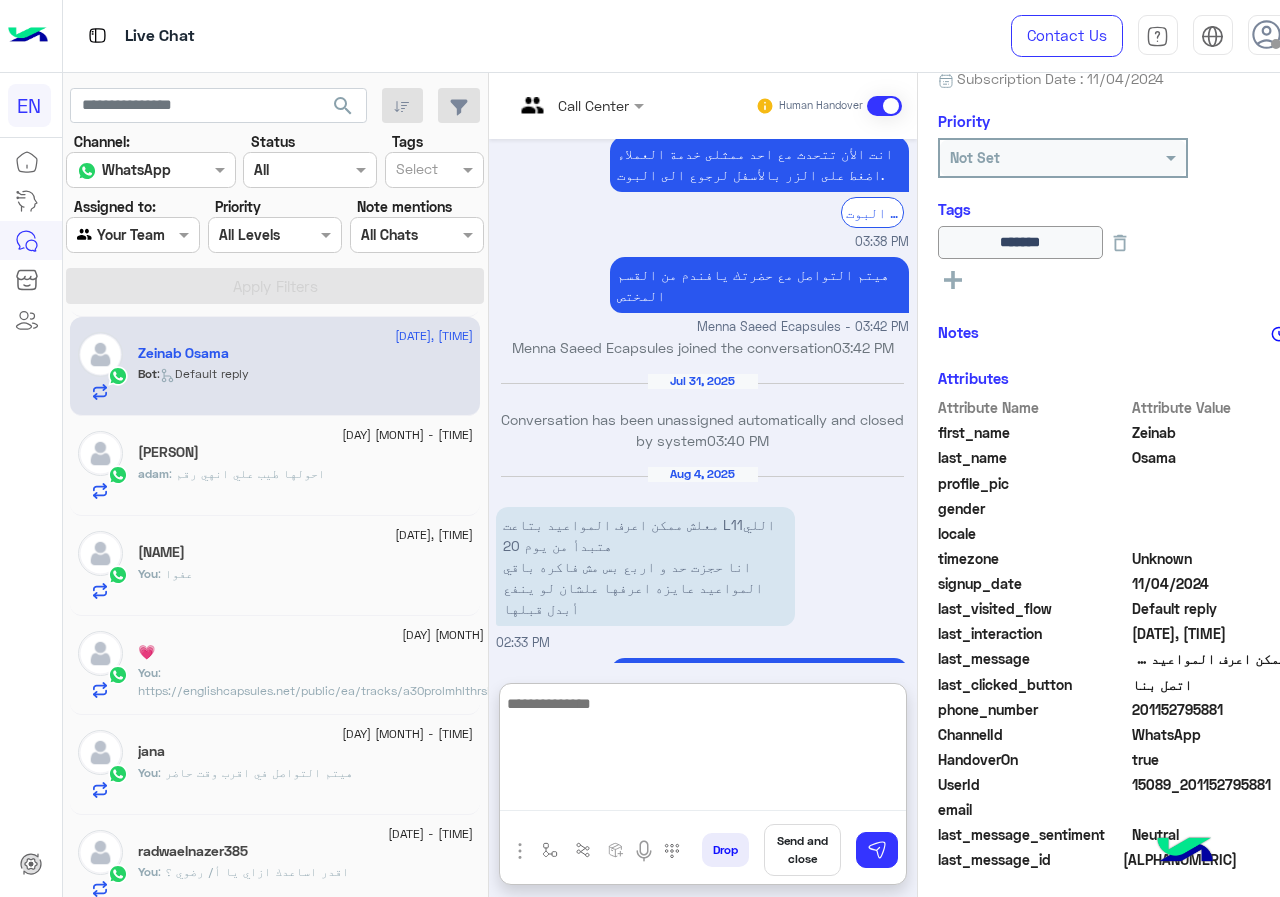 scroll, scrollTop: 1272, scrollLeft: 0, axis: vertical 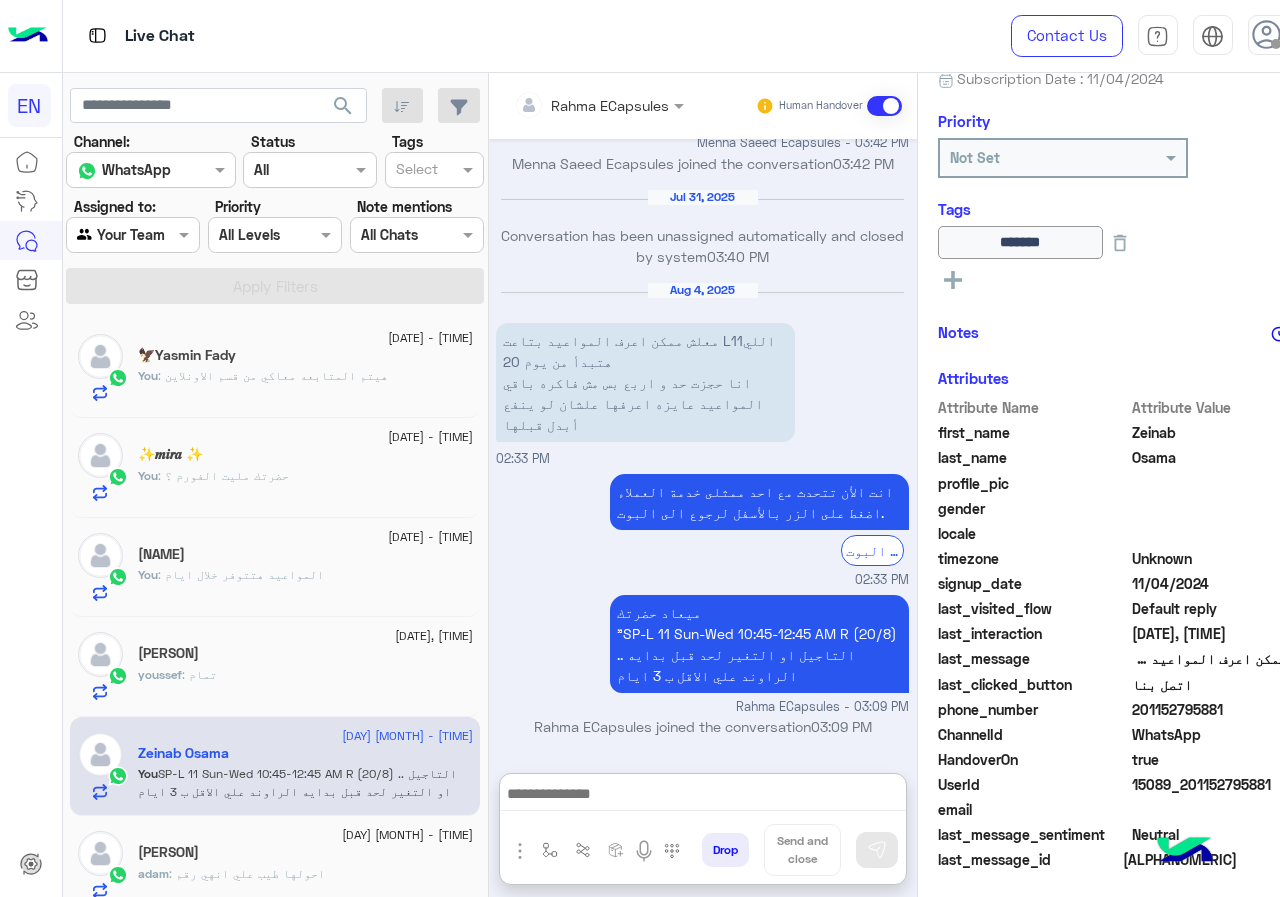 click on "[NAME] : تمام" 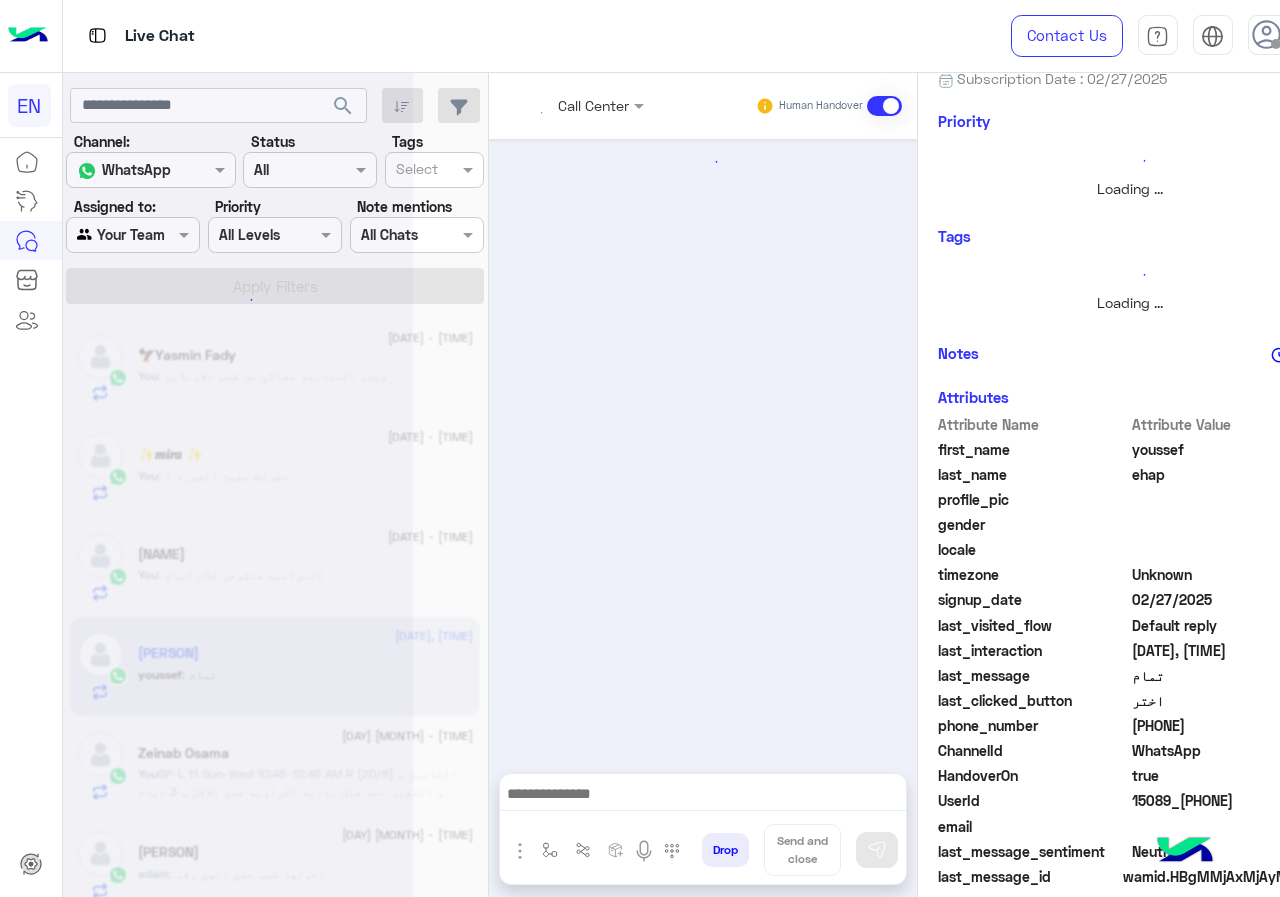 scroll, scrollTop: 0, scrollLeft: 0, axis: both 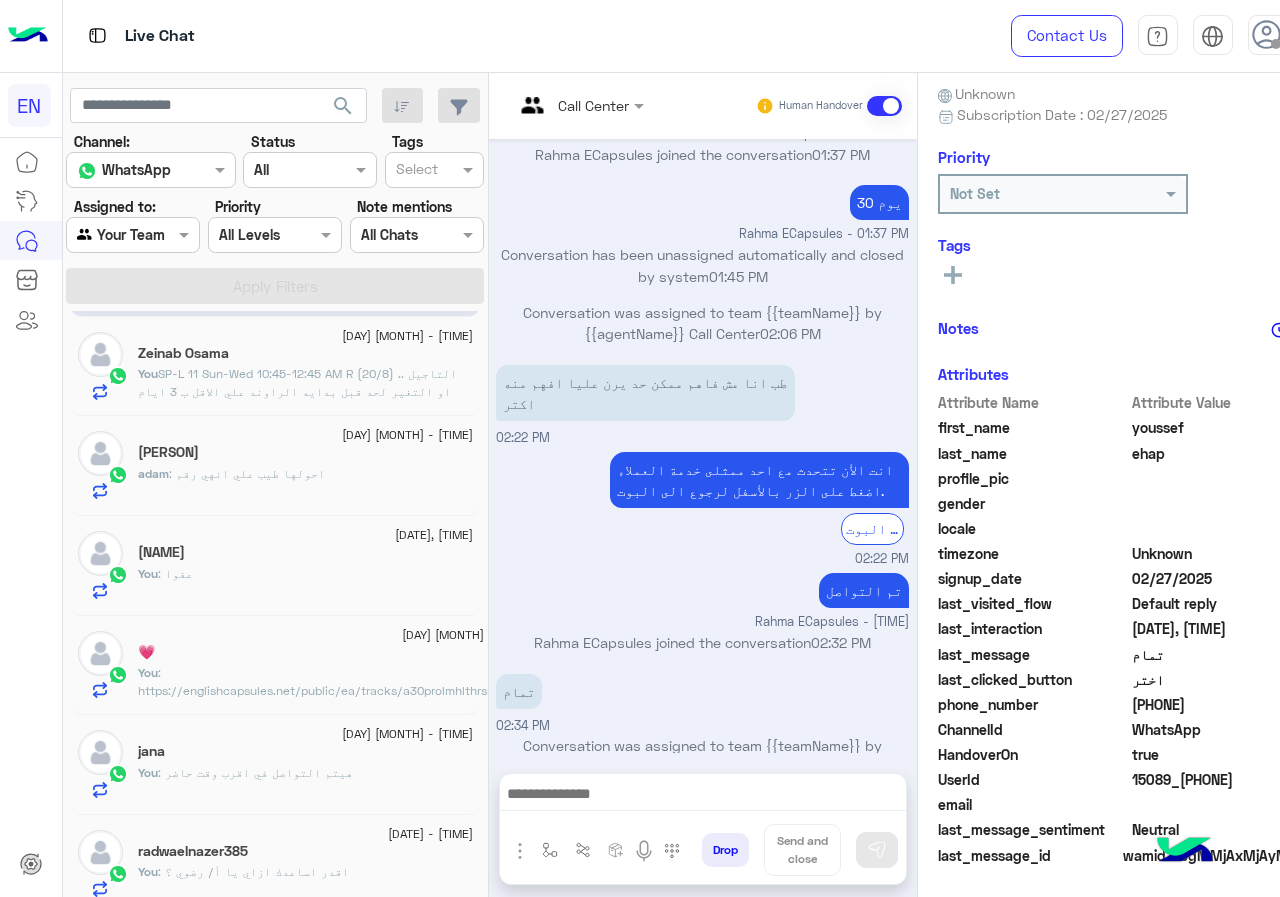 click on "[NAME] : احولها طيب علي انهي رقم" 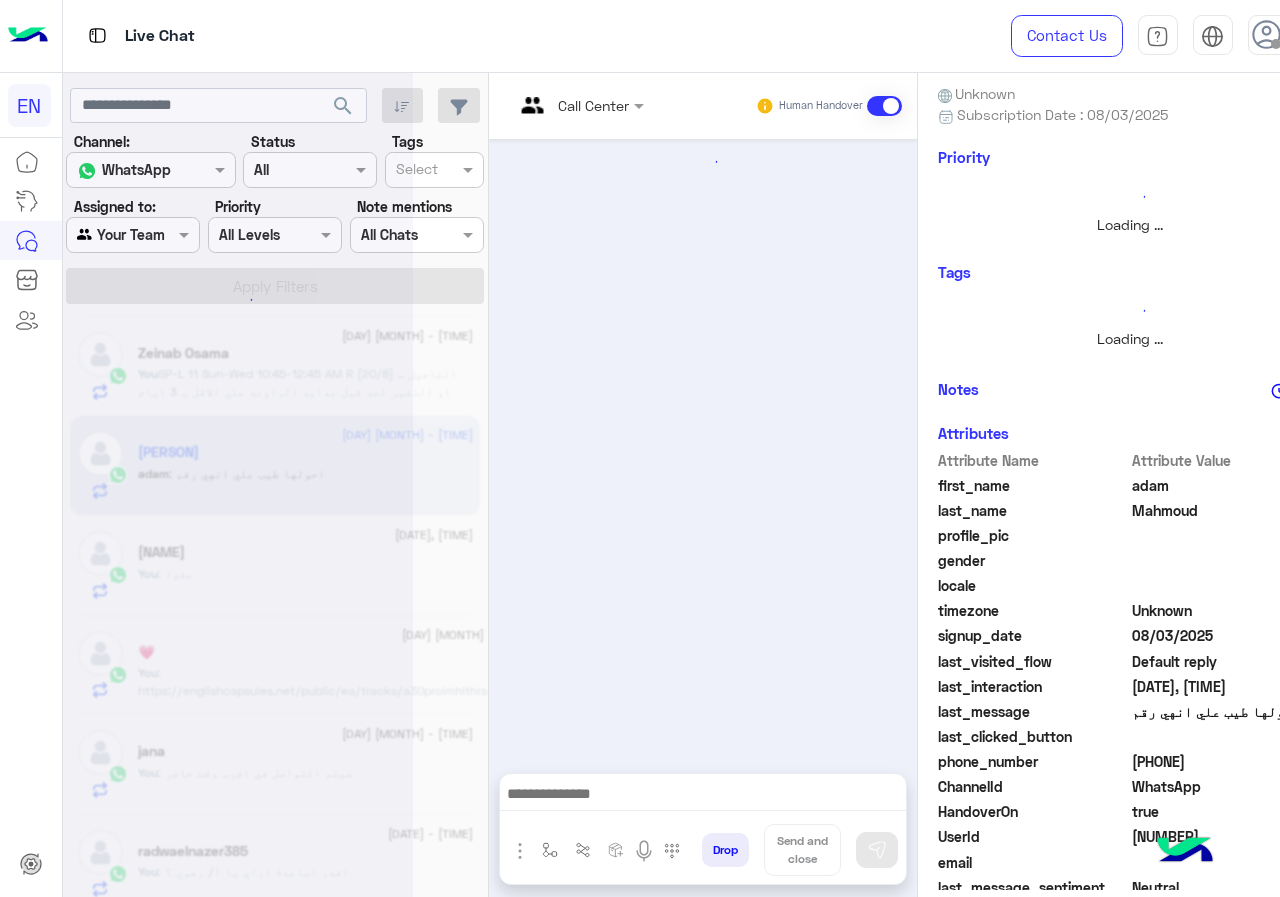 scroll, scrollTop: 216, scrollLeft: 0, axis: vertical 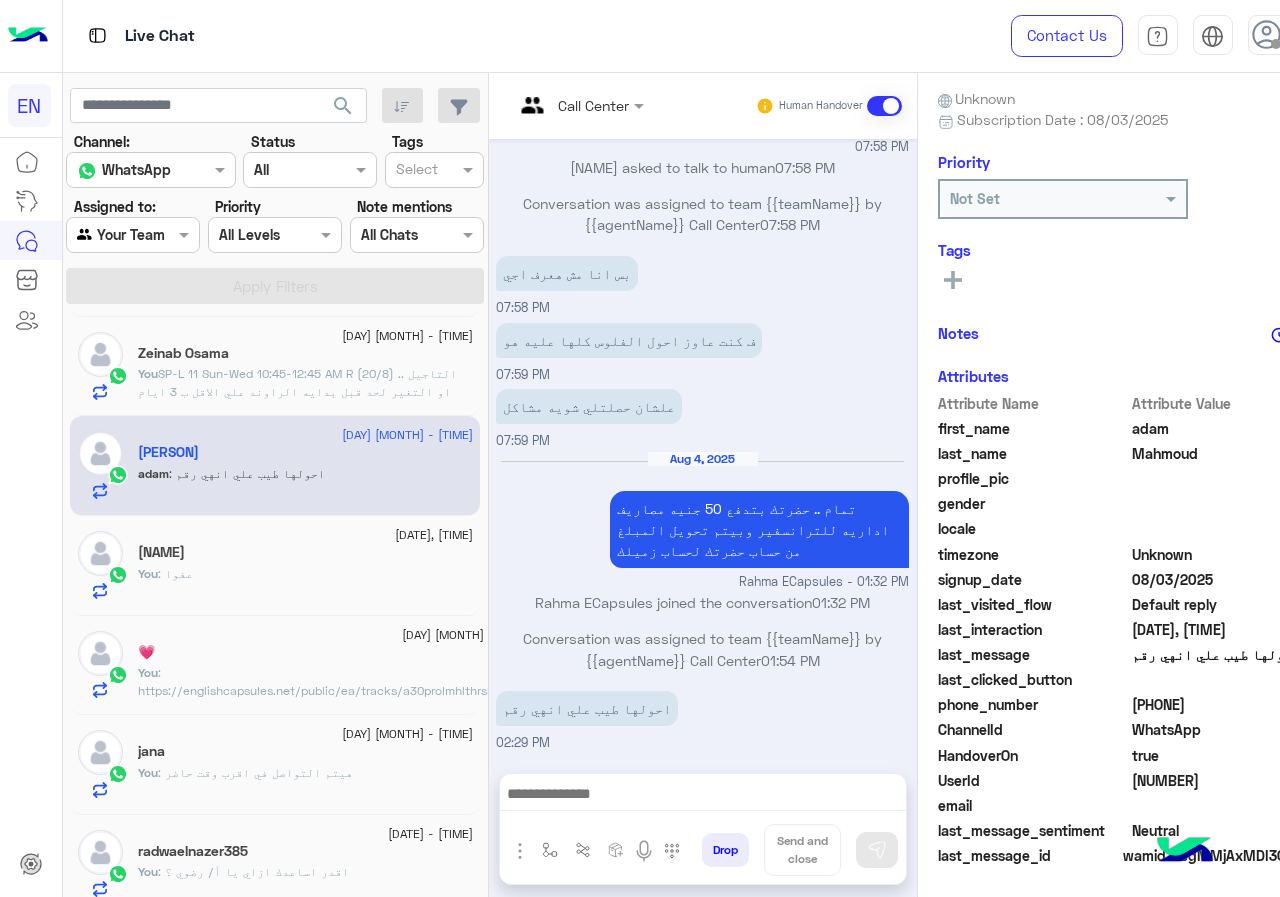 drag, startPoint x: 1134, startPoint y: 706, endPoint x: 1230, endPoint y: 704, distance: 96.02083 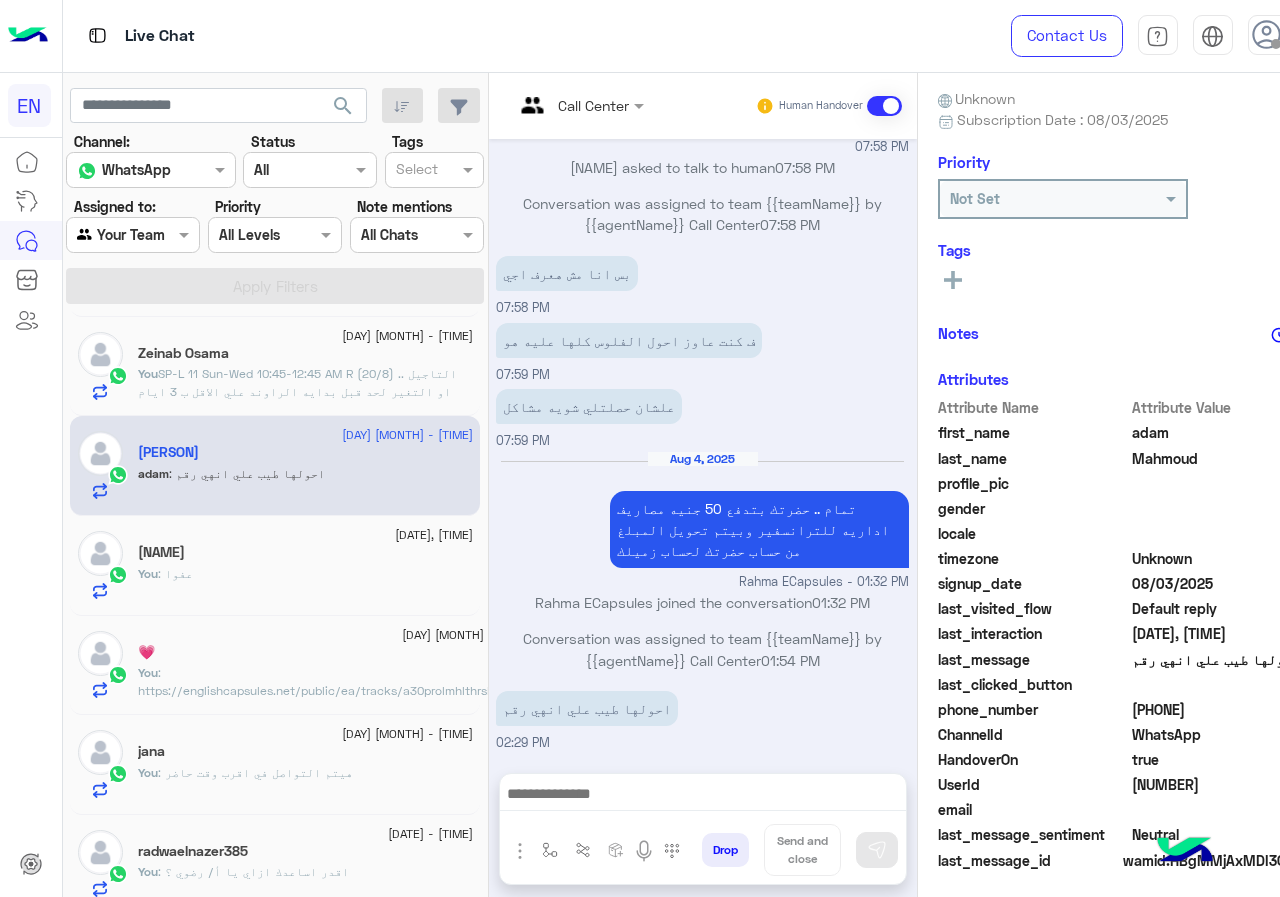 copy on "[PHONE]" 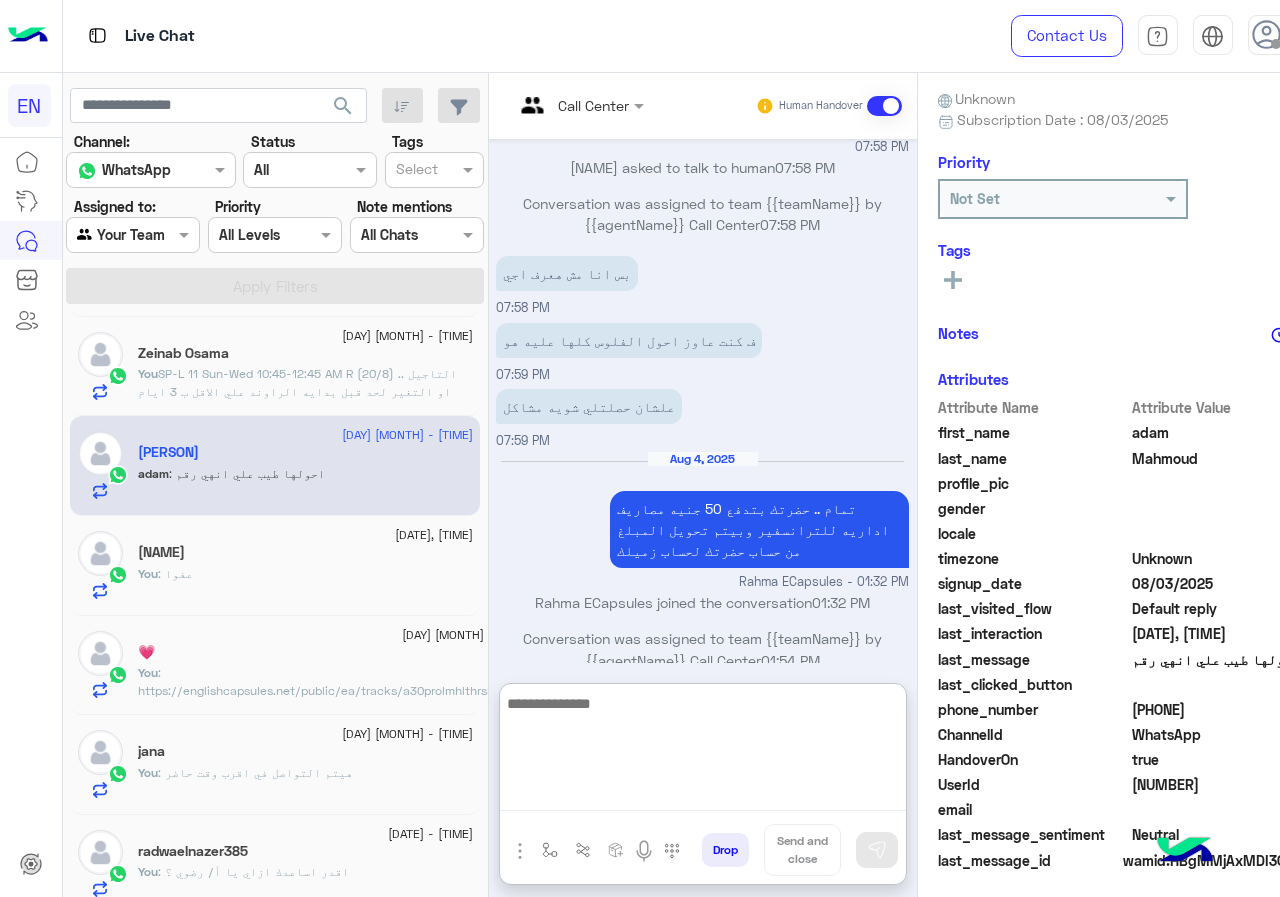 click at bounding box center [703, 751] 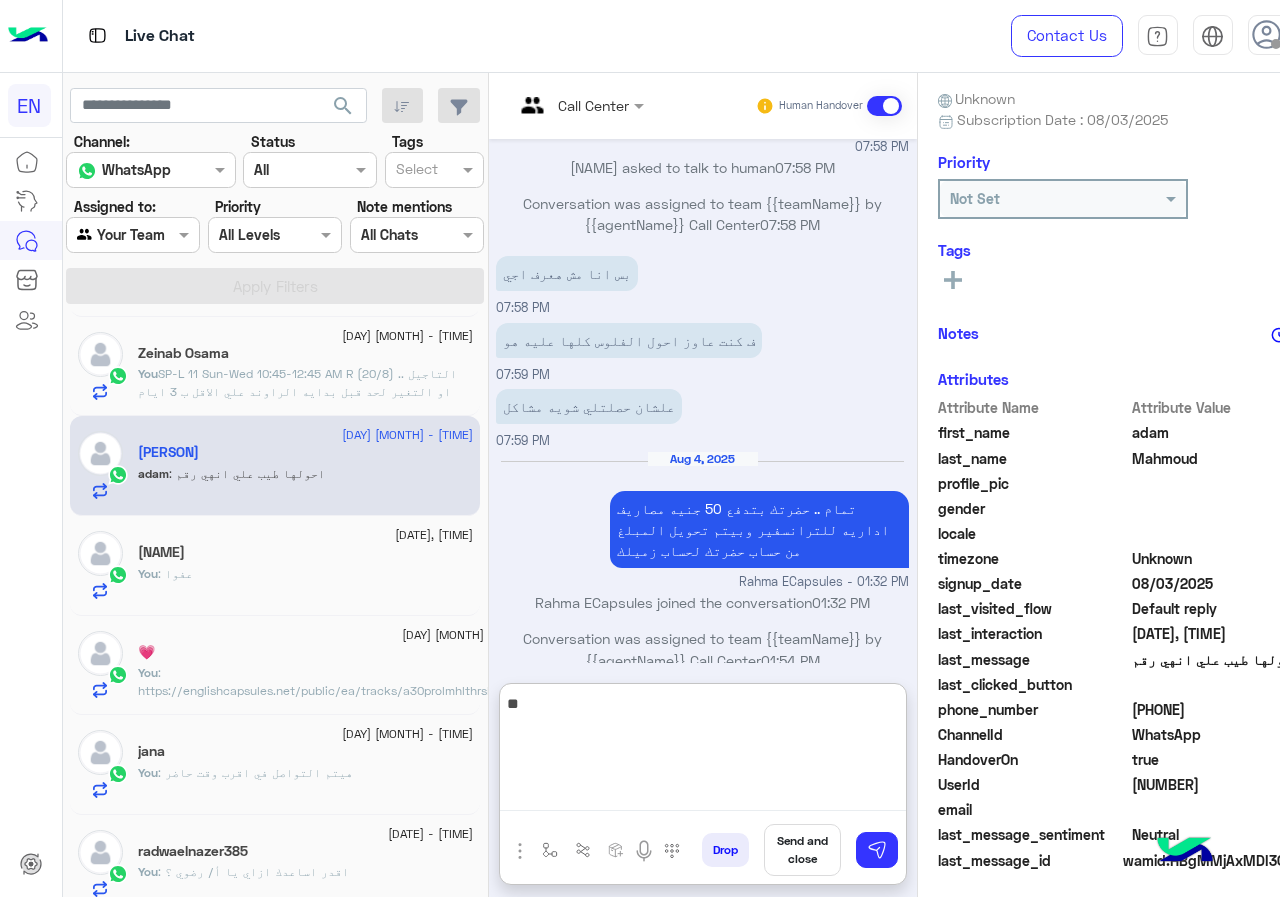 type on "*" 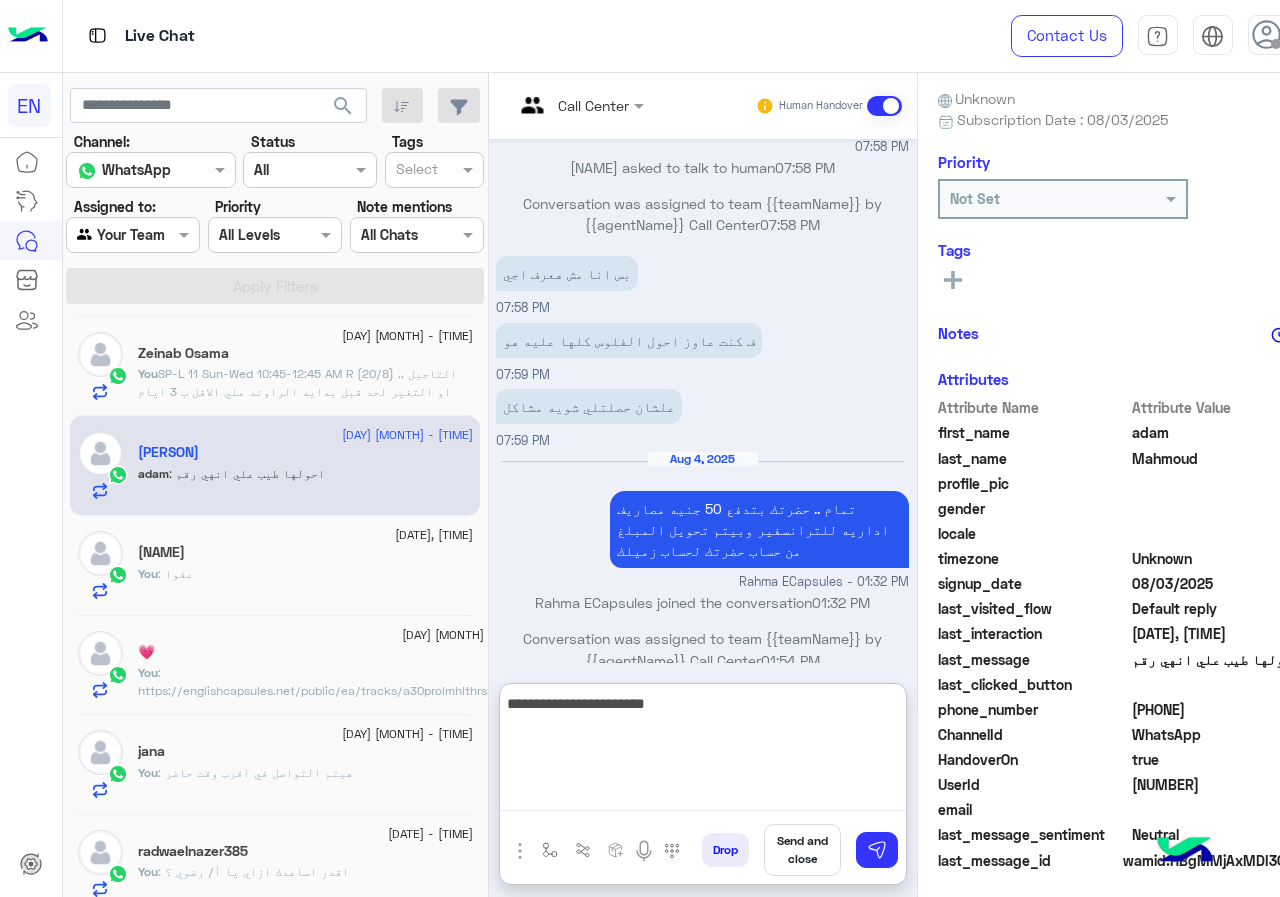 type on "**********" 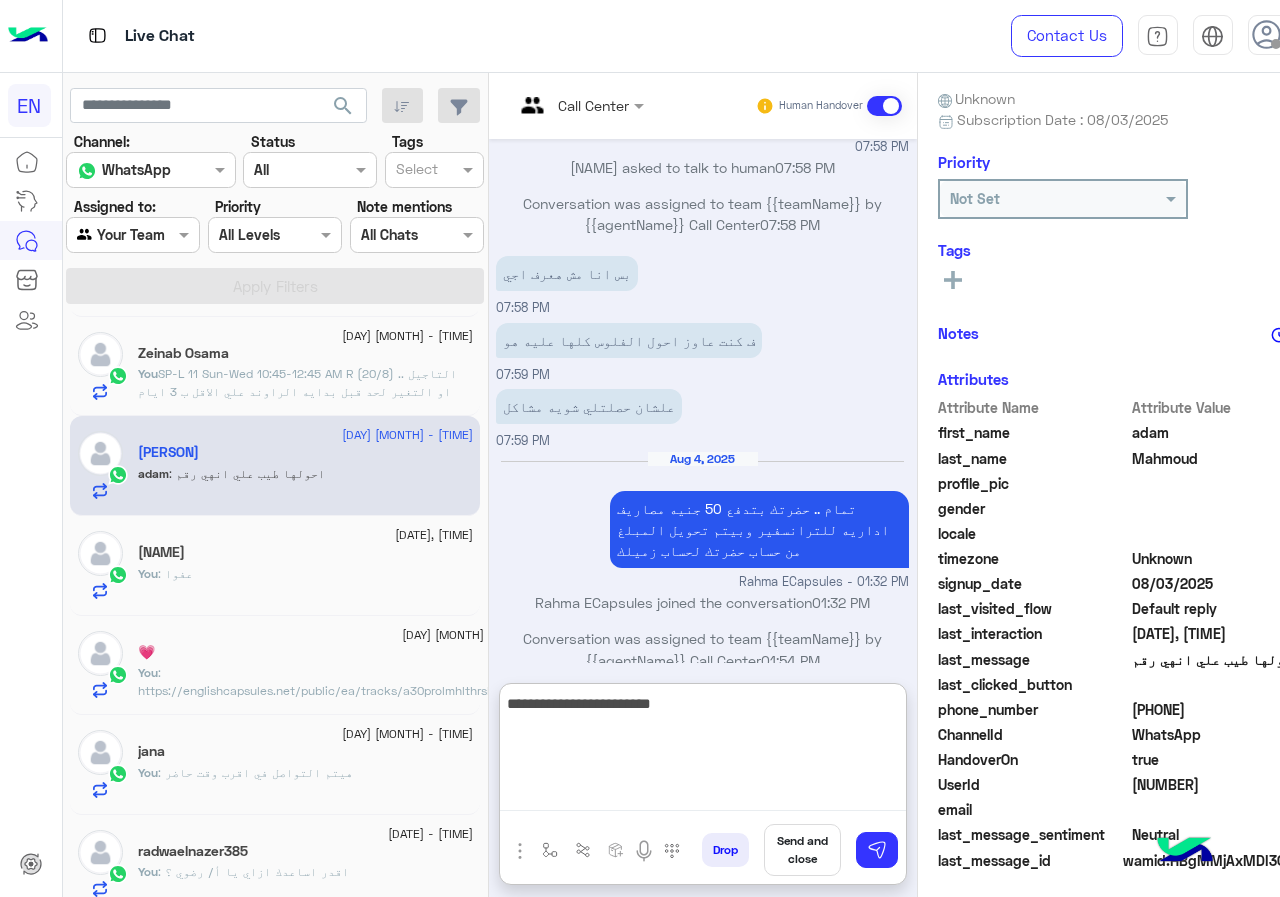 type 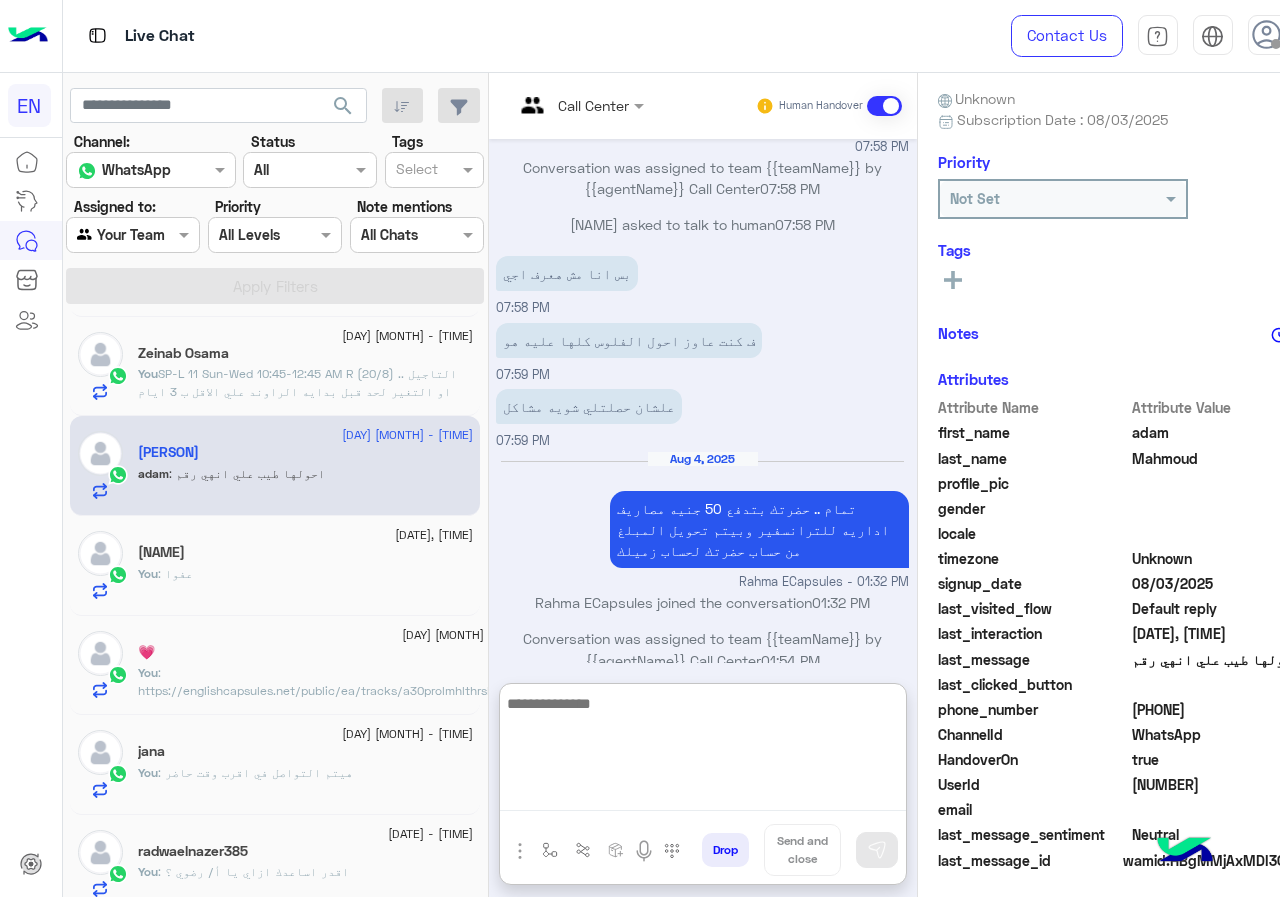 scroll, scrollTop: 380, scrollLeft: 0, axis: vertical 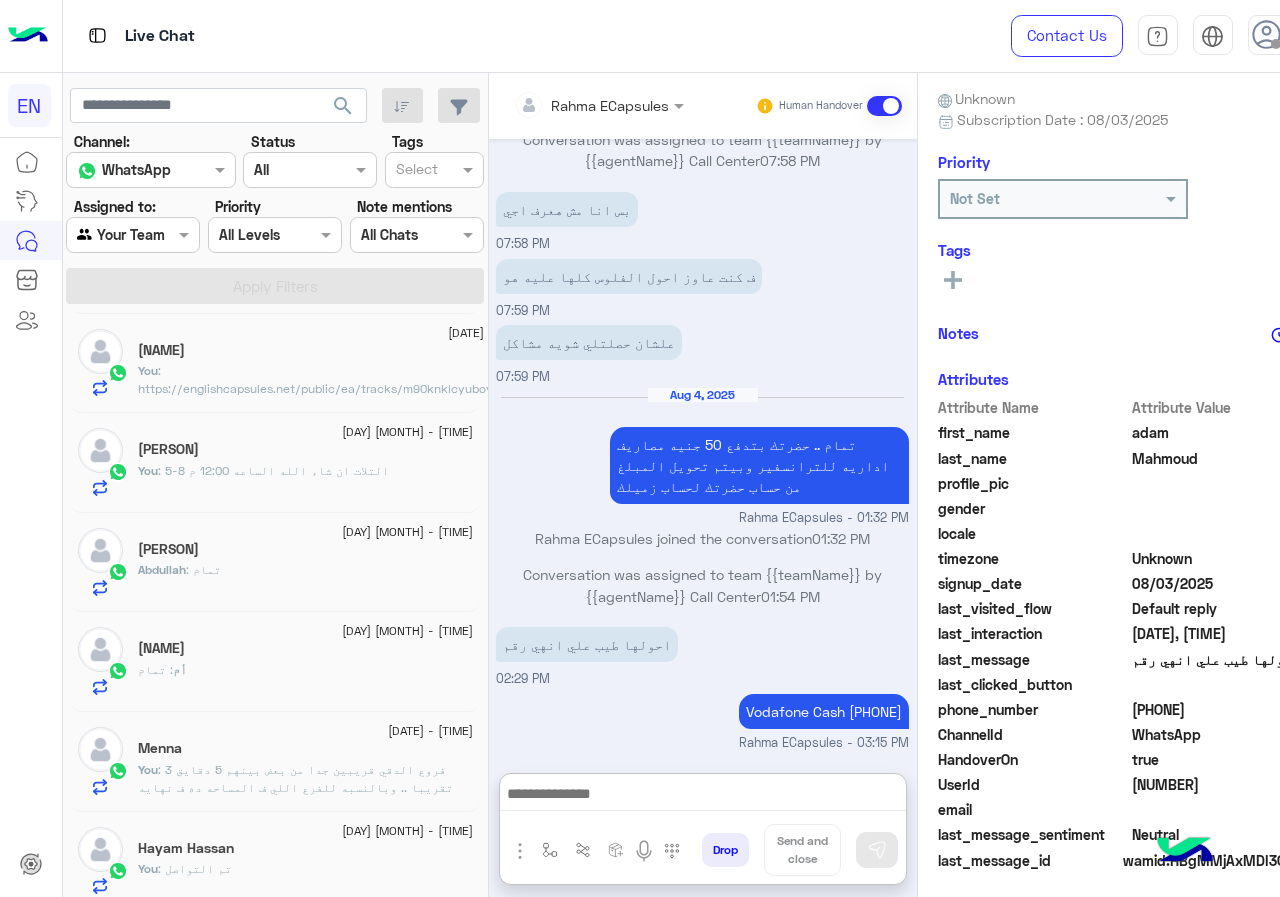 click at bounding box center [133, 234] 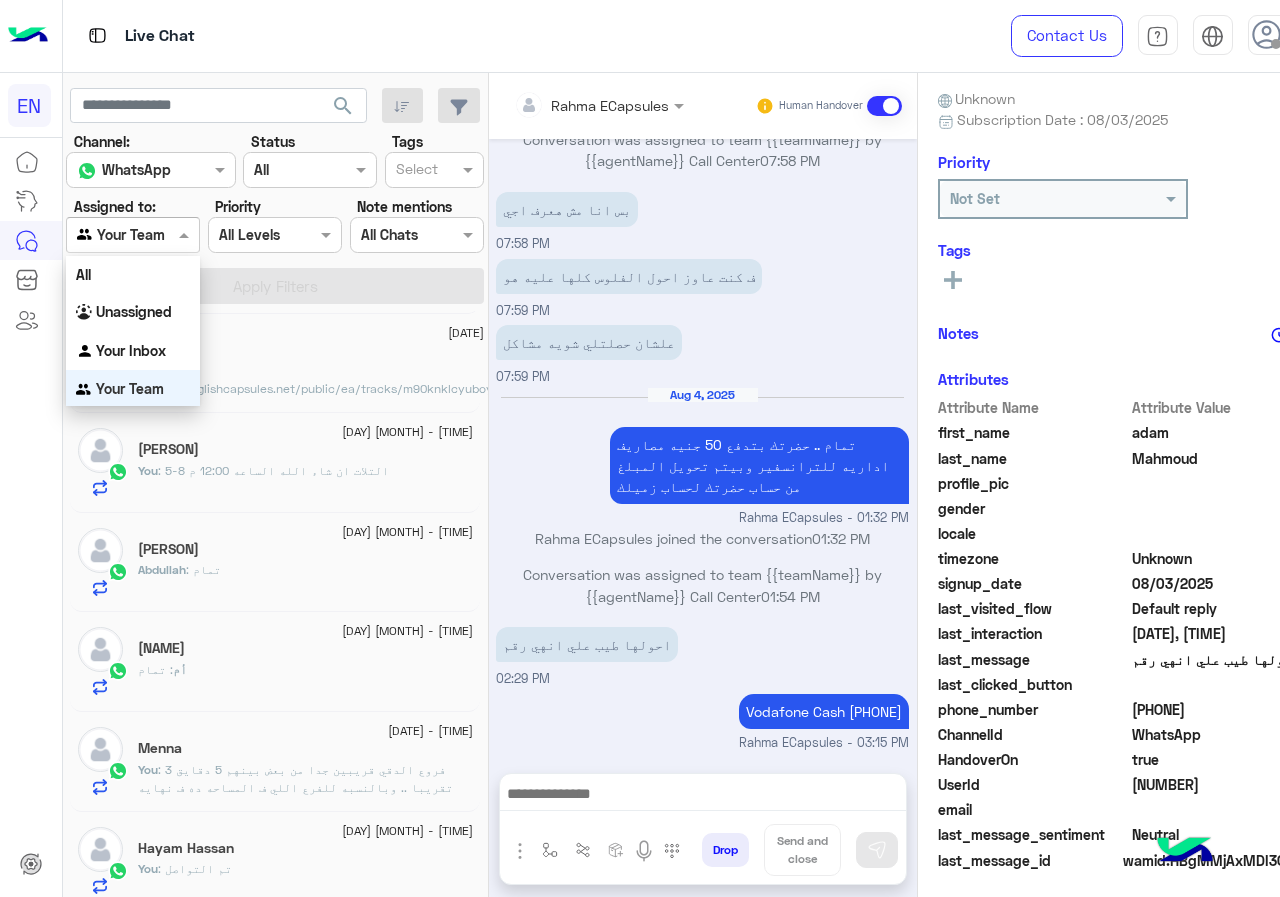 scroll, scrollTop: 334, scrollLeft: 0, axis: vertical 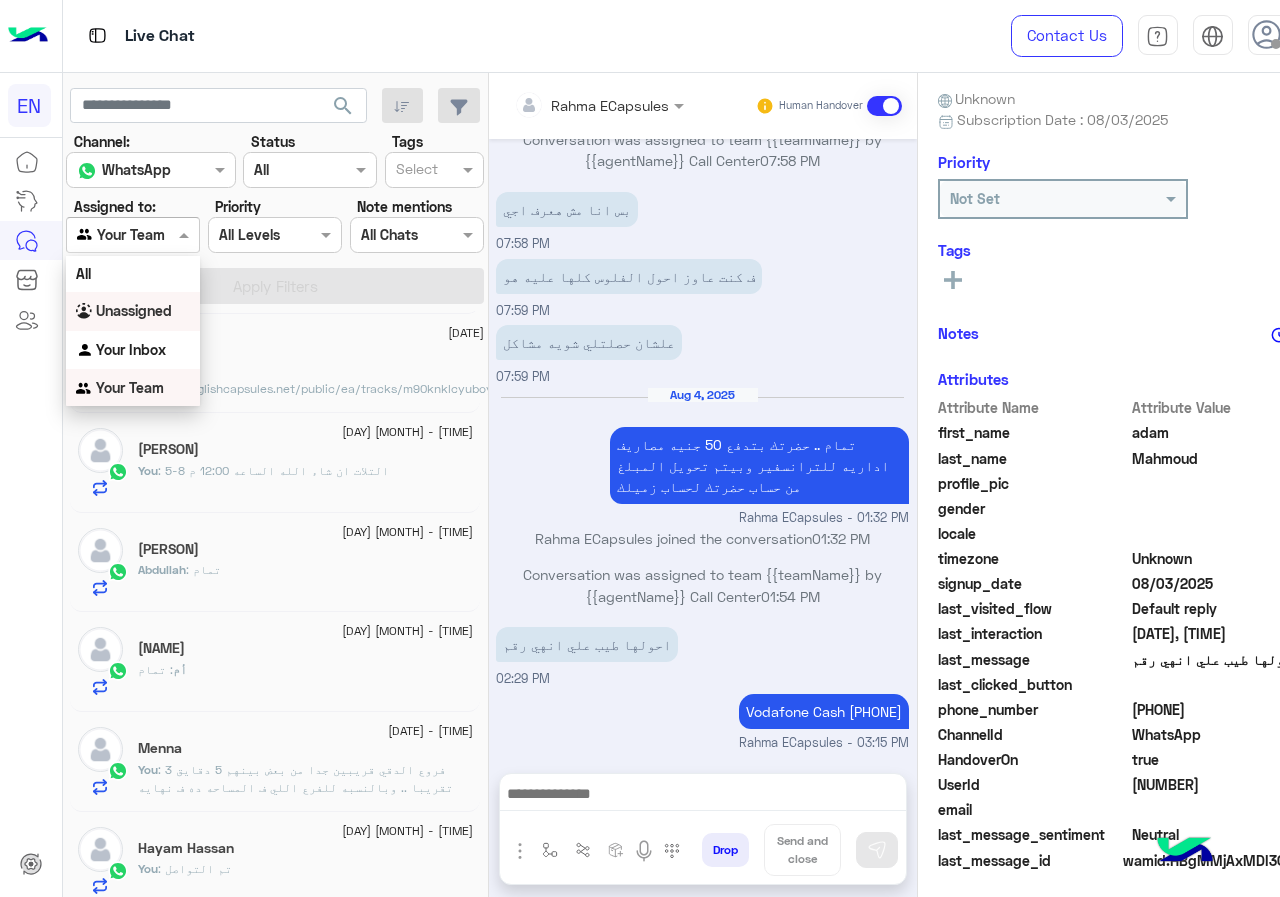 click on "Your Inbox" at bounding box center (131, 349) 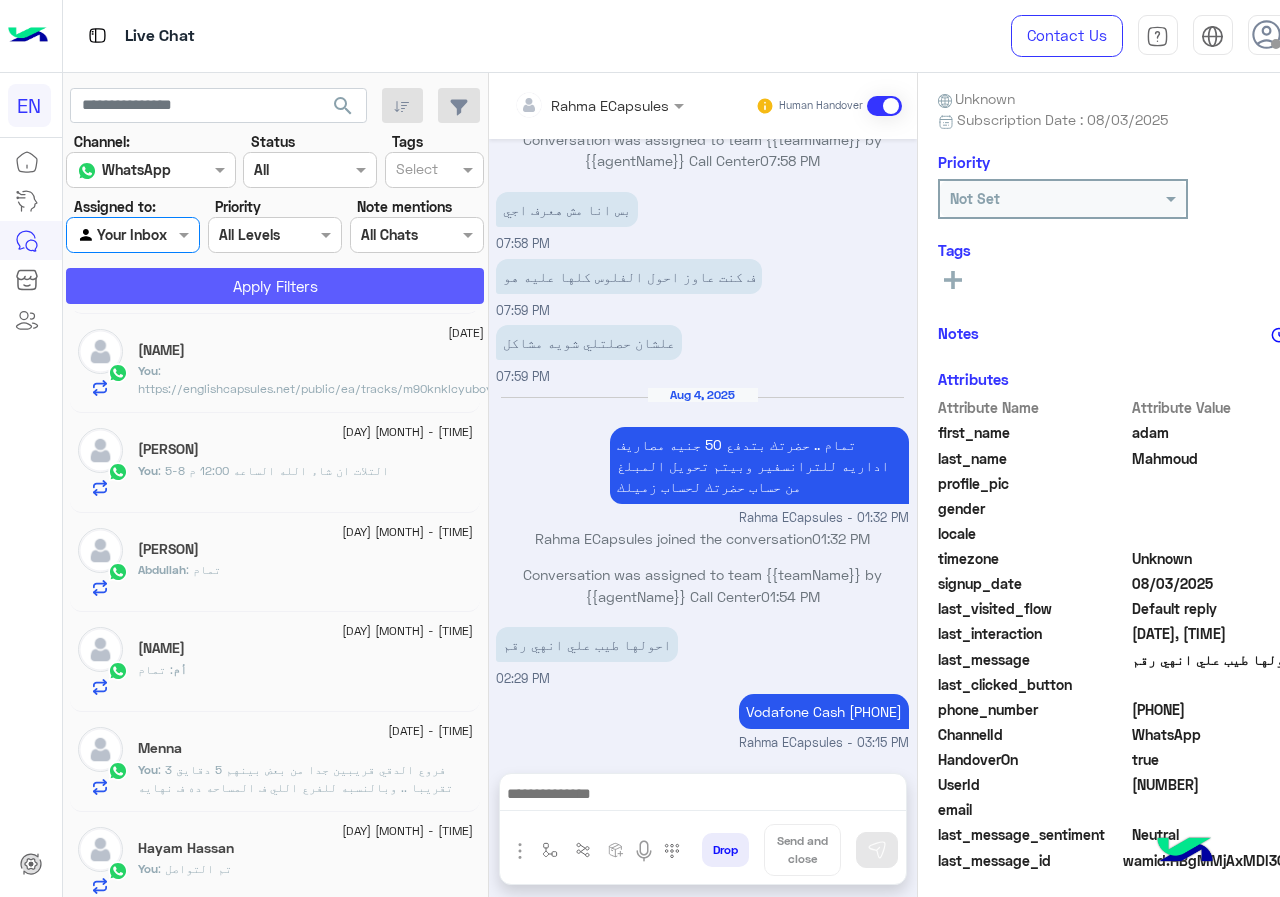 click on "Apply Filters" 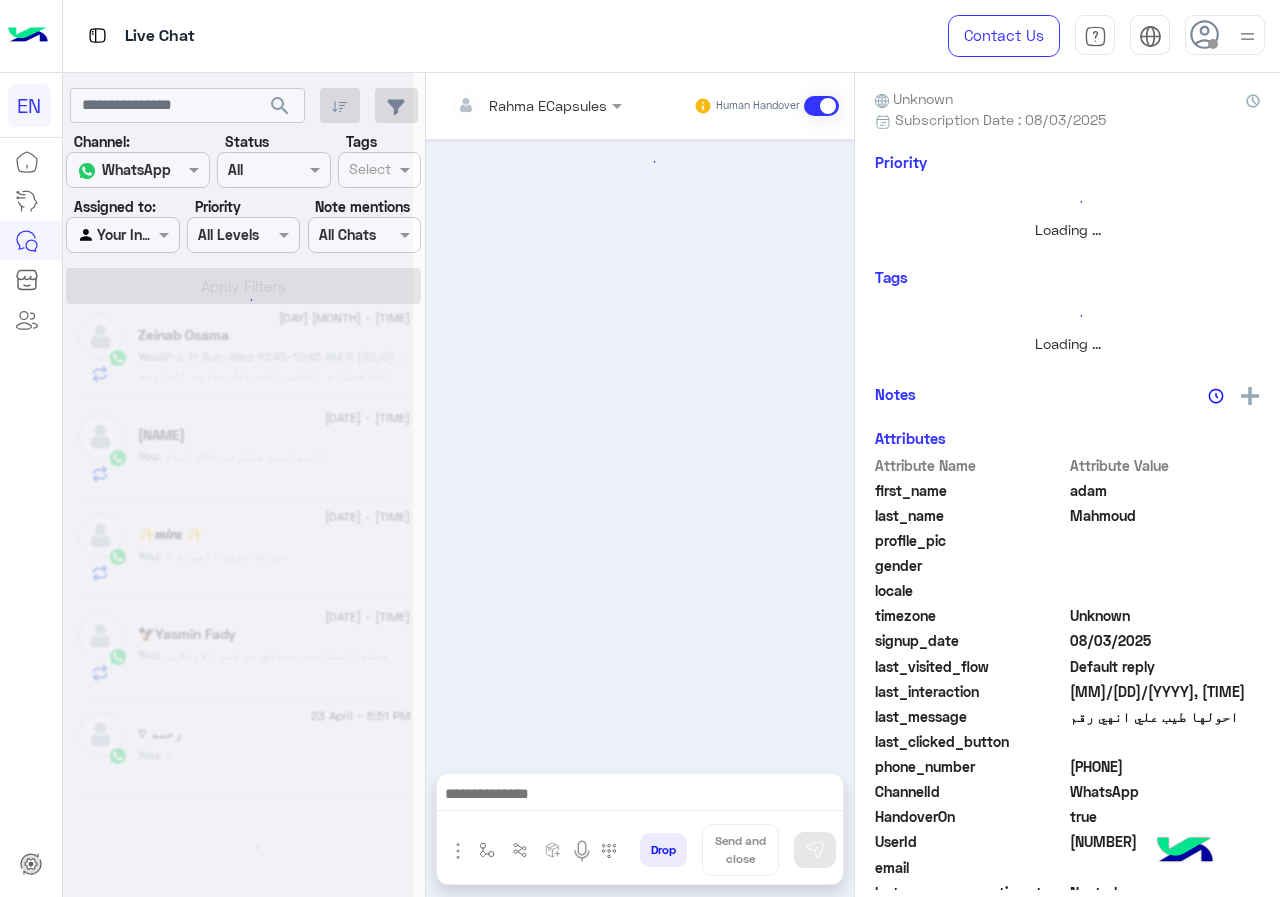 scroll, scrollTop: 19, scrollLeft: 0, axis: vertical 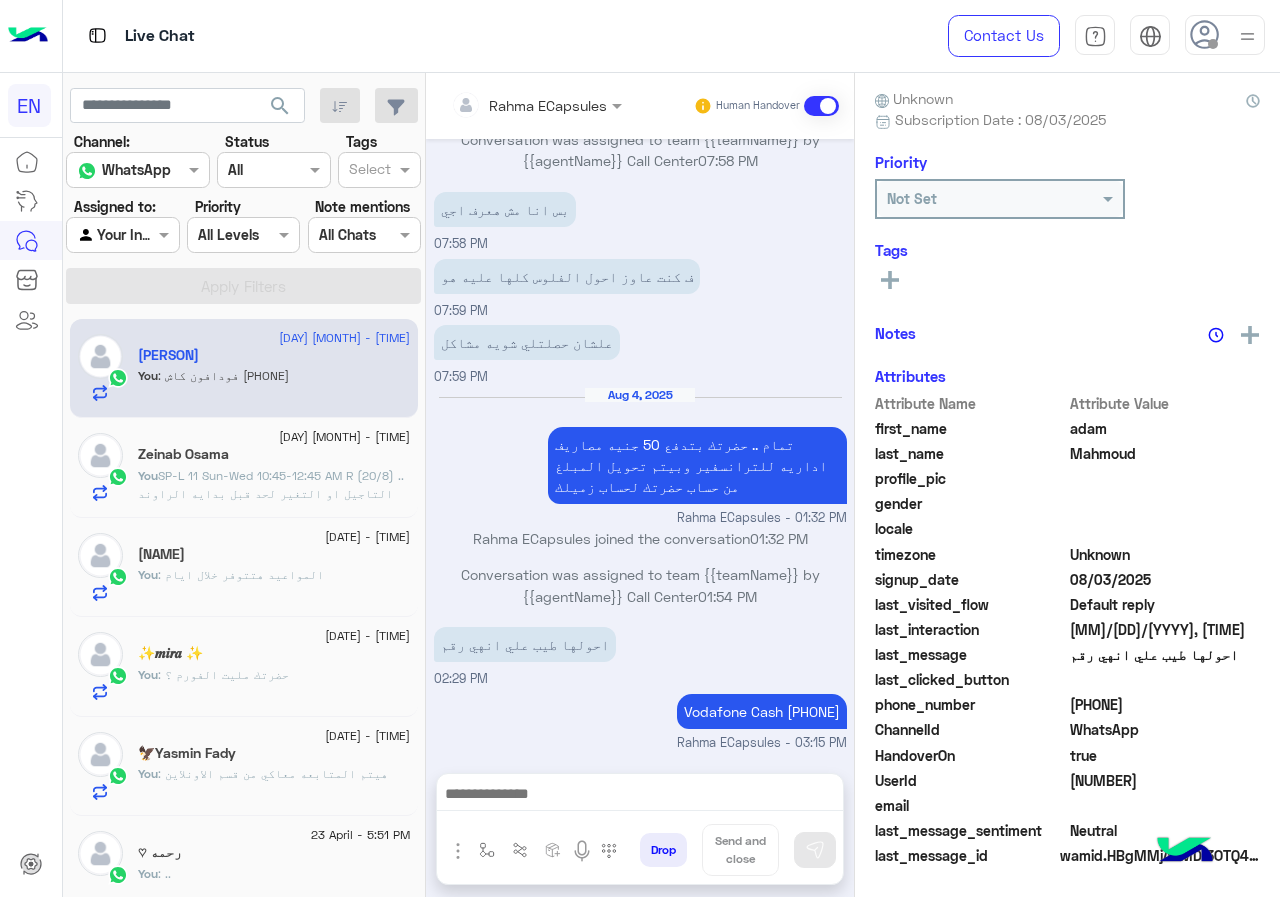 click on "Rahma ECapsules" at bounding box center [548, 105] 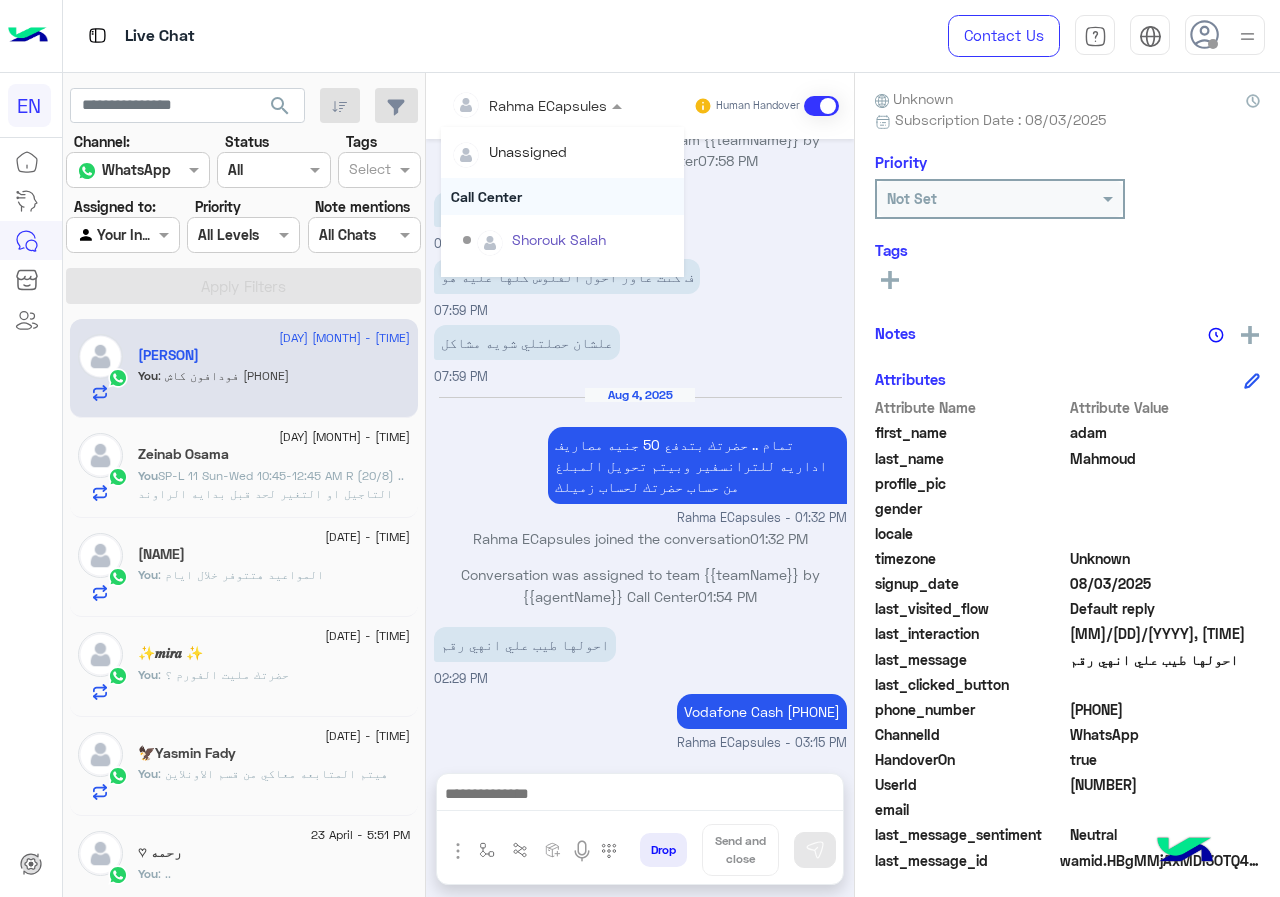 click on "Call Center" at bounding box center [562, 196] 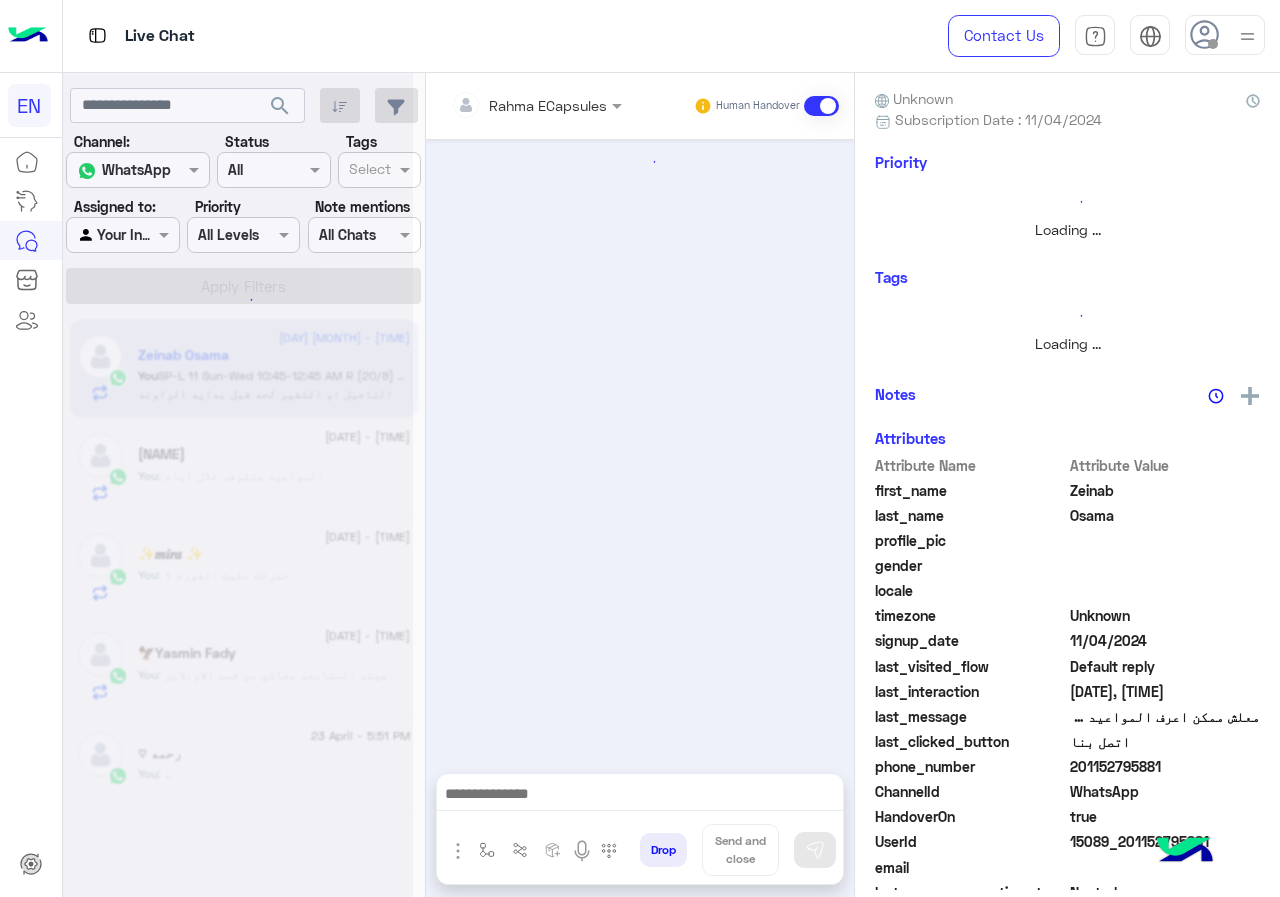 scroll, scrollTop: 0, scrollLeft: 0, axis: both 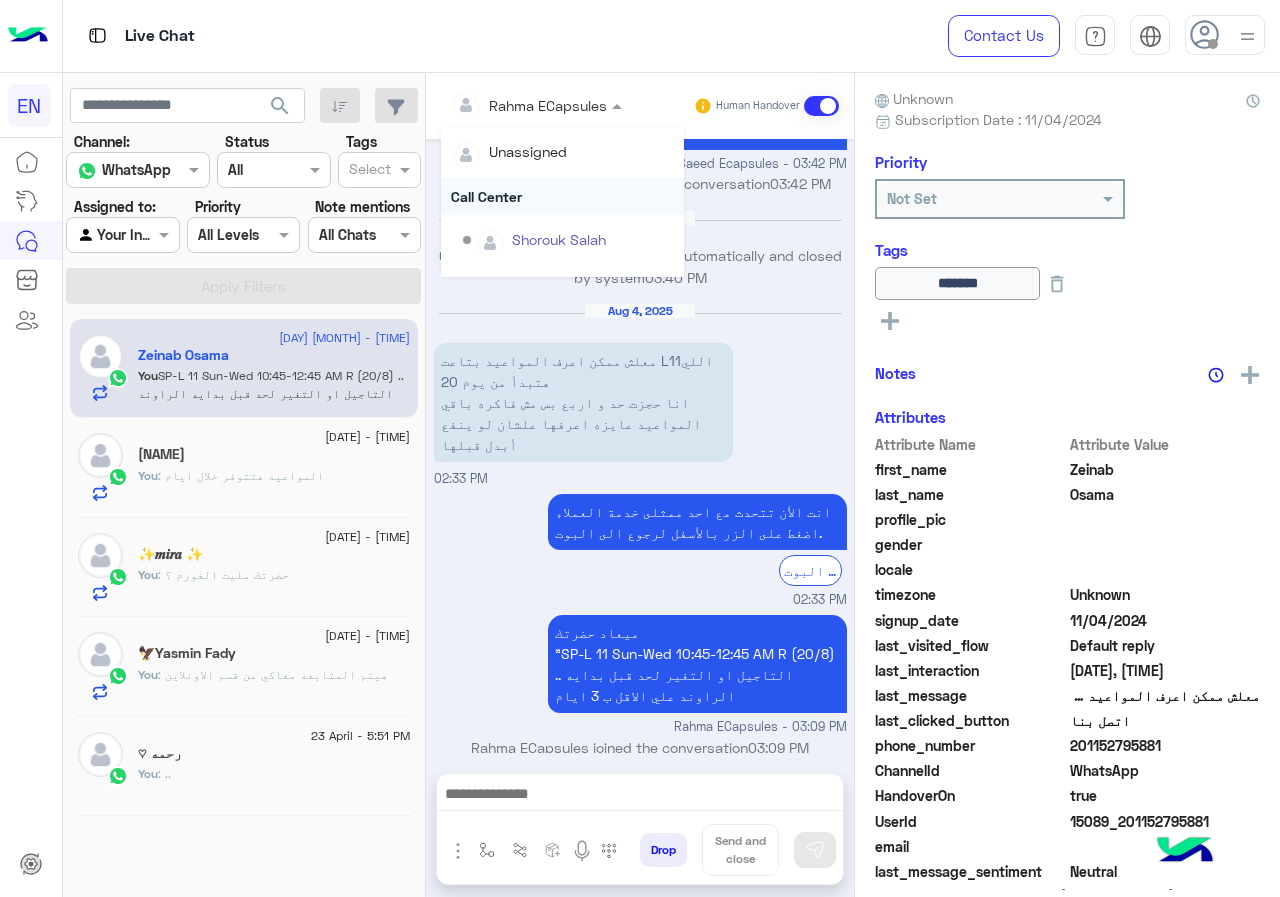 click on "Call Center" at bounding box center (562, 196) 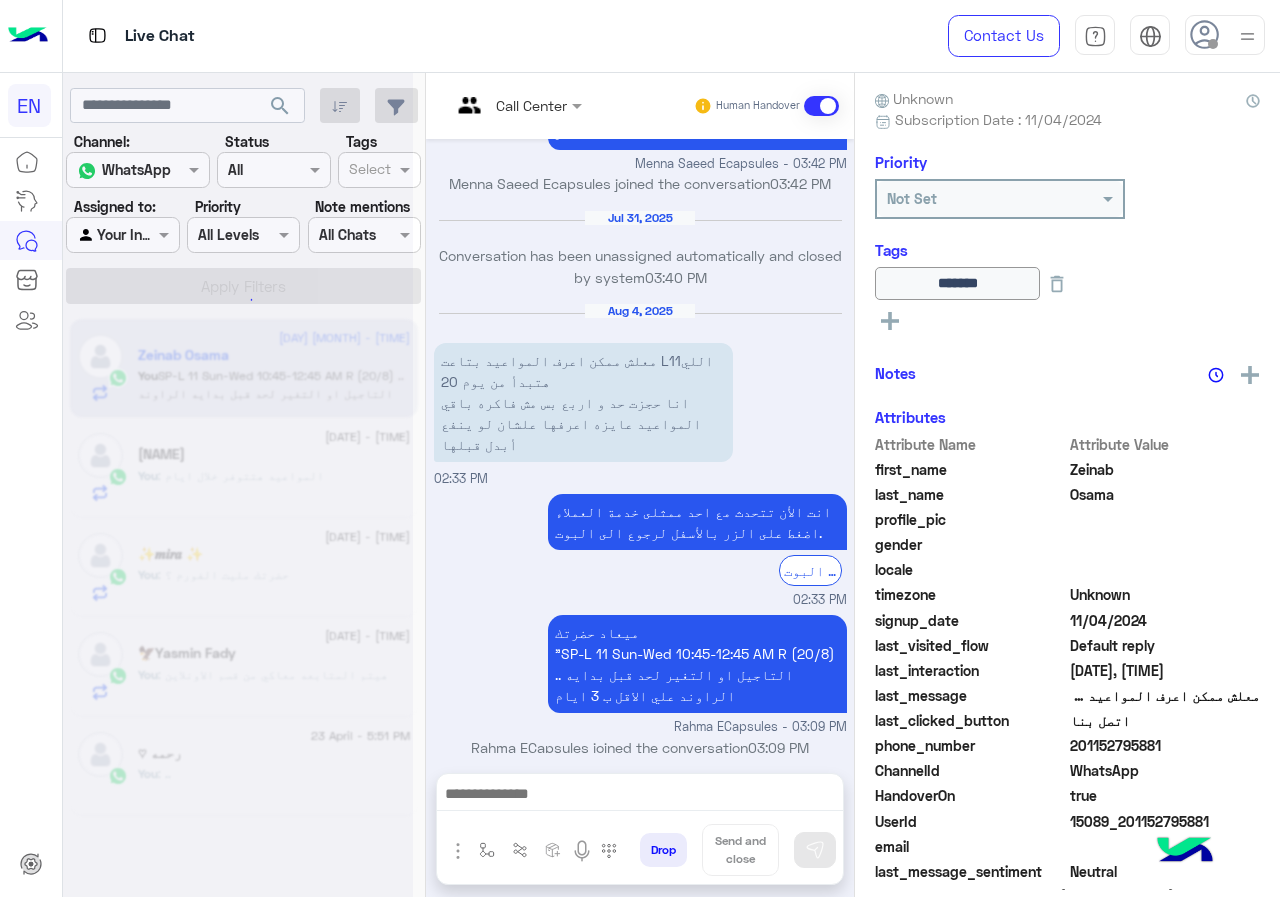 scroll, scrollTop: 0, scrollLeft: 0, axis: both 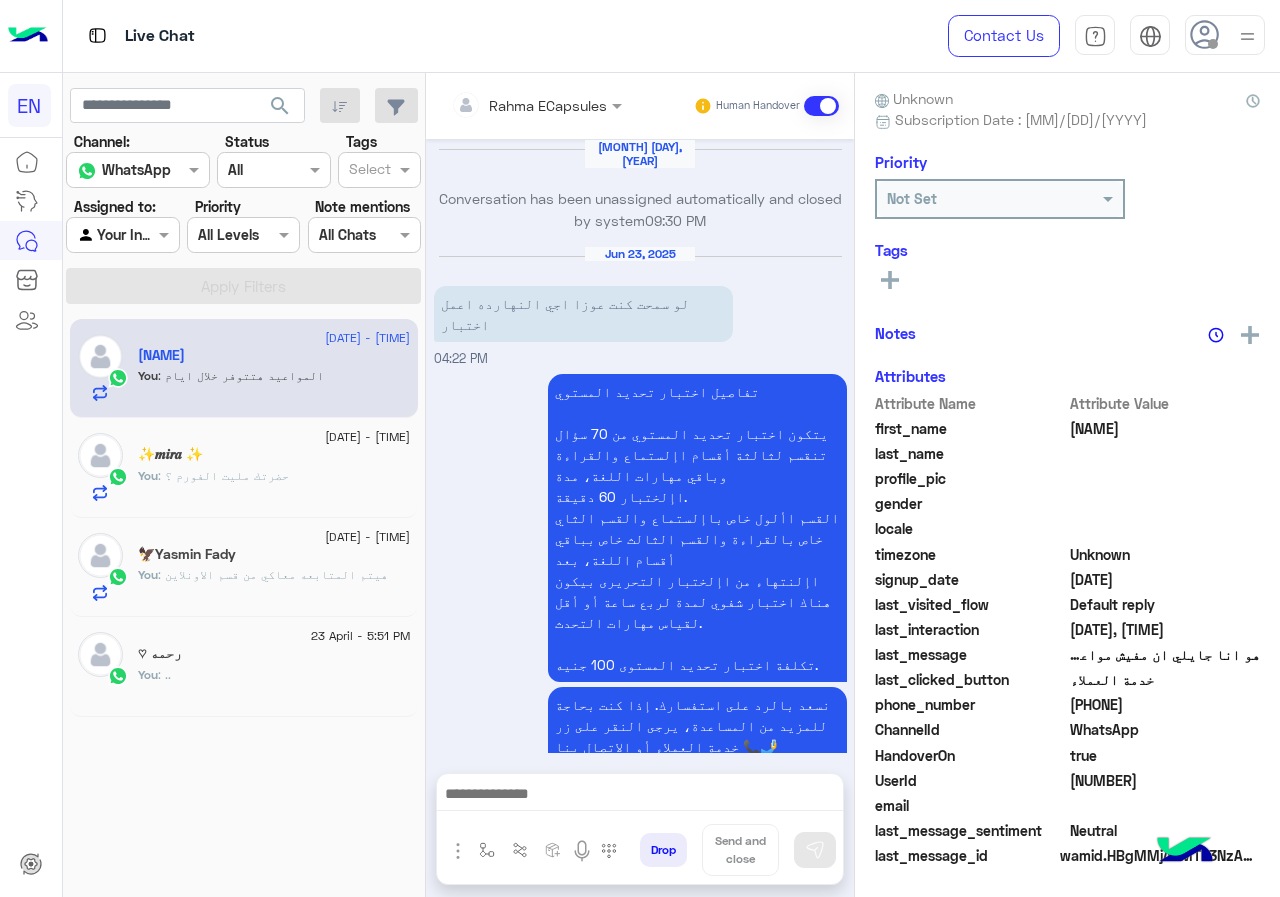 click on "Rahma ECapsules Human Handover" at bounding box center [640, 106] 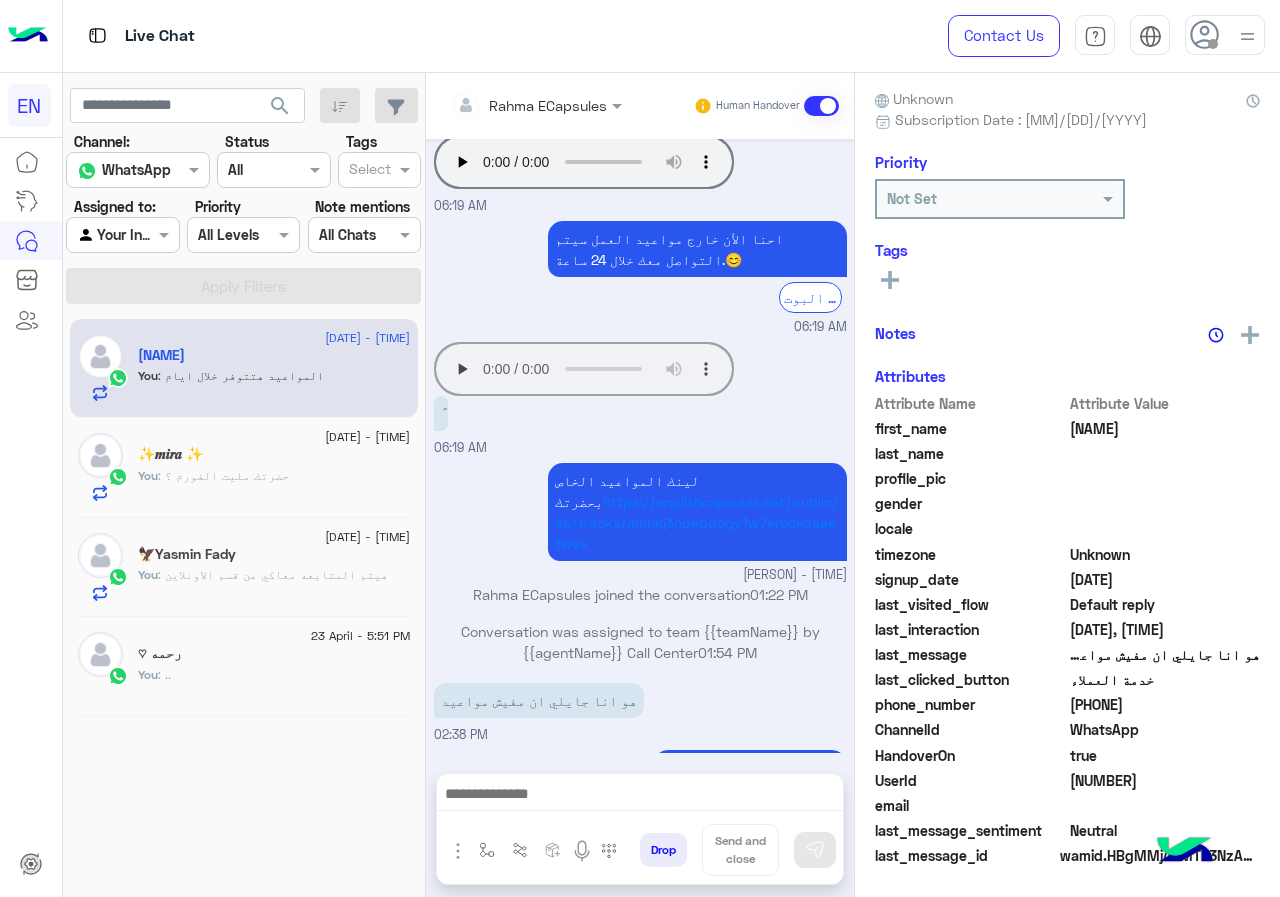 click at bounding box center [509, 105] 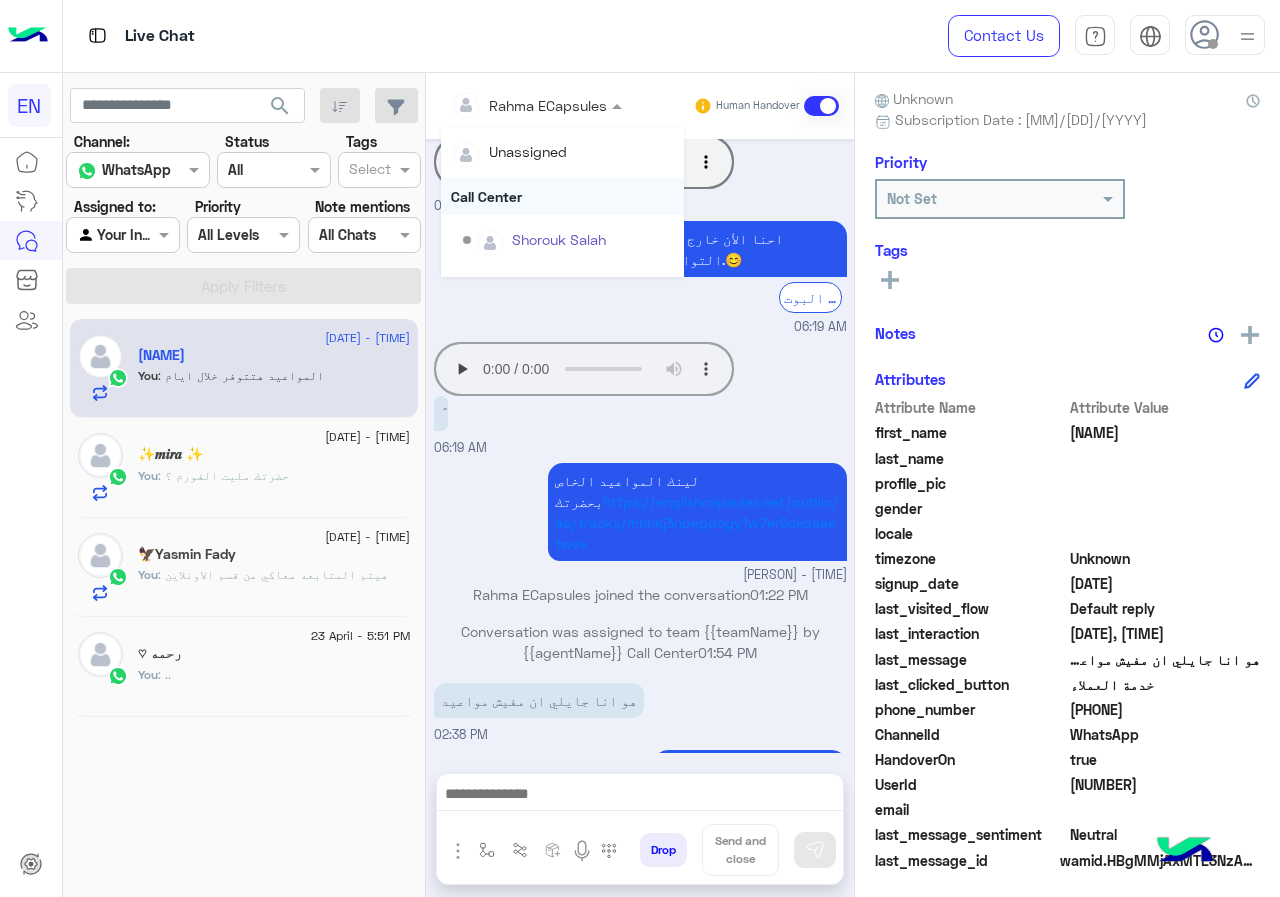 click on "Call Center" at bounding box center [562, 196] 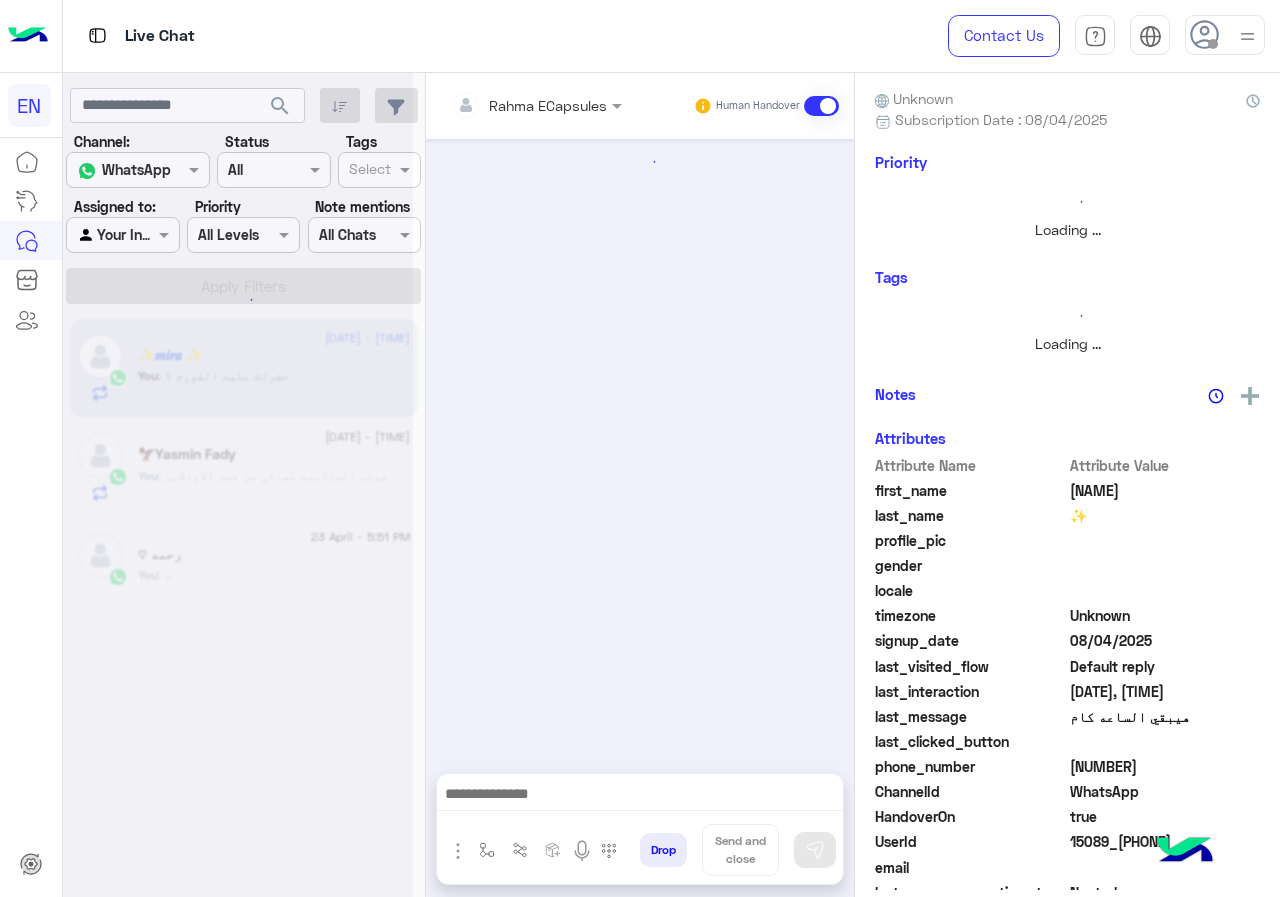 scroll, scrollTop: 0, scrollLeft: 0, axis: both 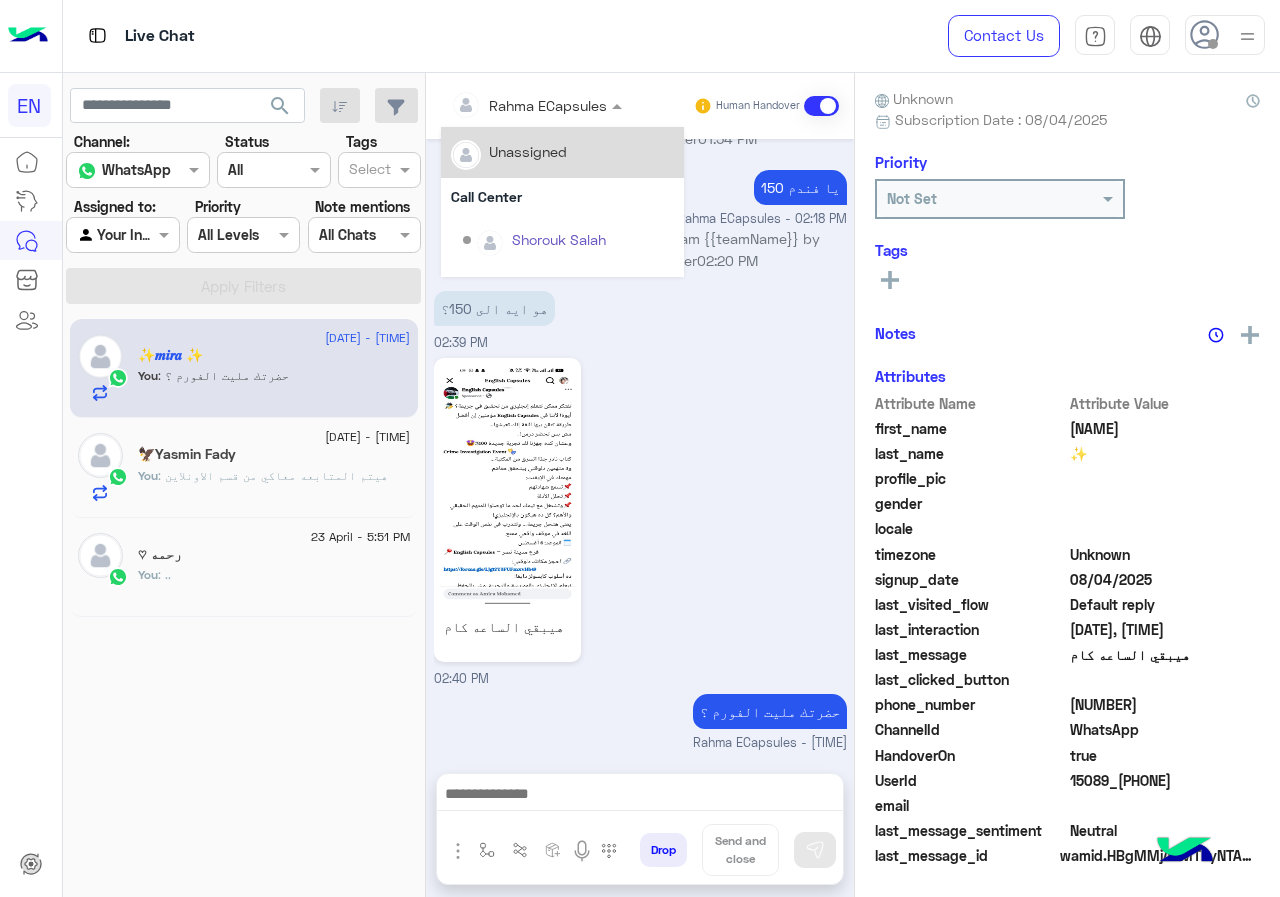 click on "Rahma ECapsules" at bounding box center [529, 105] 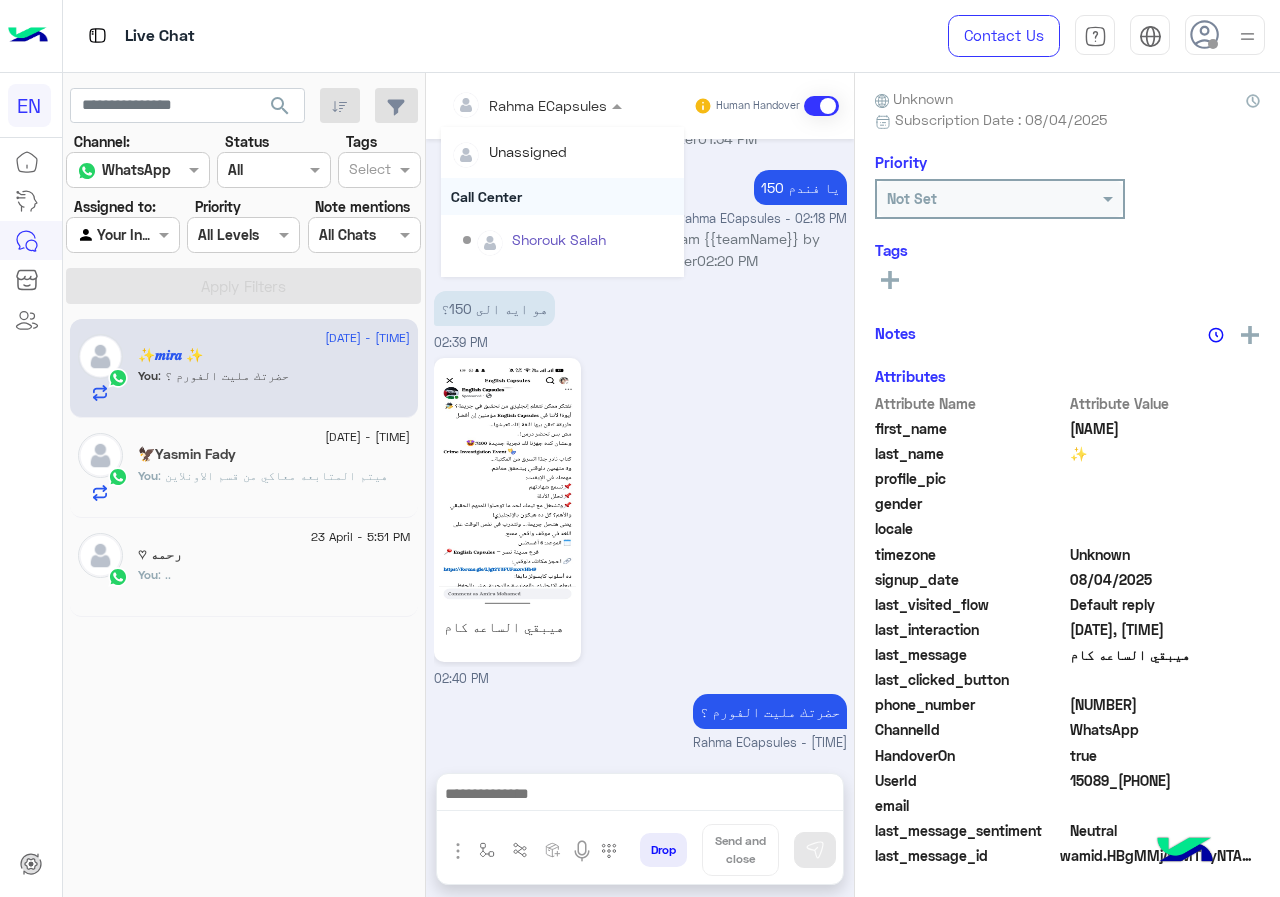 click on "Call Center" at bounding box center [562, 196] 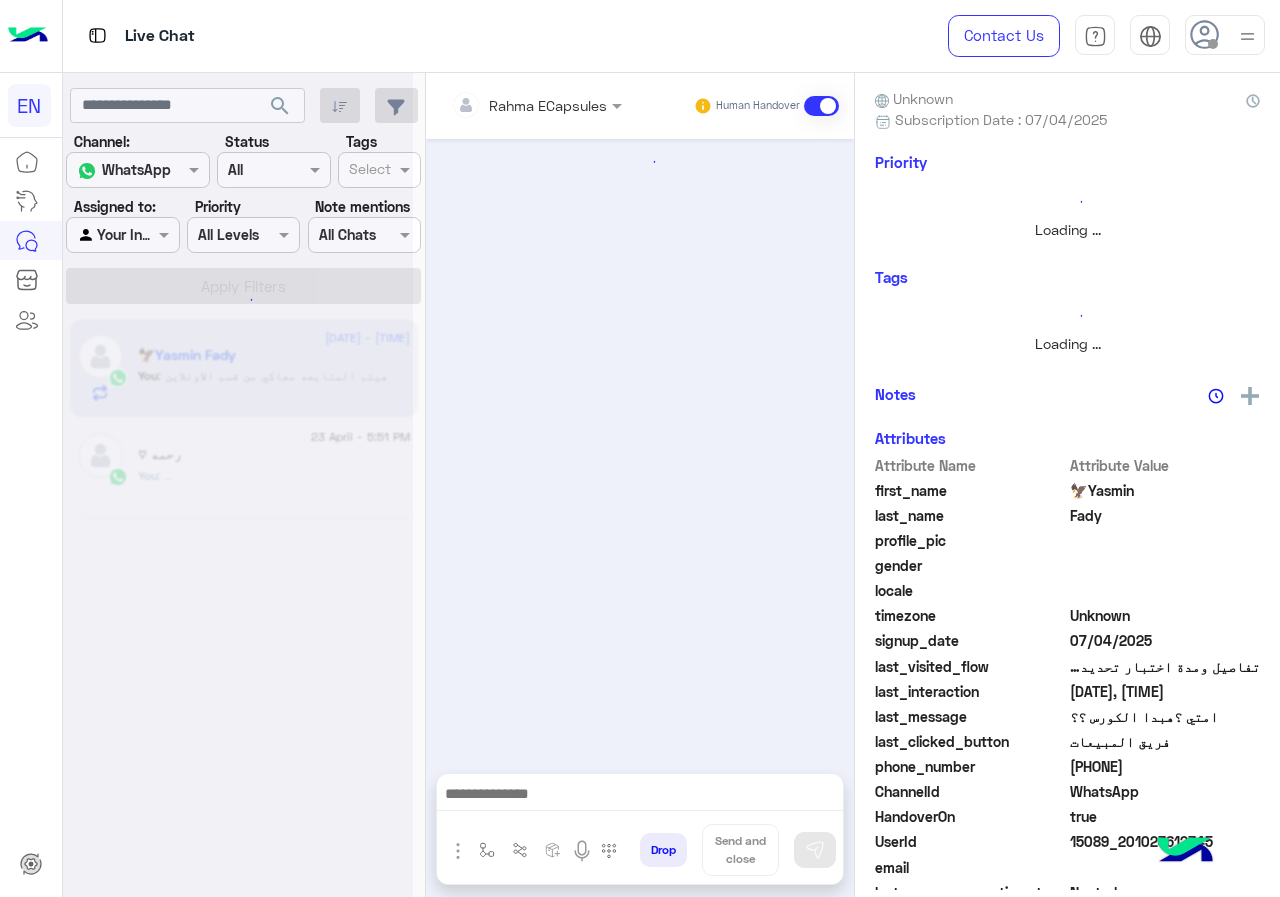scroll, scrollTop: 0, scrollLeft: 0, axis: both 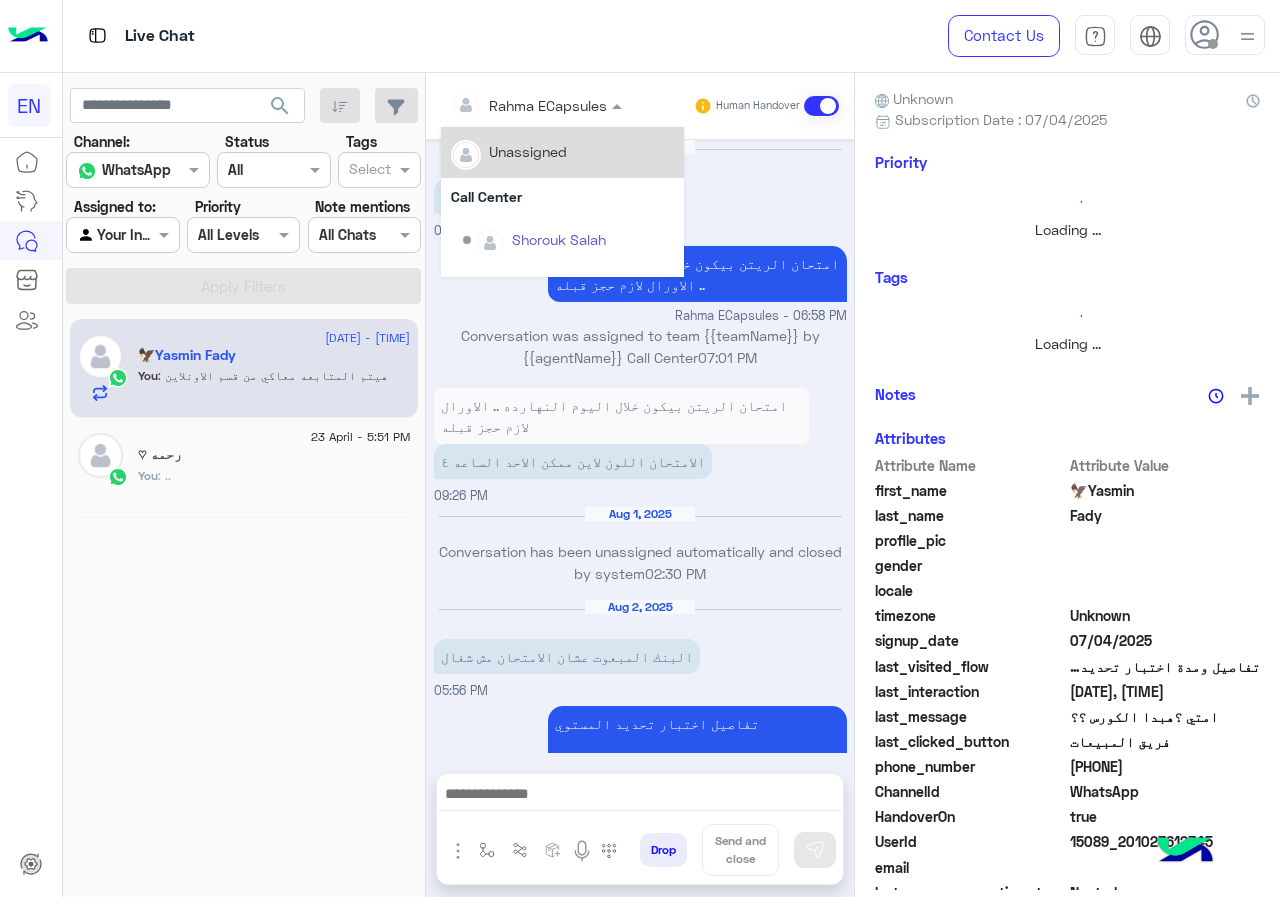 click on "Rahma ECapsules" at bounding box center (529, 105) 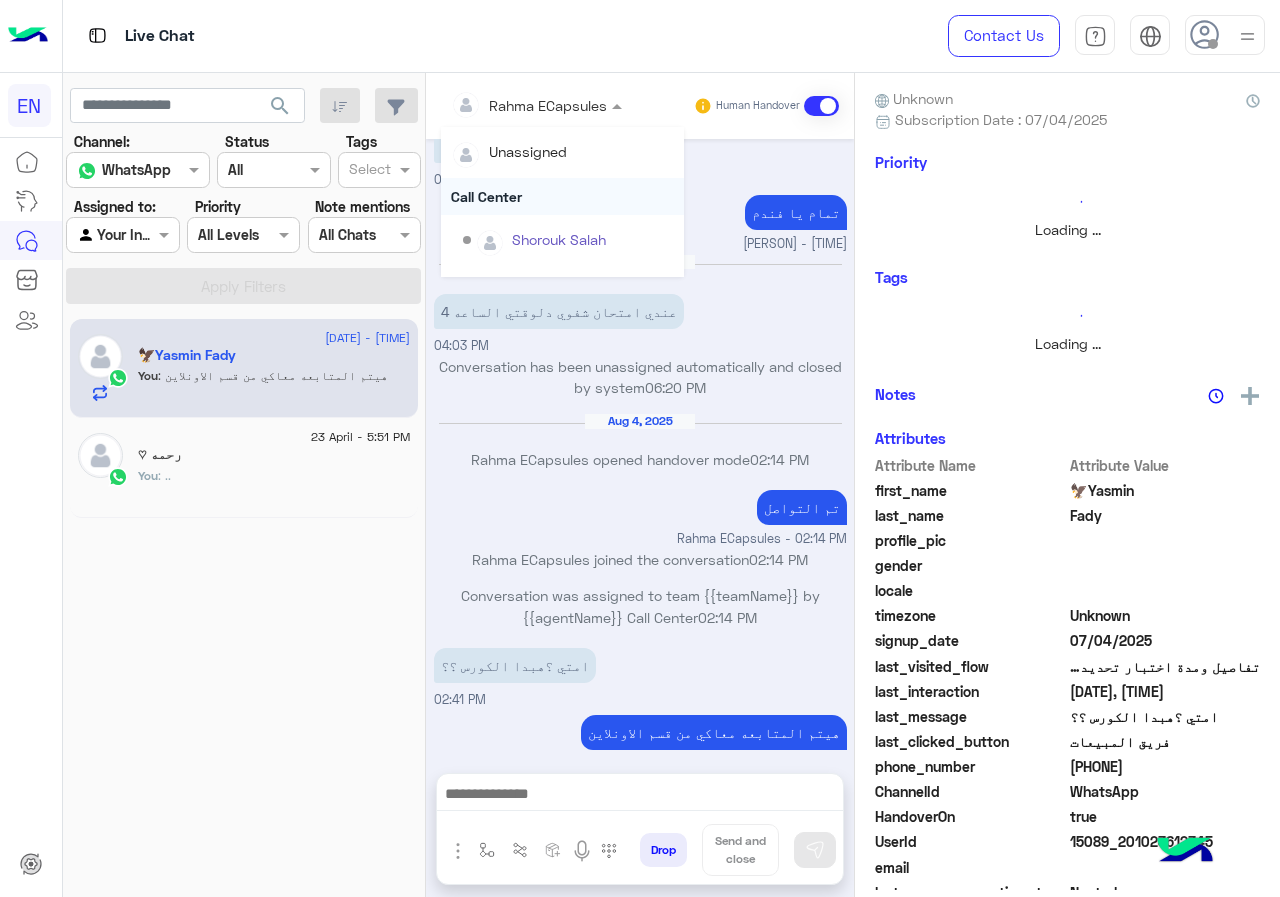 click on "Call Center" at bounding box center (562, 196) 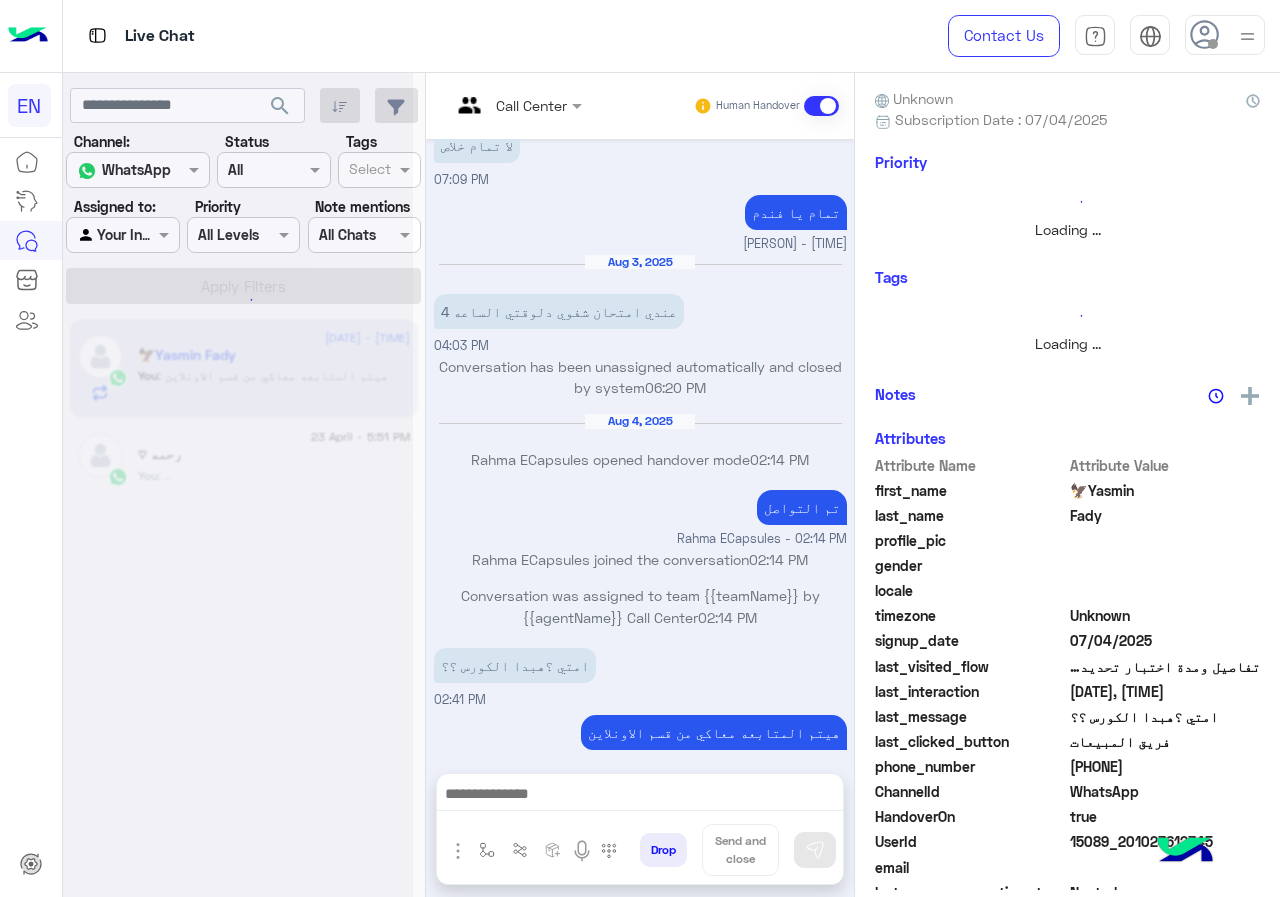scroll, scrollTop: 0, scrollLeft: 0, axis: both 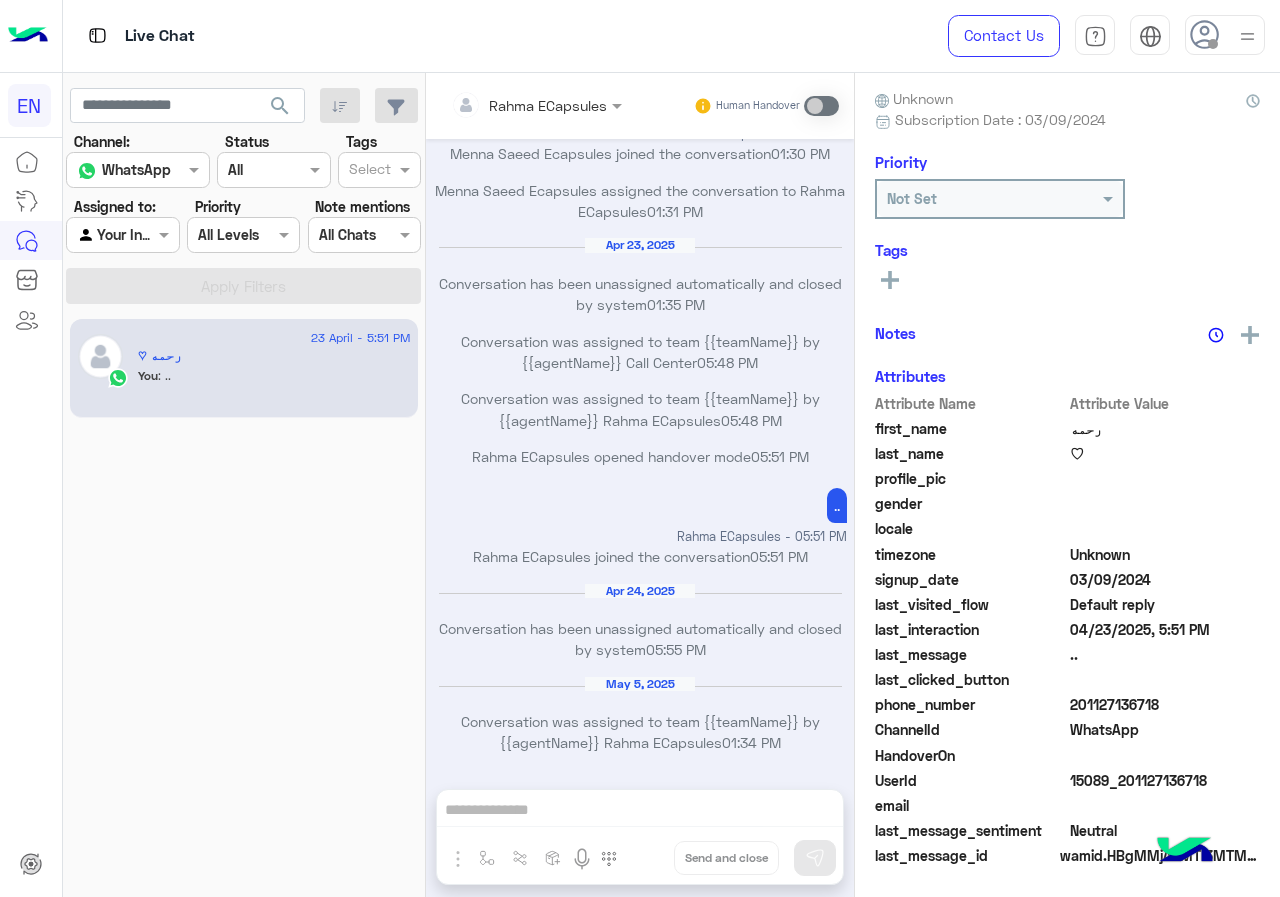 click at bounding box center [122, 234] 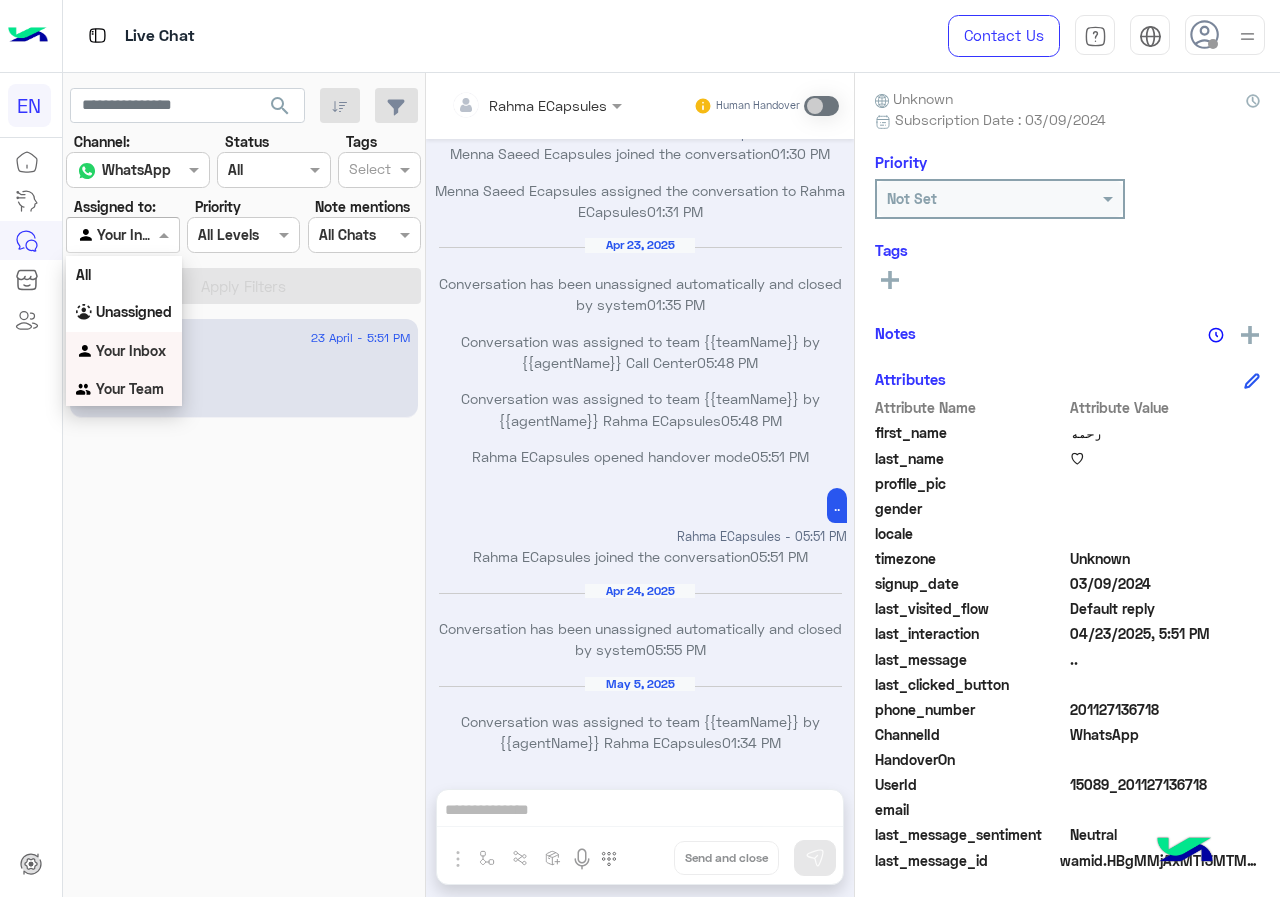click on "Your Team" at bounding box center [124, 389] 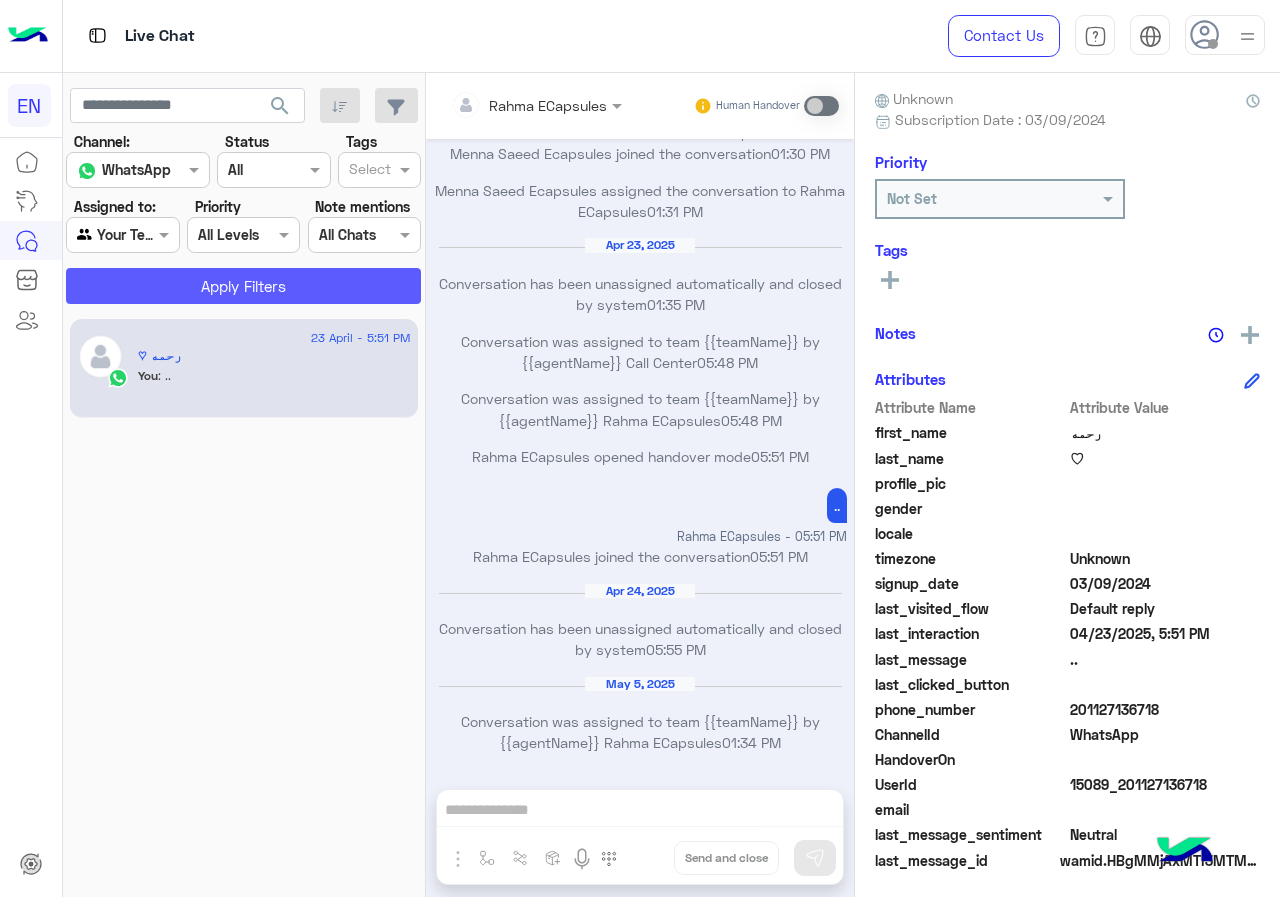 click on "Apply Filters" 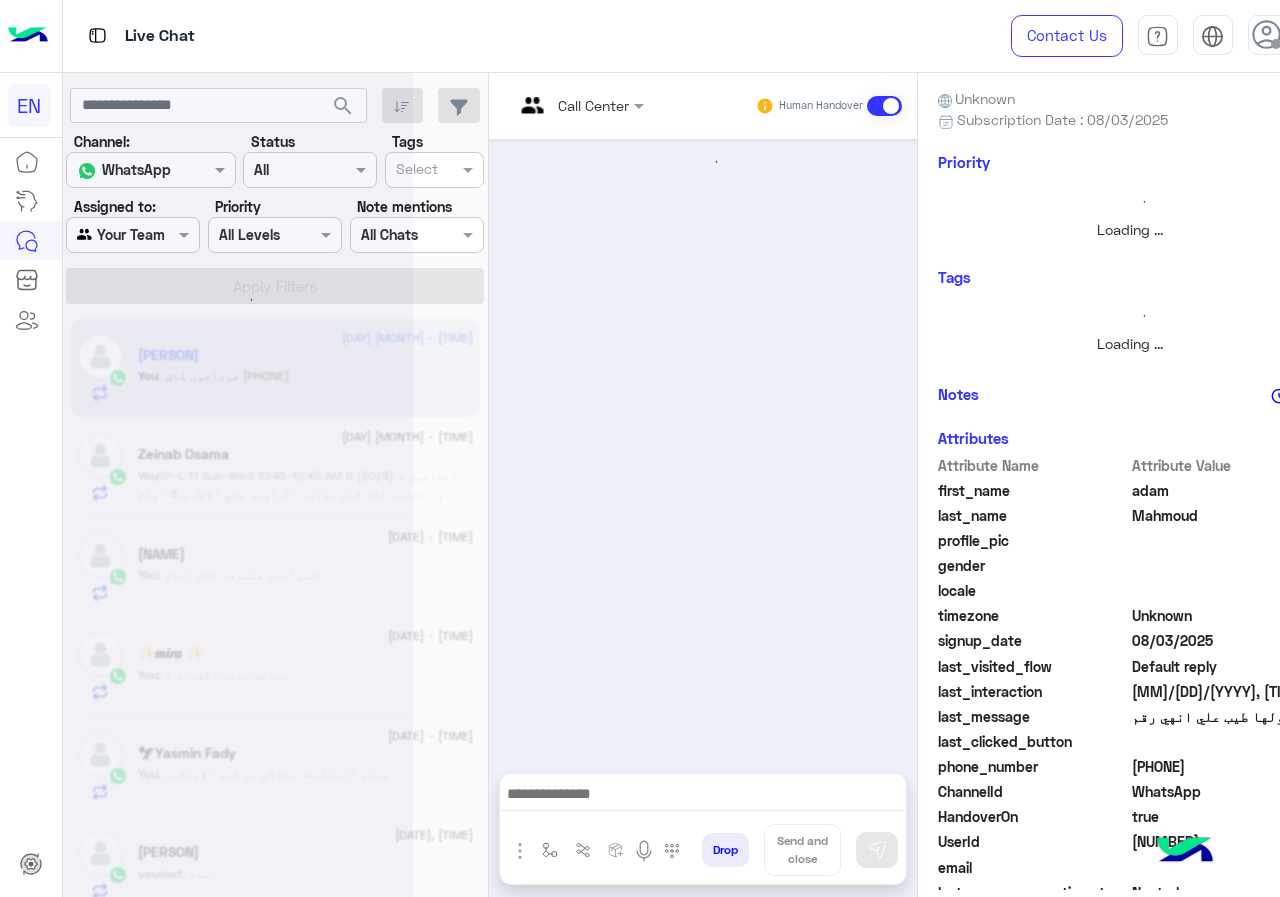 scroll, scrollTop: 0, scrollLeft: 0, axis: both 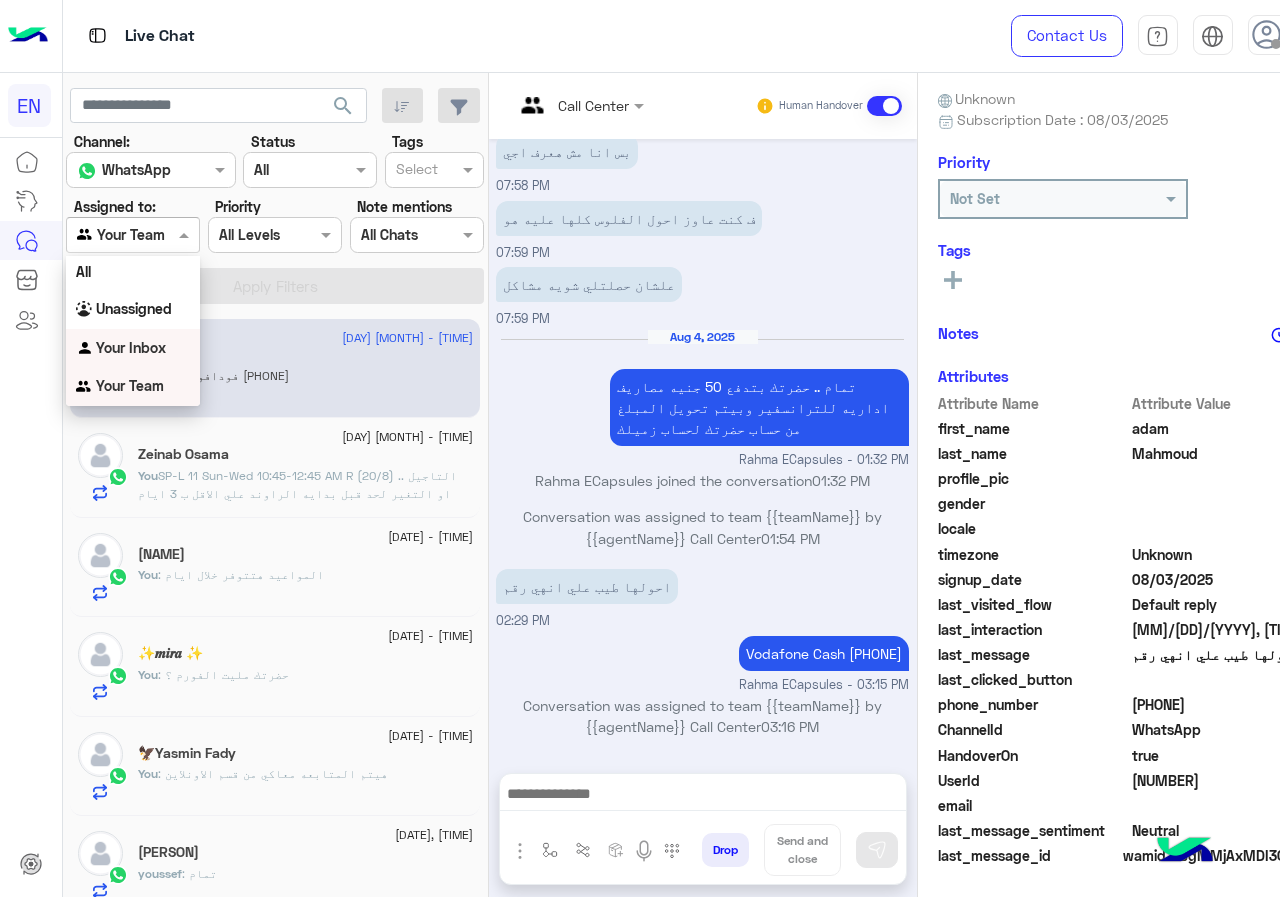 click on "Your Inbox" at bounding box center (133, 348) 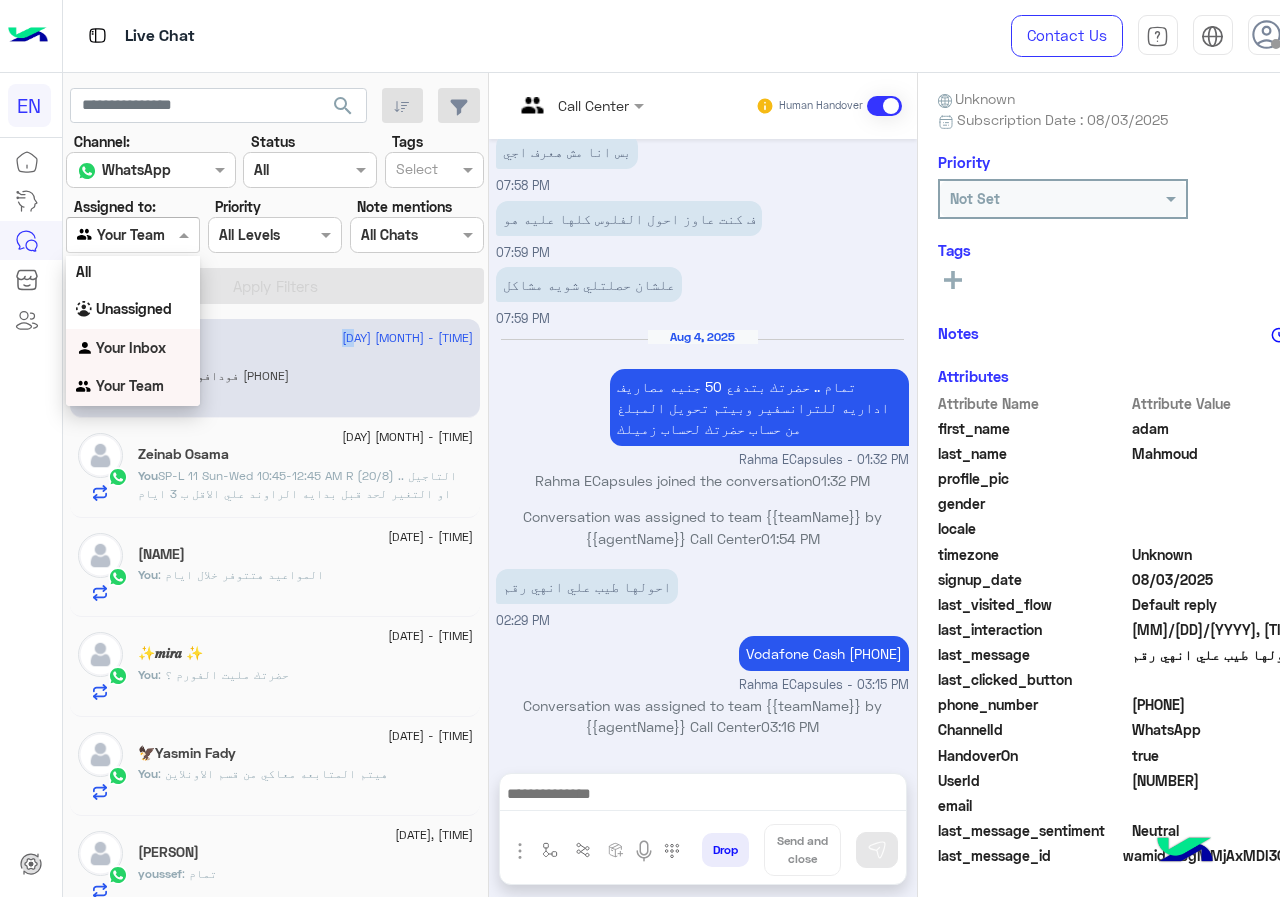 click on "[DATE], [TIME] [NAME] You : Vodafone Cash [PHONE]" 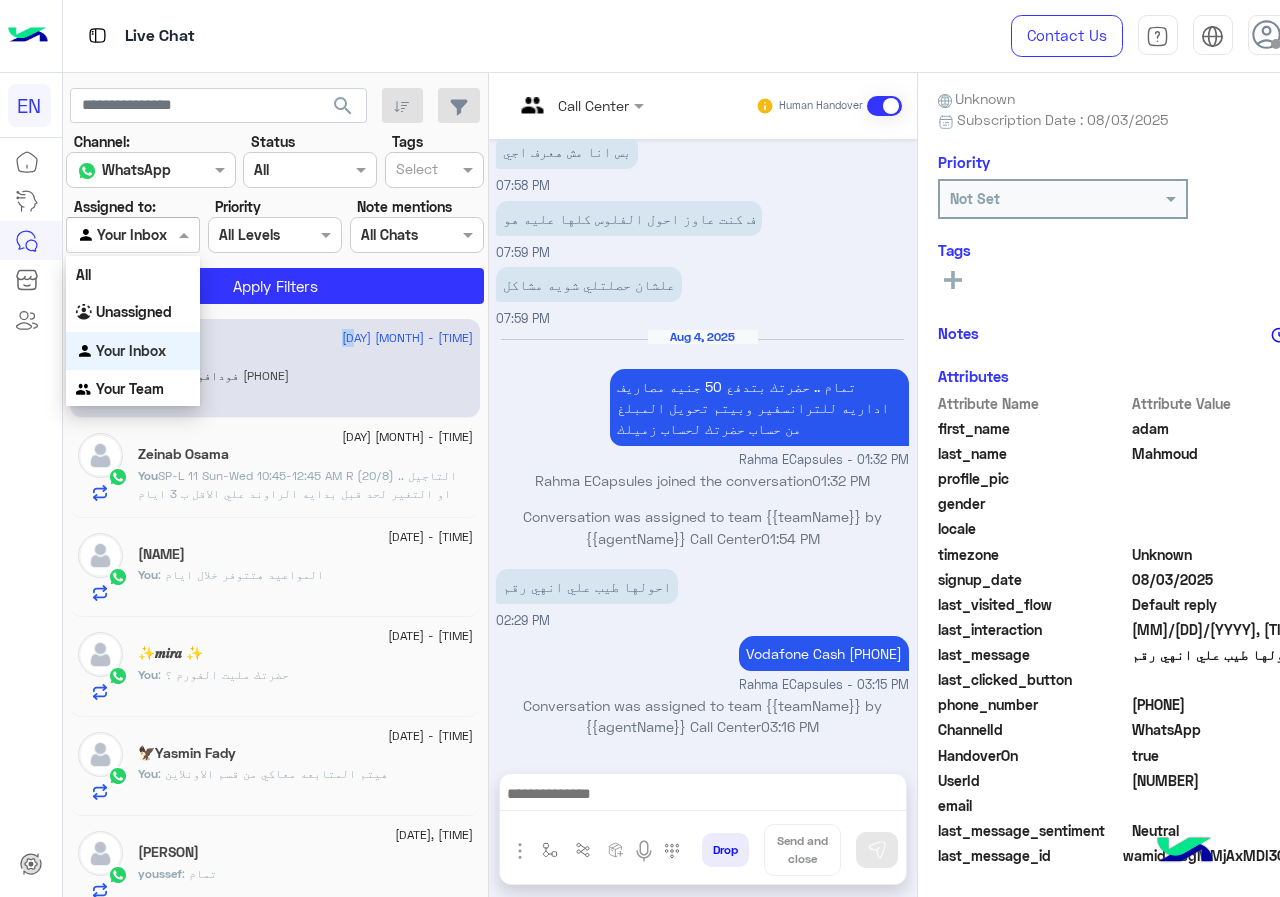 click at bounding box center (133, 234) 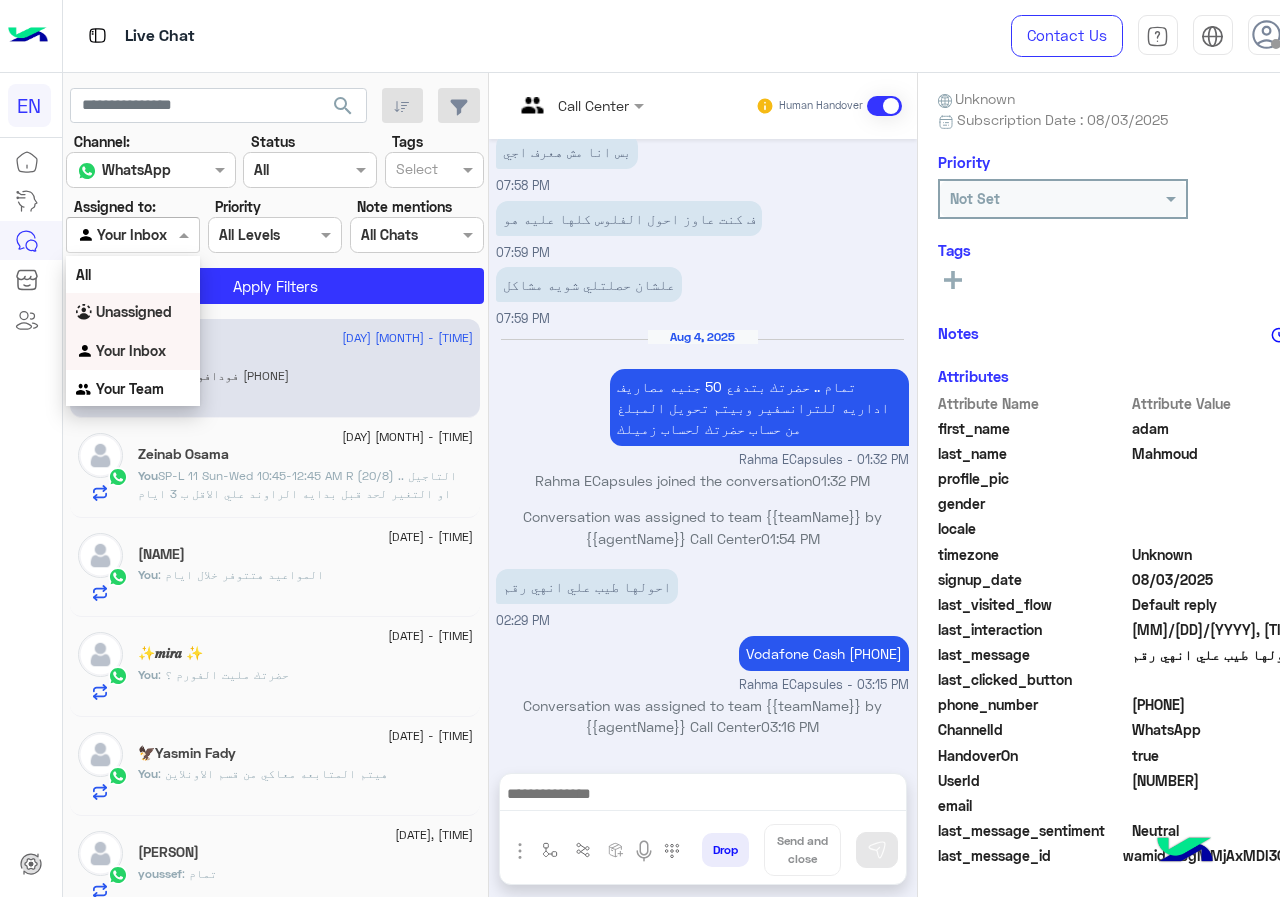click on "Unassigned" at bounding box center (133, 312) 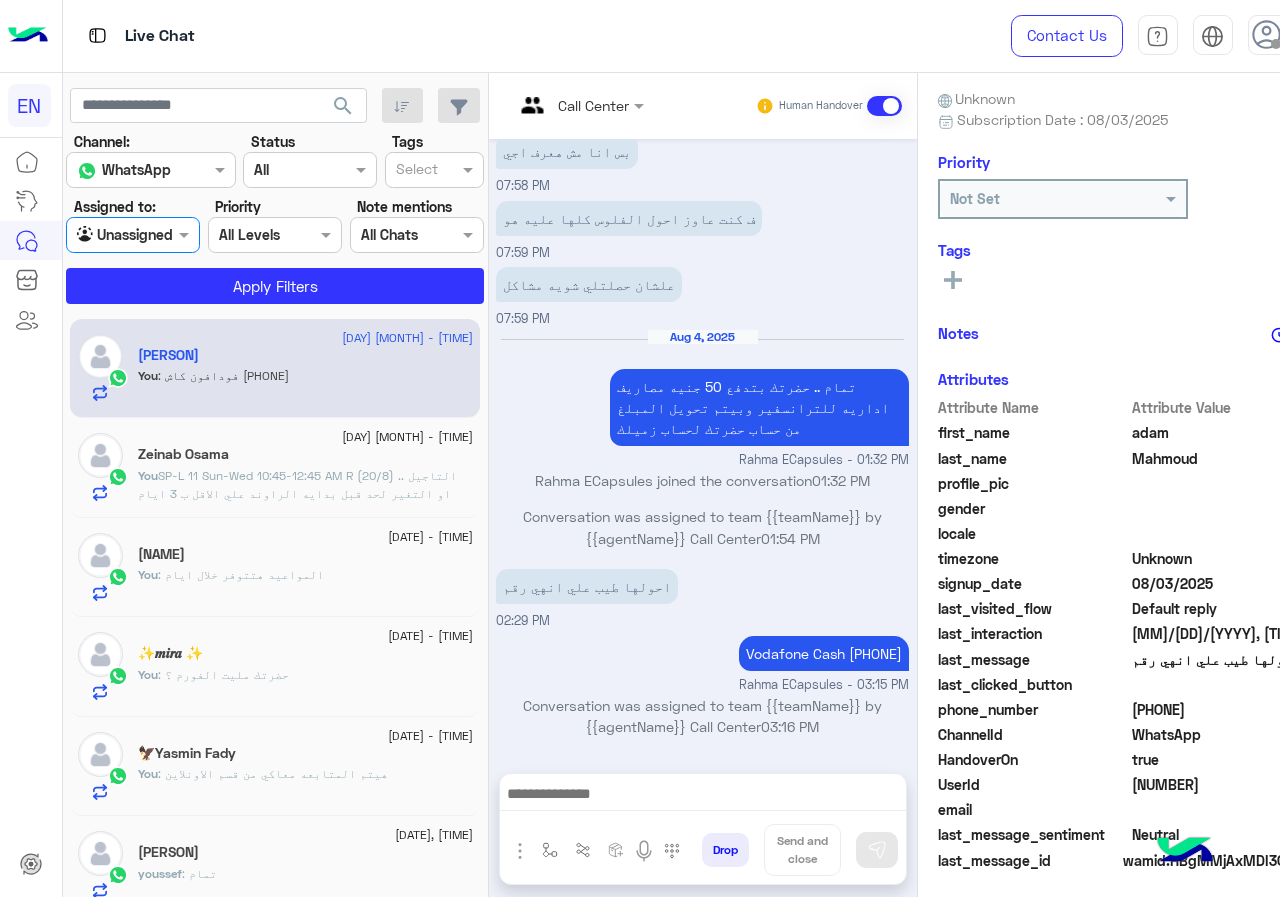 click on "[ALPHANUMERIC]  You  : فودافون كاش [PHONE] [DAY] [MONTH] - [TIME]   You  : ميعاد حضرتك
"SP-L 11  Sun-Wed 10:45-12:45 AM R (20/8) .. التاجيل او التغير  لحد قبل بدايه الراوند علي الاقل ب 3 ايام  [DAY] [MONTH] - [TIME]  بسبوسه♥️🫂    You  : المواعيد هتتوفر خلال ايام [DAY] [MONTH] - [TIME]  ✨𝒎𝒊𝒓𝒂 ✨   You  : حضرتك مليت الفورم ؟ [DAY] [MONTH] - [TIME]  🦅Yasmin Fady   You  : هيتم المتابعه معاكي من قسم الاونلاين  [DAY] [MONTH] - [TIME]  youssef ehap  youssef : تمام [DAY] [MONTH] - [TIME]  Samar Amer   You  : عفوا  [DAY] [MONTH] - [TIME]  💗    You  : https://englishcapsules.net/public/ea/tracks/a30prolmhlthrskikpe5rrptmmtczw لينك المواعيد الخاص بيك  [DAY] [MONTH] - [TIME]  jana    You  : هيتم التواصل في اقرب وقت حاضر  [DAY] [MONTH] - [TIME]  radwaelnazer385    You [DAY] [MONTH] - [TIME]  🐣    You" 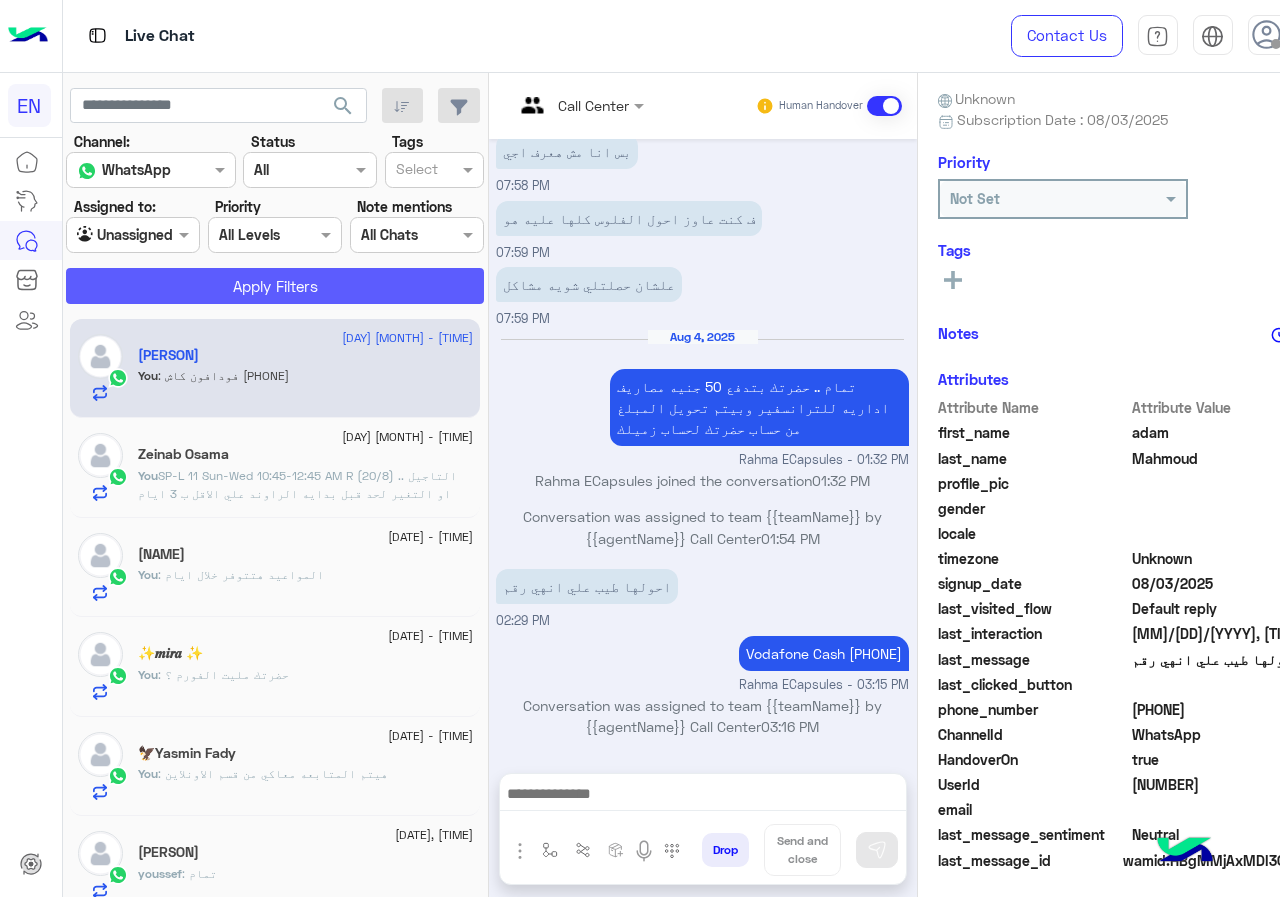 click on "Apply Filters" 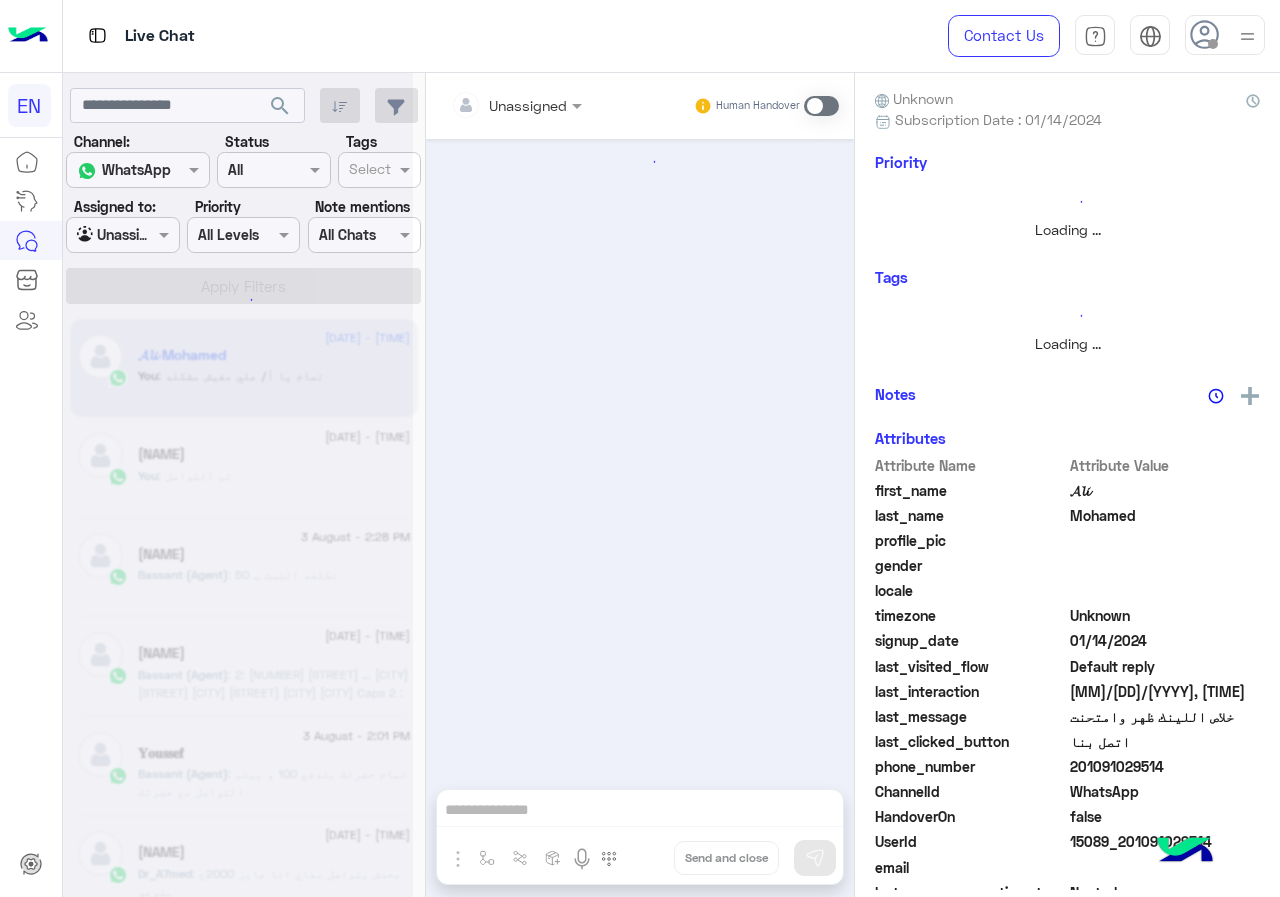 scroll, scrollTop: 0, scrollLeft: 0, axis: both 